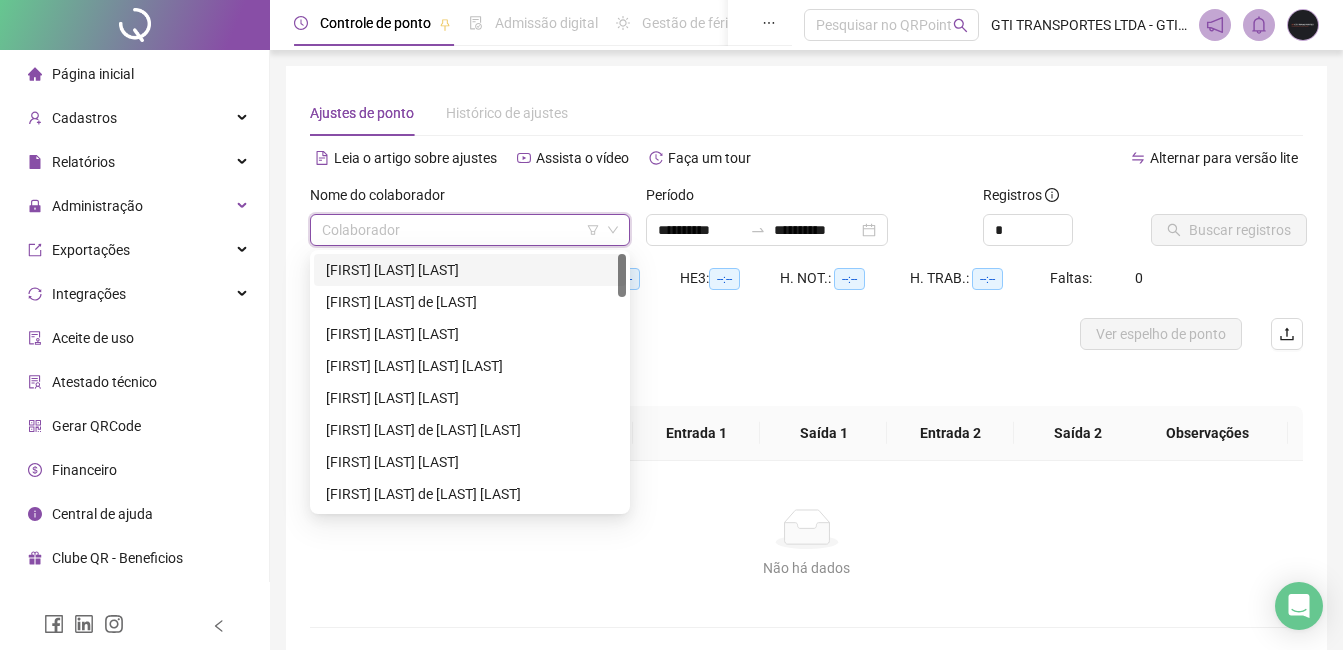 scroll, scrollTop: 0, scrollLeft: 0, axis: both 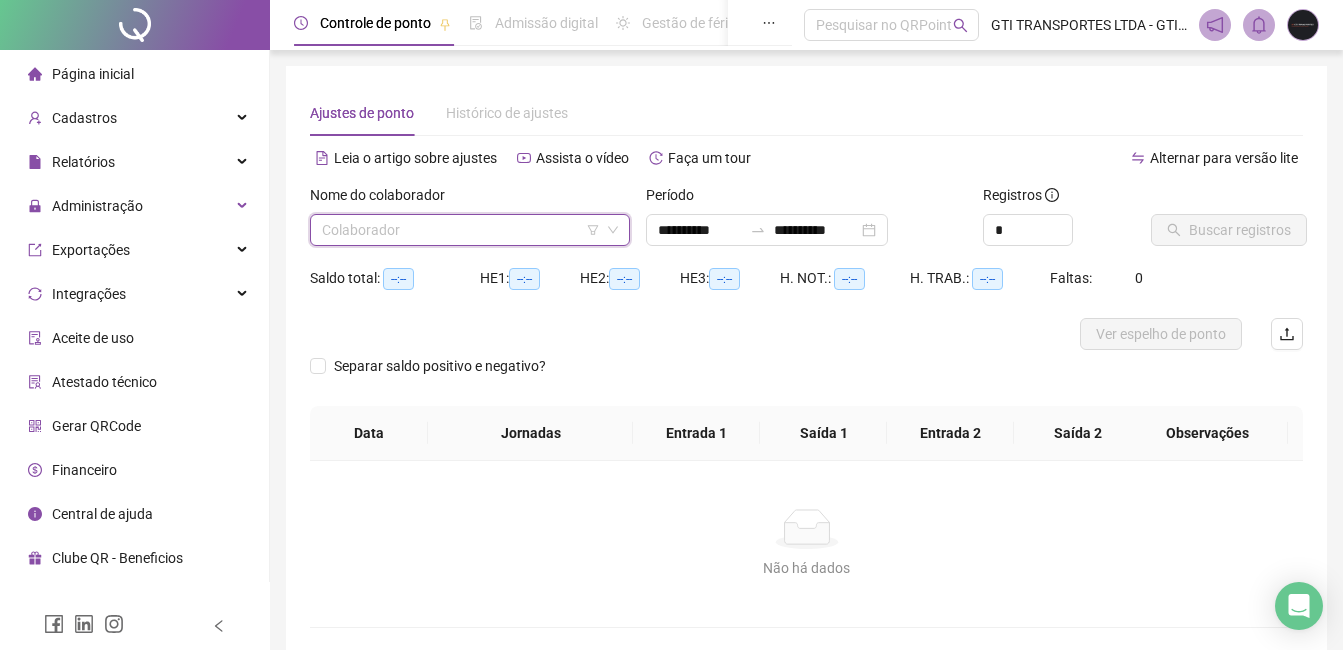 click at bounding box center (461, 230) 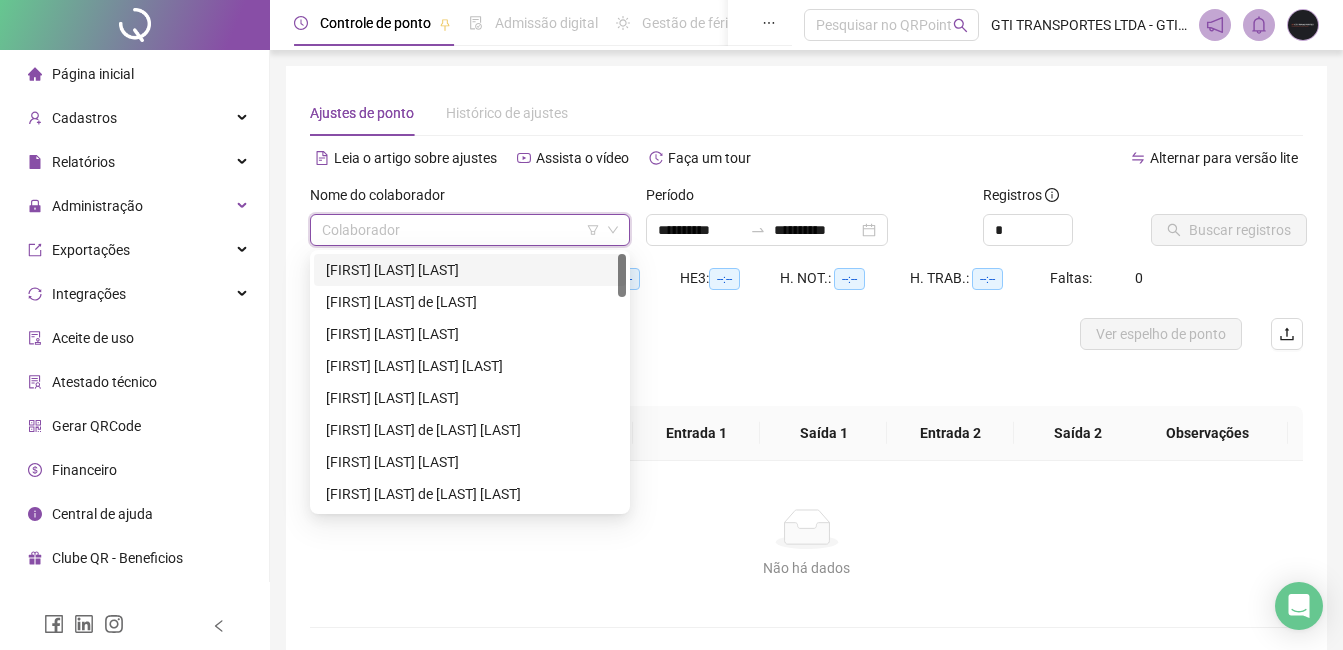 click on "[FIRST] [LAST] [LAST]" at bounding box center (470, 270) 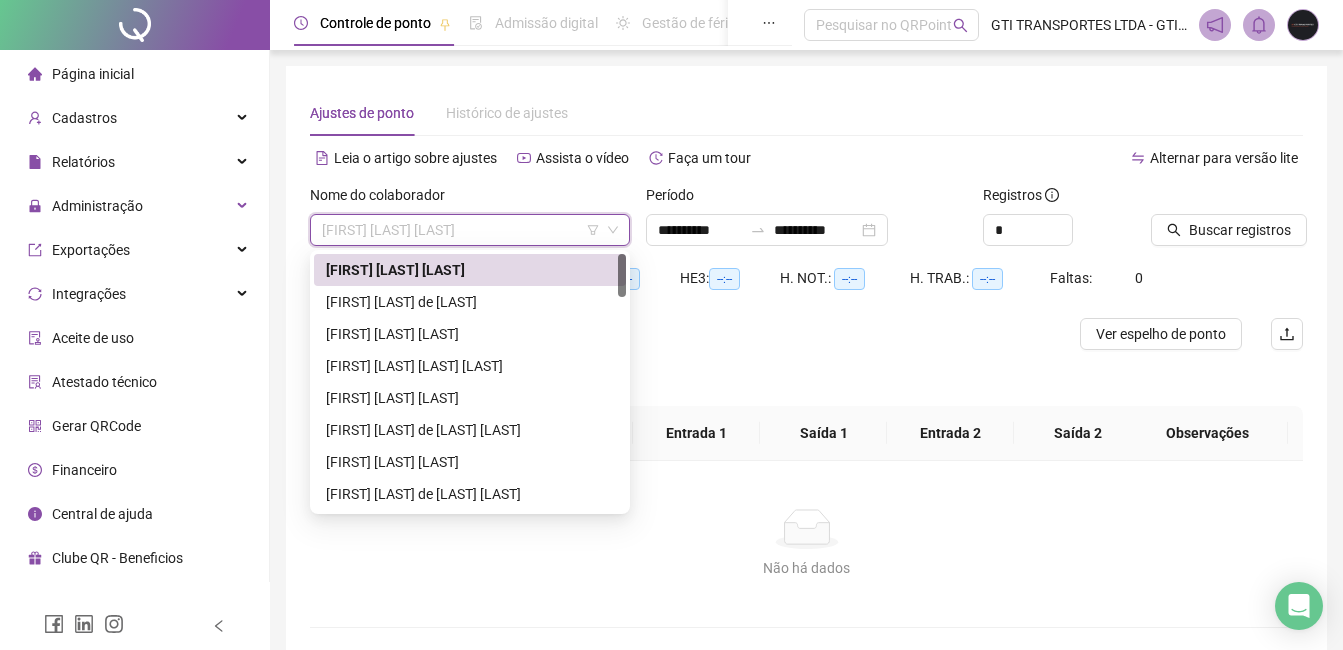 click on "[FIRST] [LAST] [LAST]" at bounding box center [470, 230] 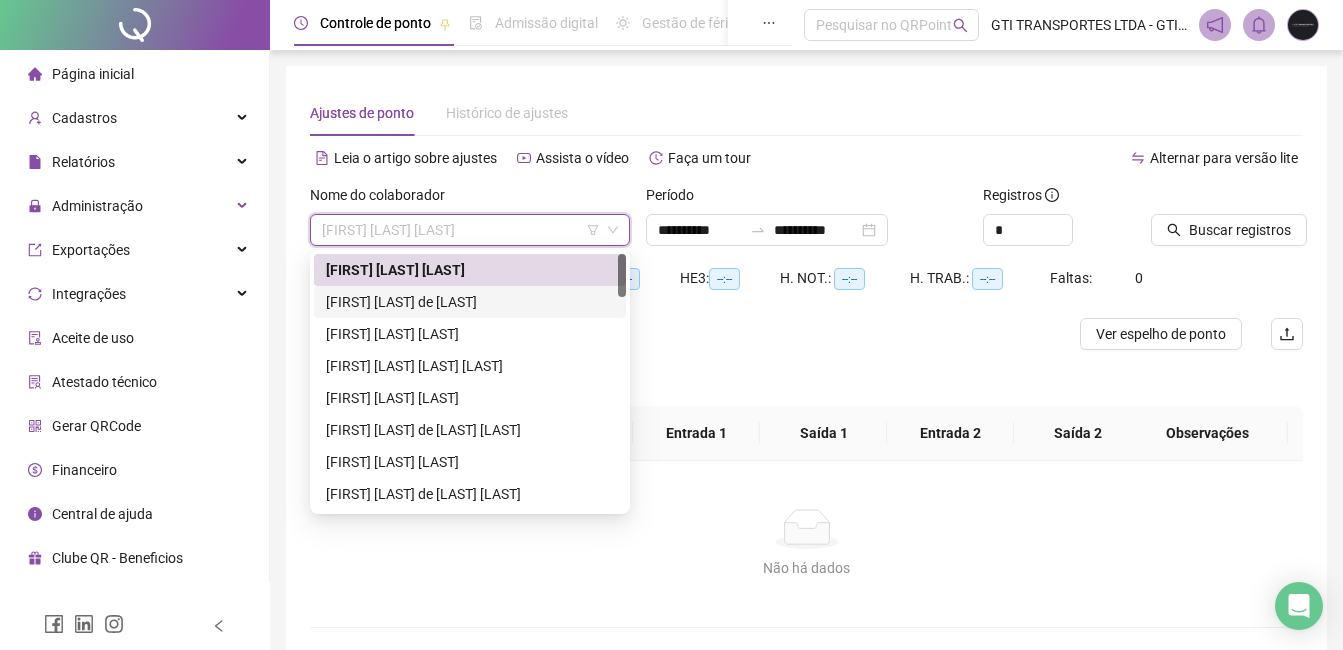 click on "[FIRST] [LAST] de [LAST]" at bounding box center [470, 302] 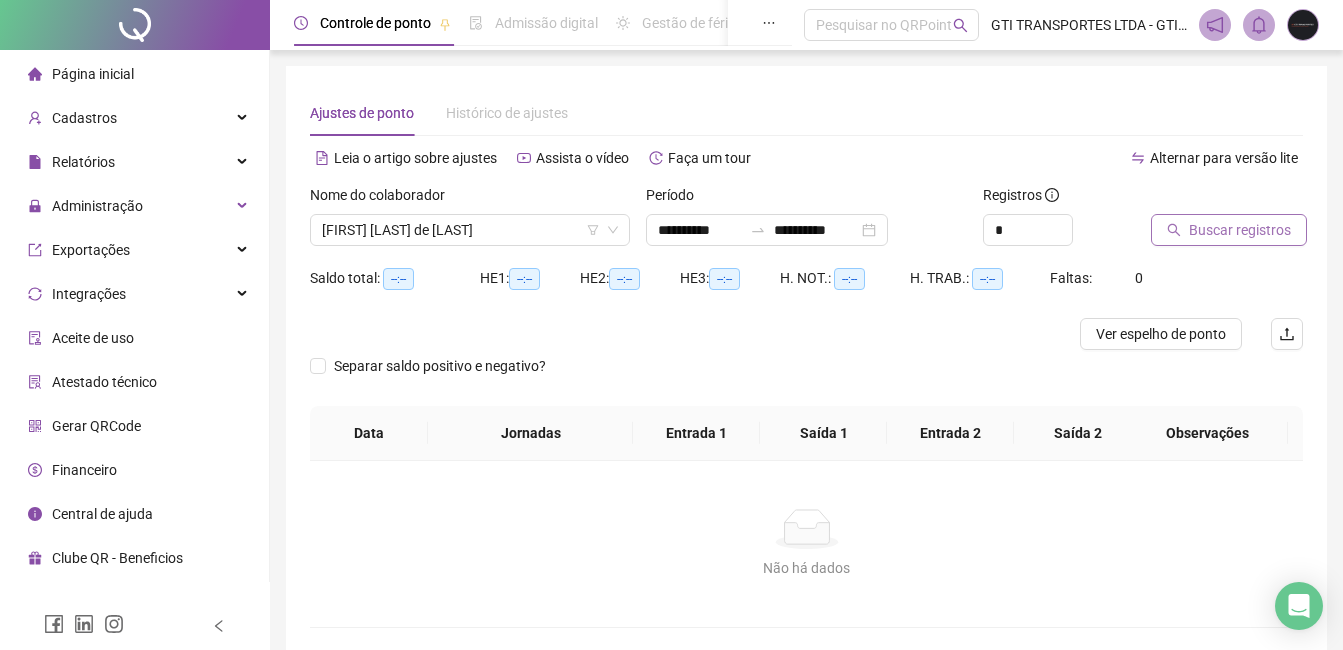 click on "Buscar registros" at bounding box center [1240, 230] 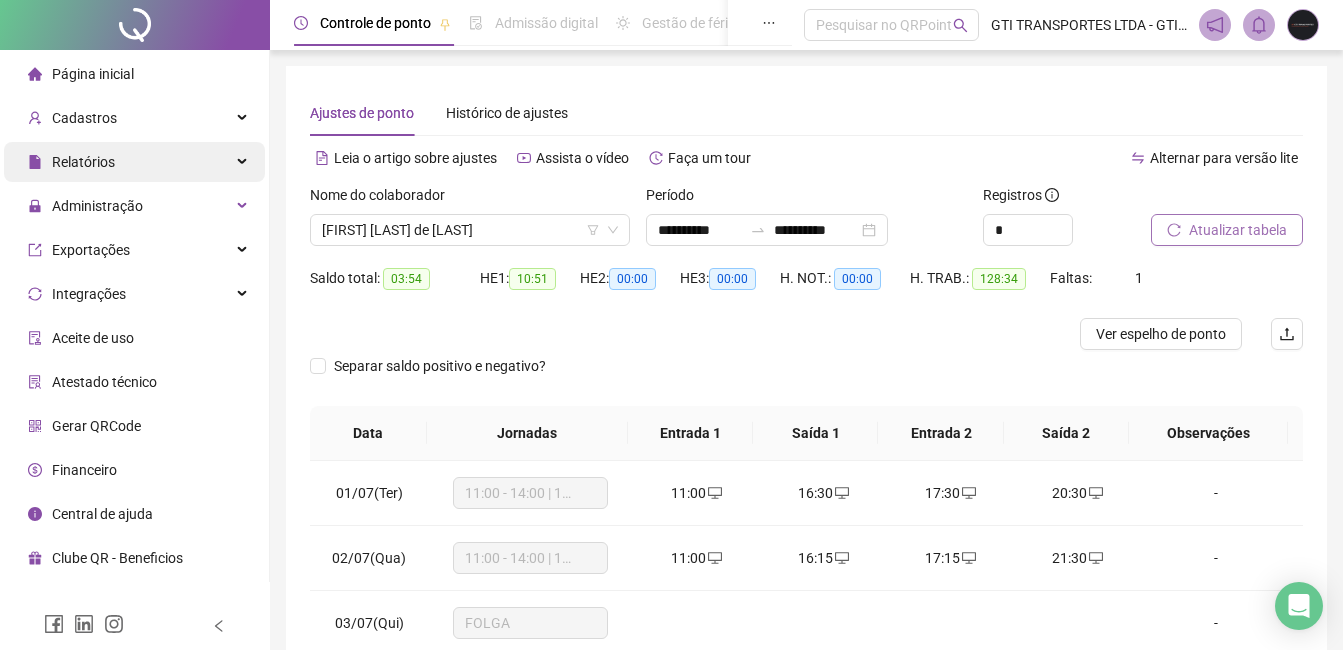 click on "Relatórios" at bounding box center (83, 162) 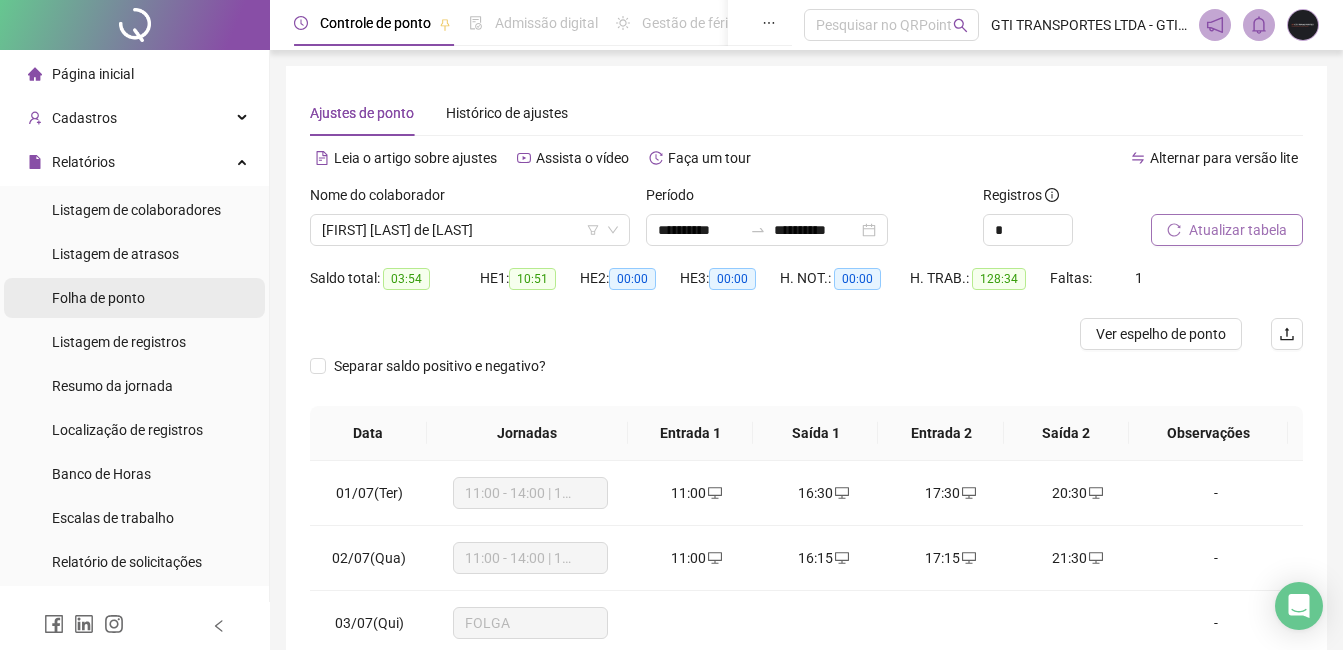 click on "Folha de ponto" at bounding box center [98, 298] 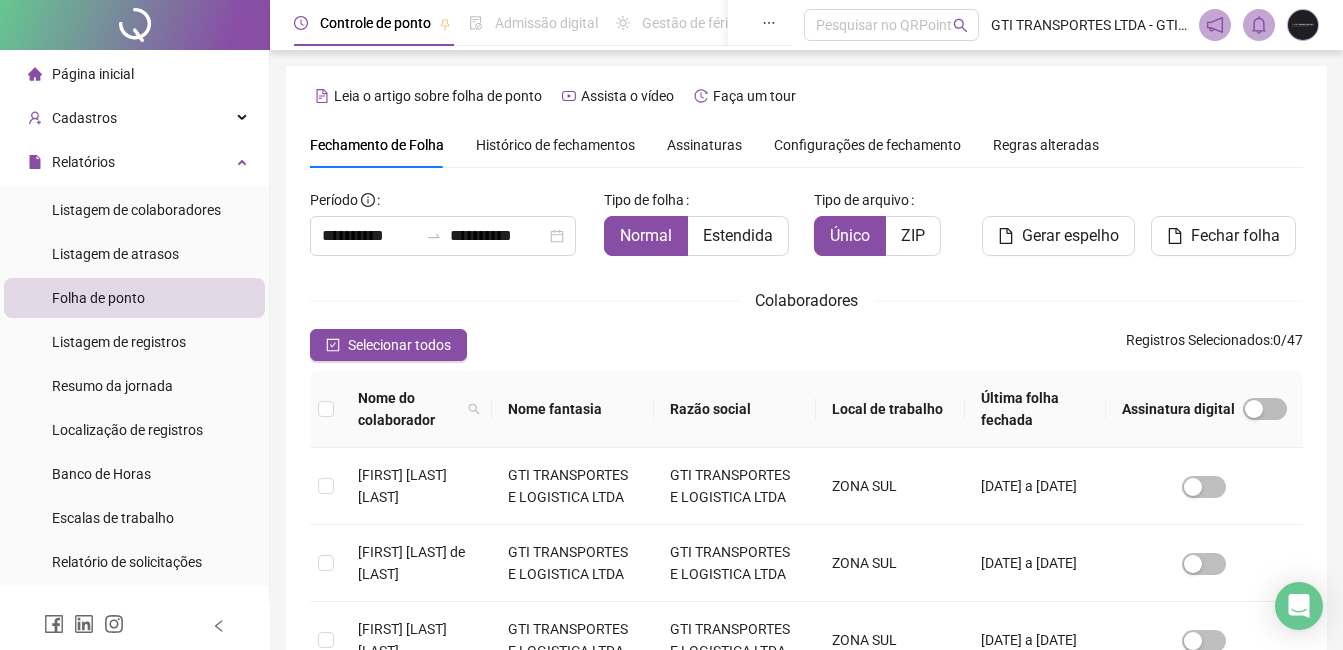 scroll, scrollTop: 85, scrollLeft: 0, axis: vertical 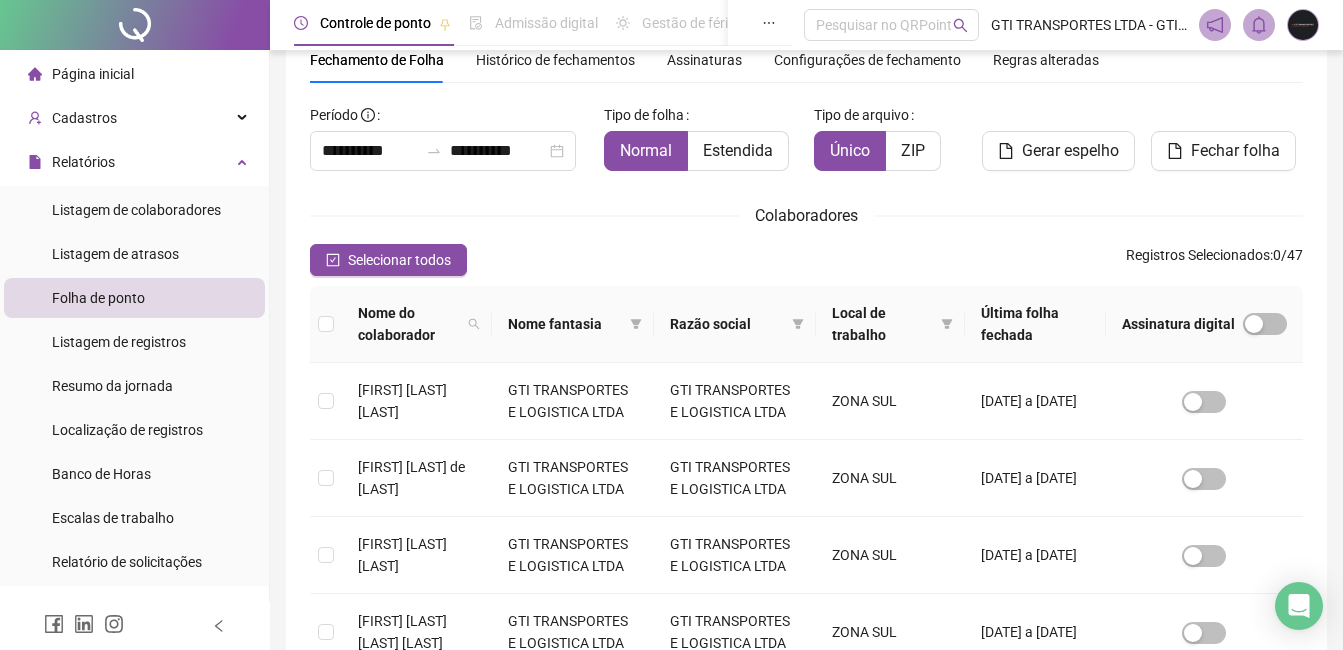 click on "Histórico de fechamentos" at bounding box center [555, 60] 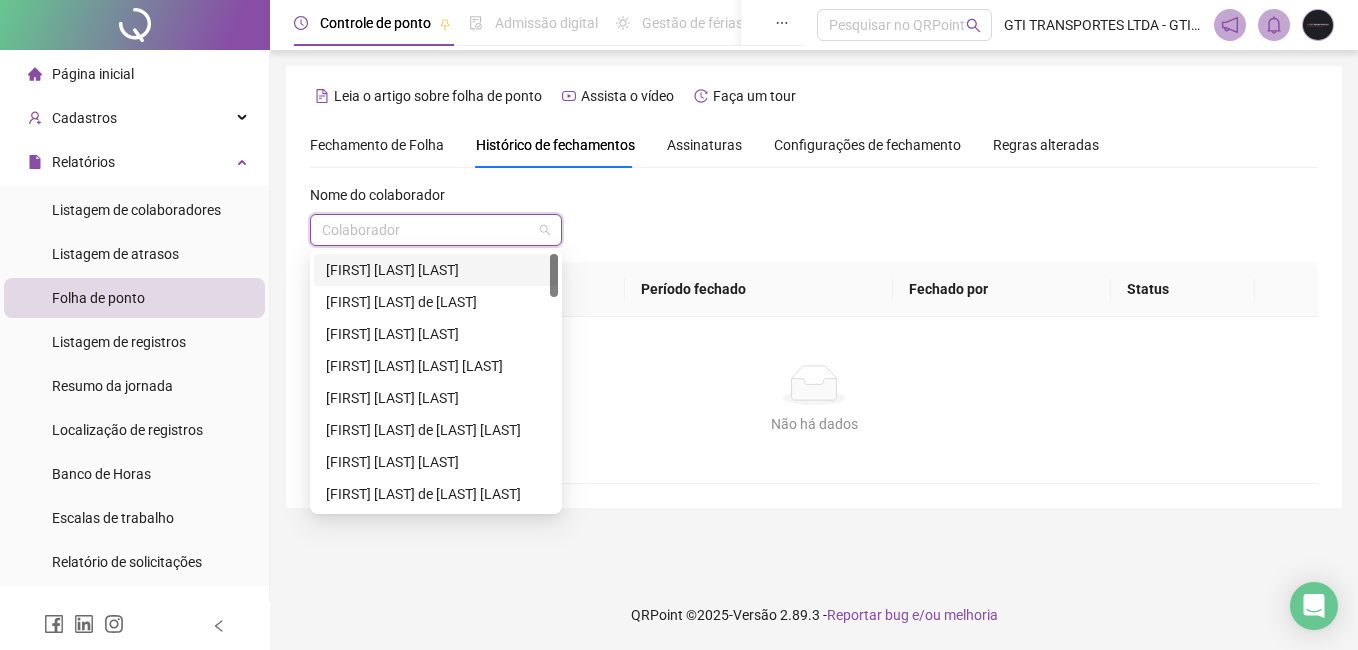 click at bounding box center (427, 230) 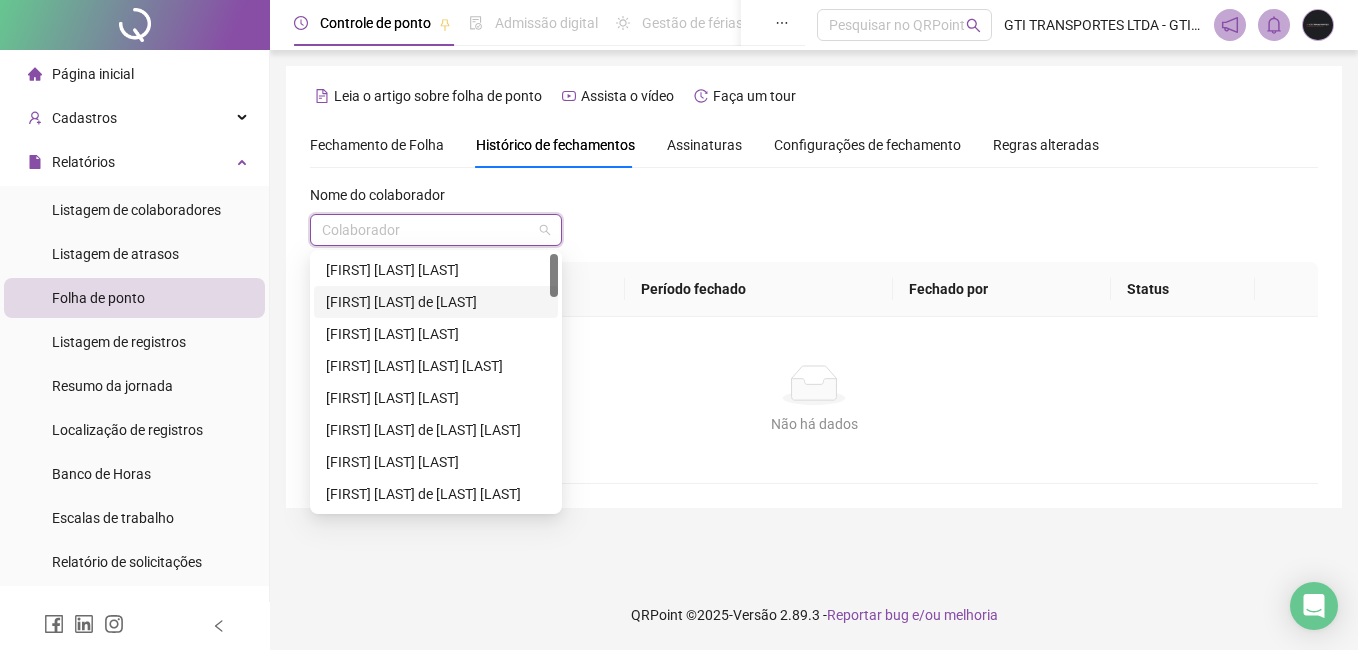 click on "[FIRST] [LAST] de [LAST]" at bounding box center (436, 302) 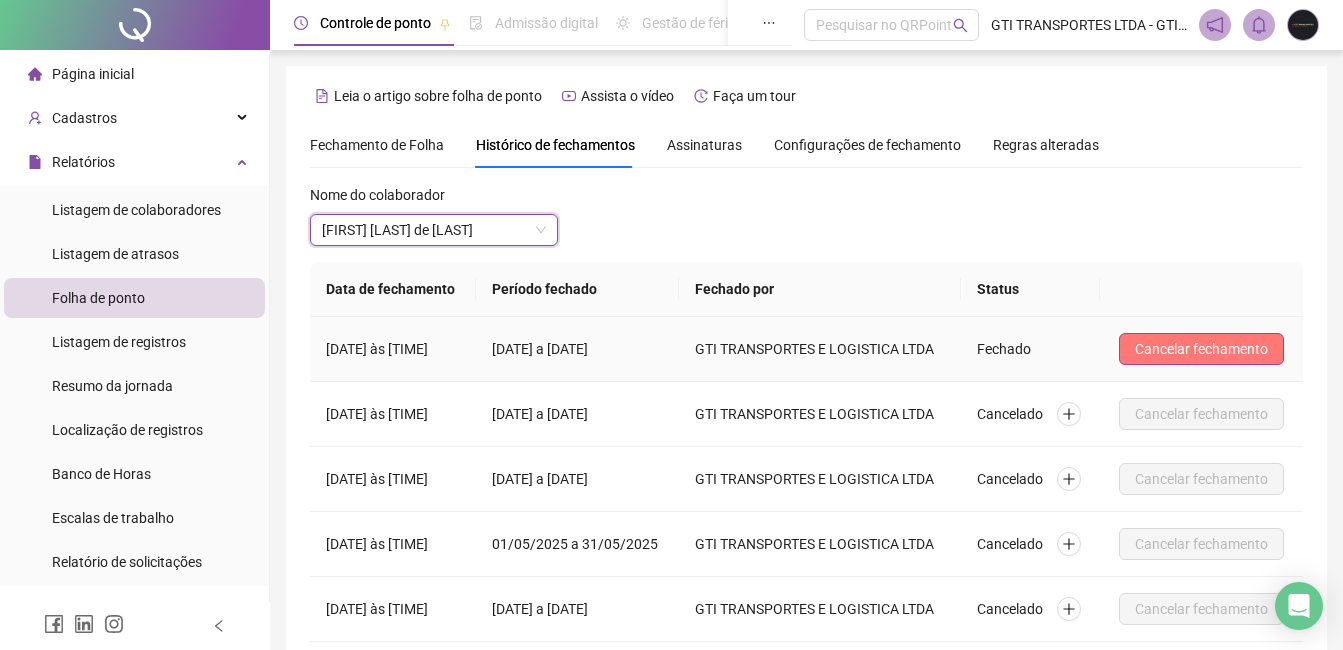 click on "Cancelar fechamento" at bounding box center [1201, 349] 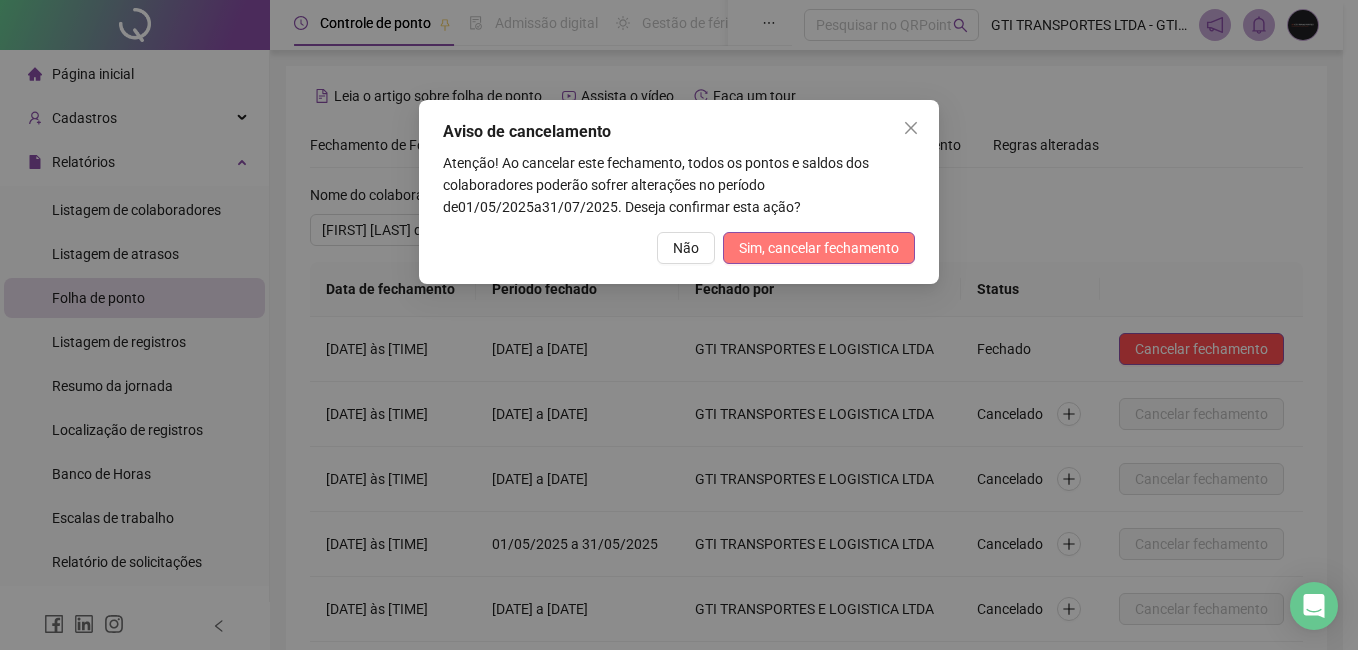 click on "Sim, cancelar fechamento" at bounding box center (819, 248) 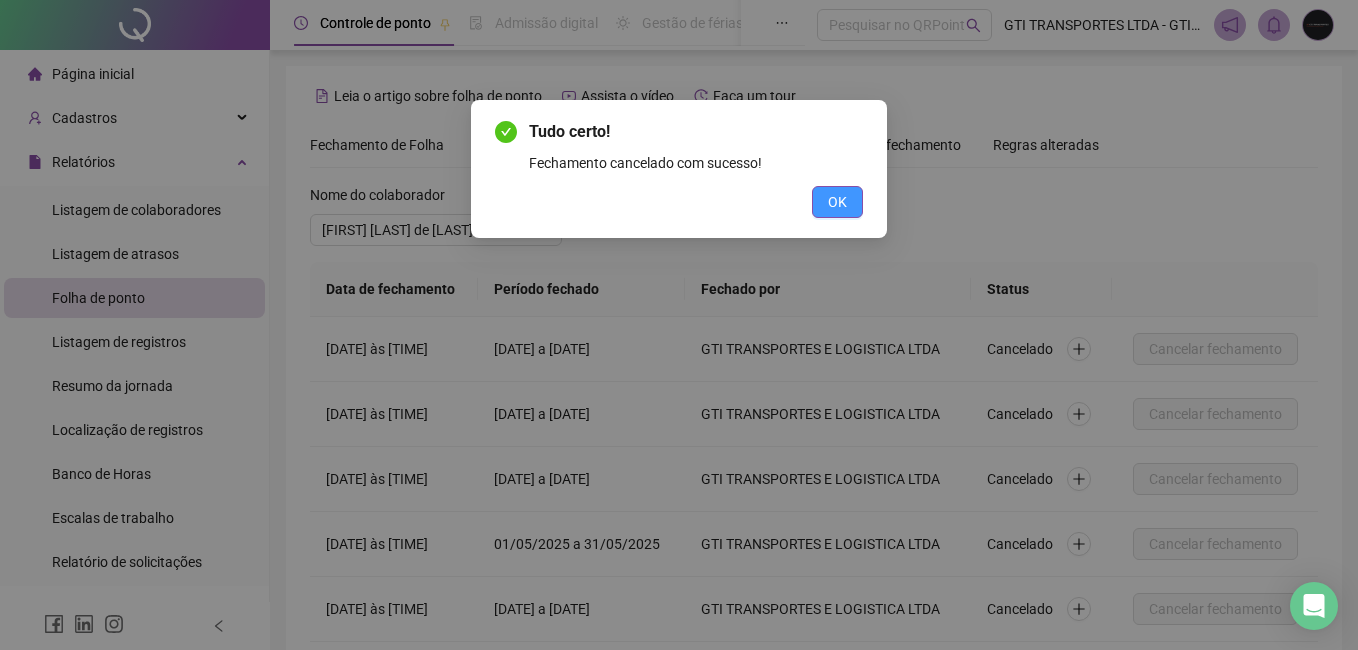 click on "OK" at bounding box center (837, 202) 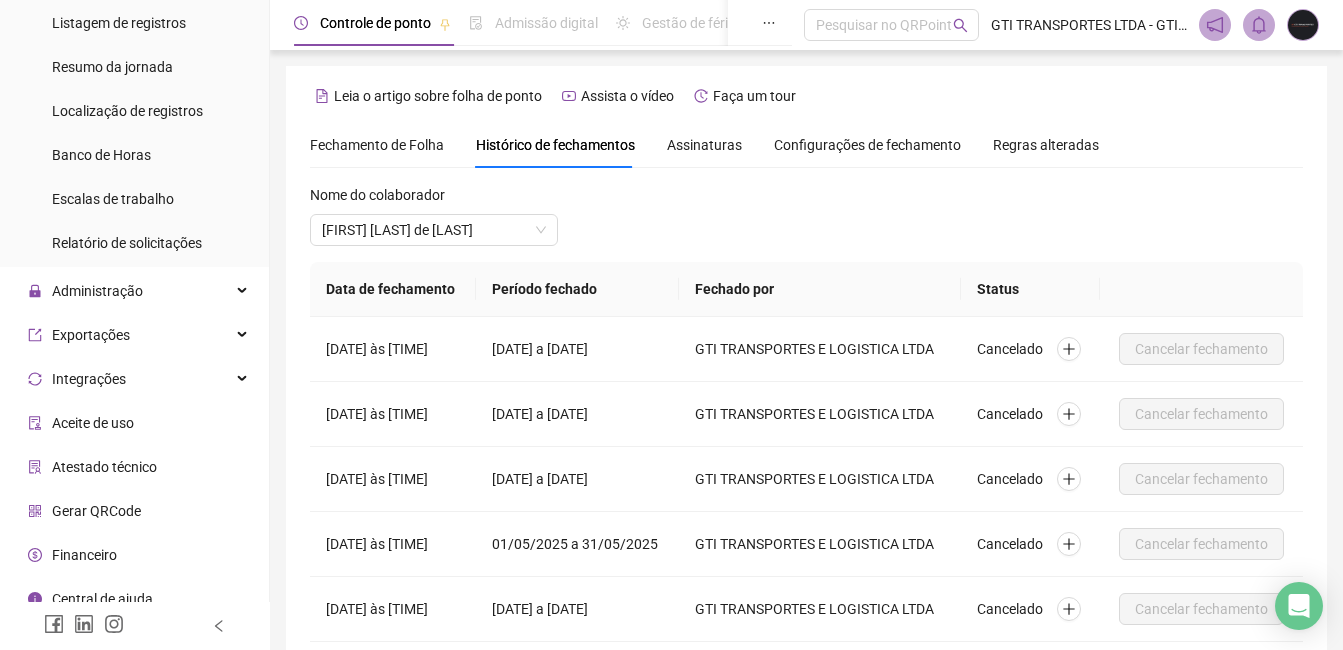 scroll, scrollTop: 336, scrollLeft: 0, axis: vertical 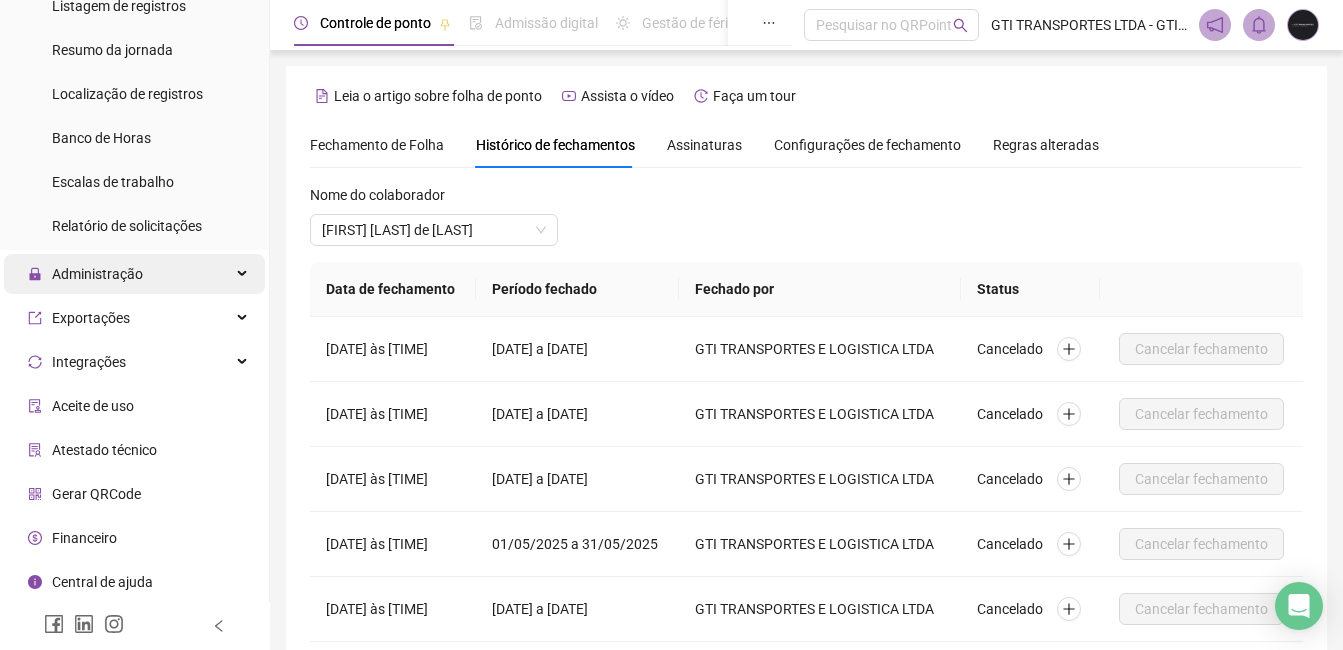 click on "Administração" at bounding box center [97, 274] 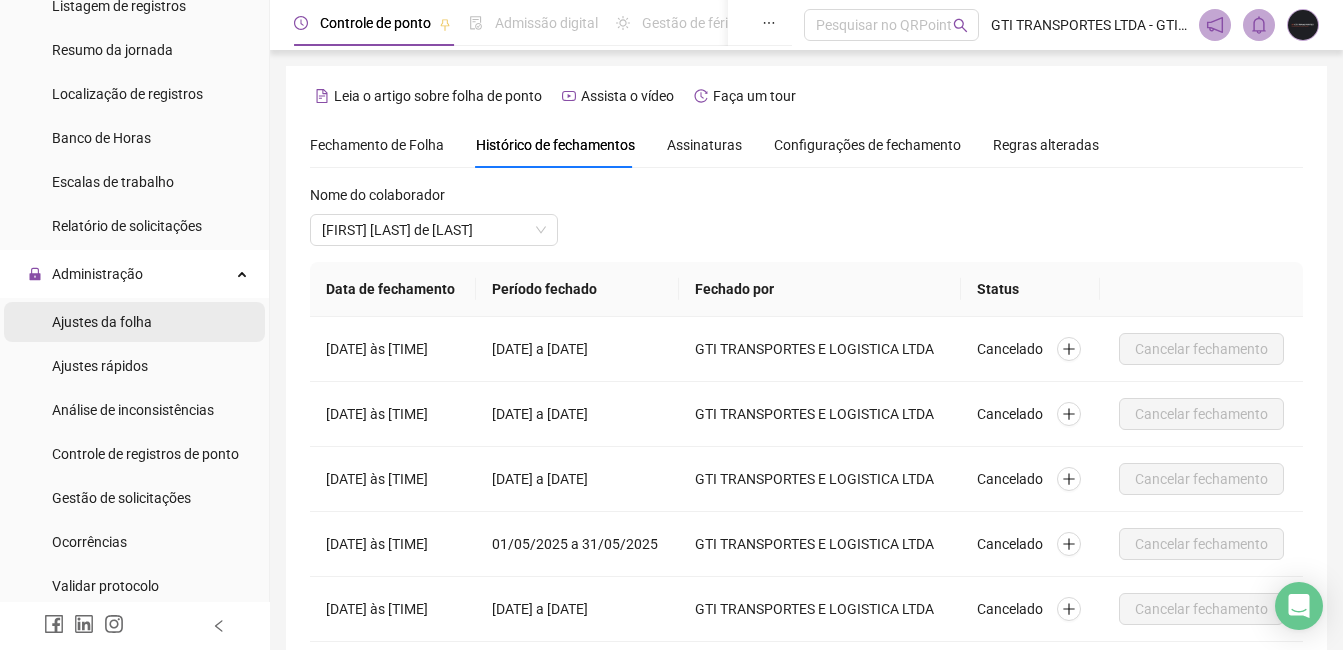 click on "Ajustes da folha" at bounding box center [102, 322] 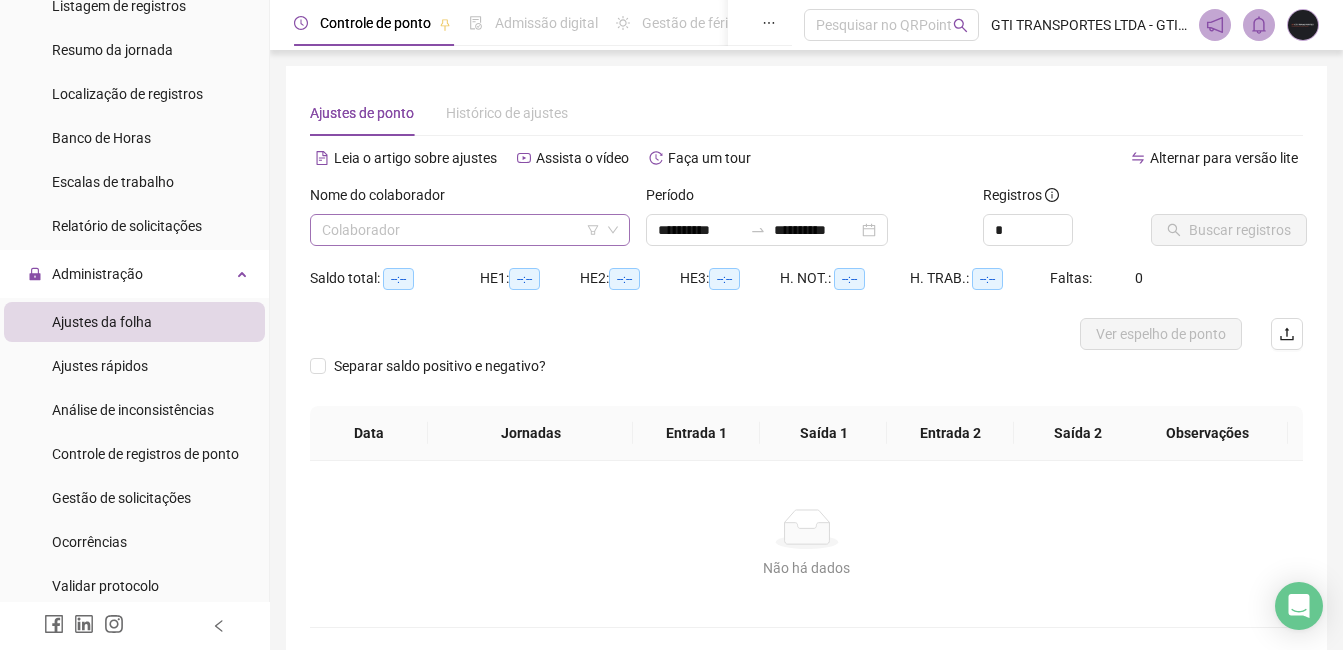 click at bounding box center (461, 230) 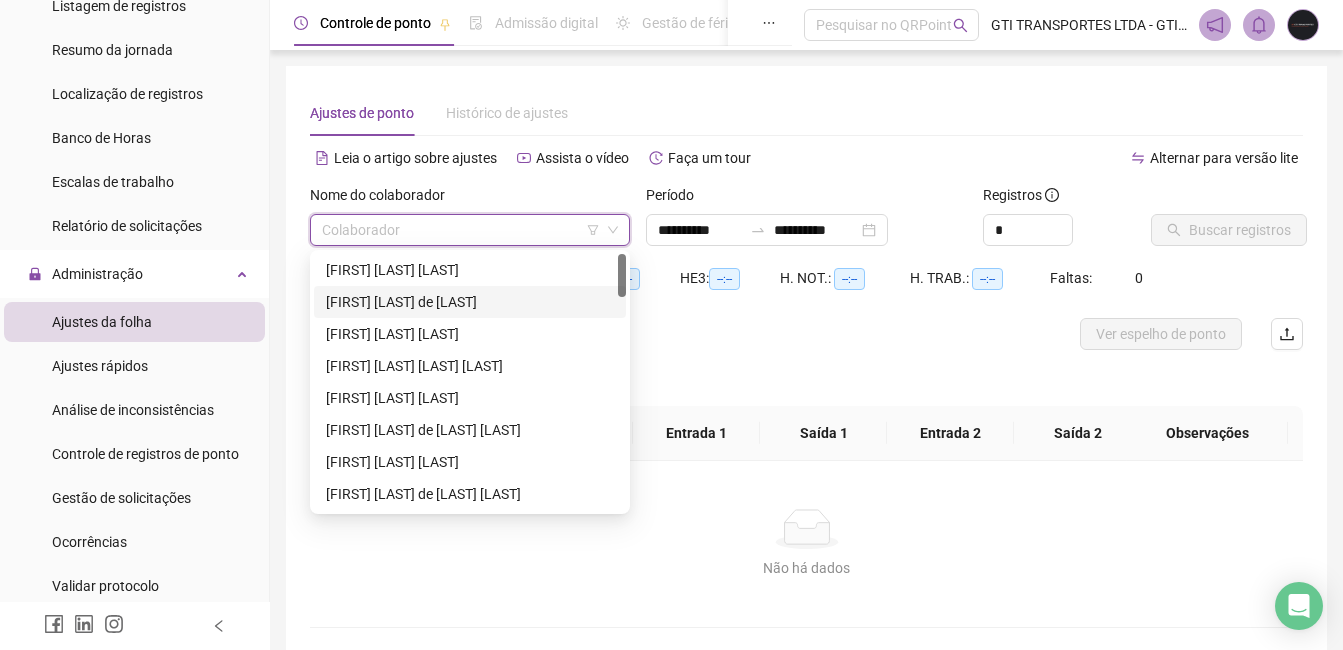 click on "[FIRST] [LAST] de [LAST]" at bounding box center [470, 302] 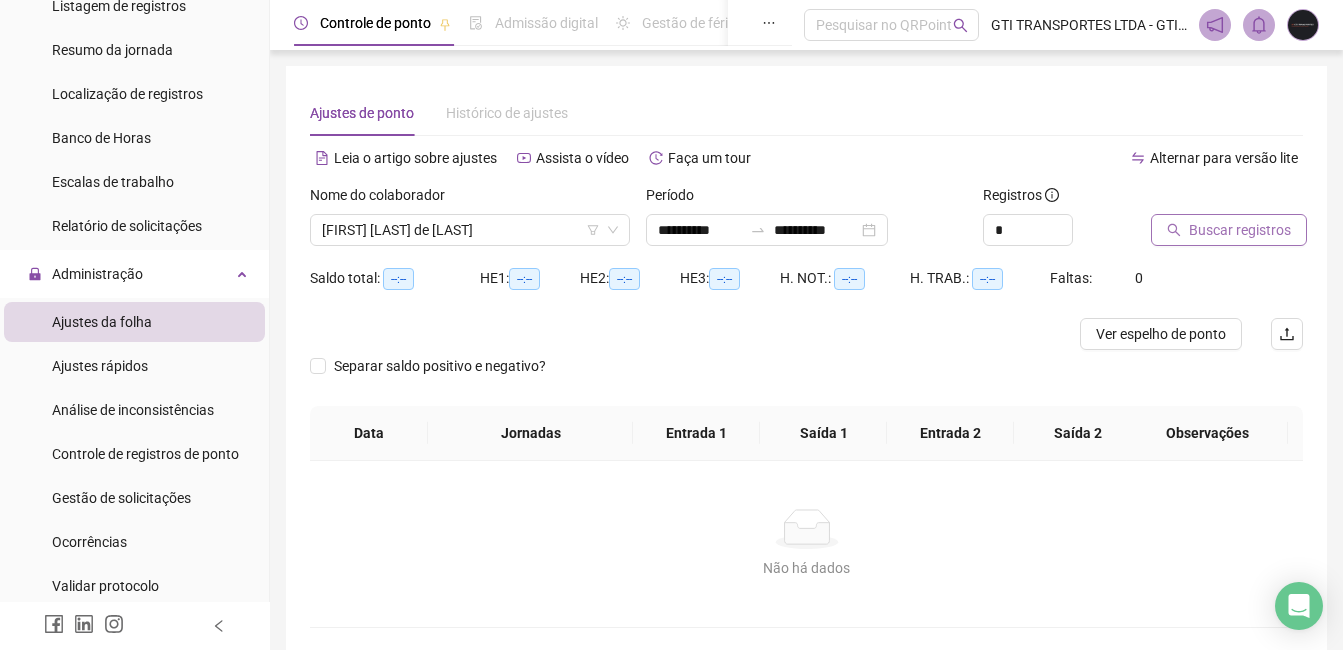 click on "Buscar registros" at bounding box center [1240, 230] 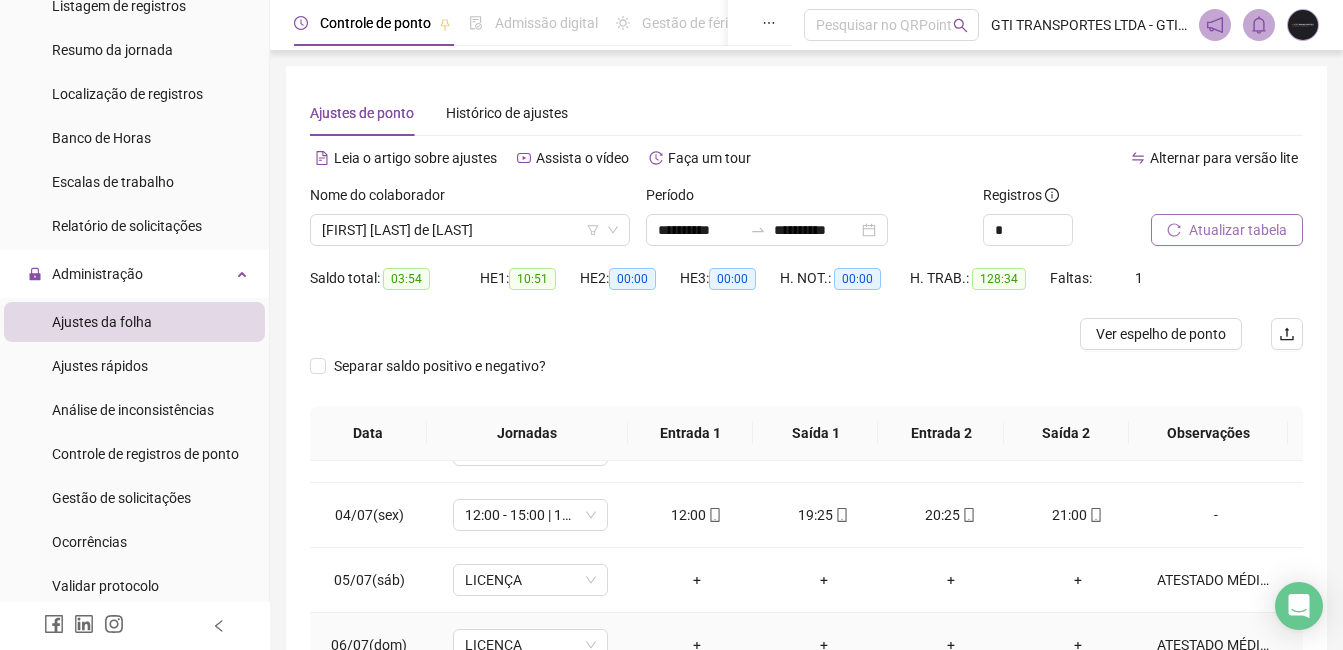 scroll, scrollTop: 0, scrollLeft: 0, axis: both 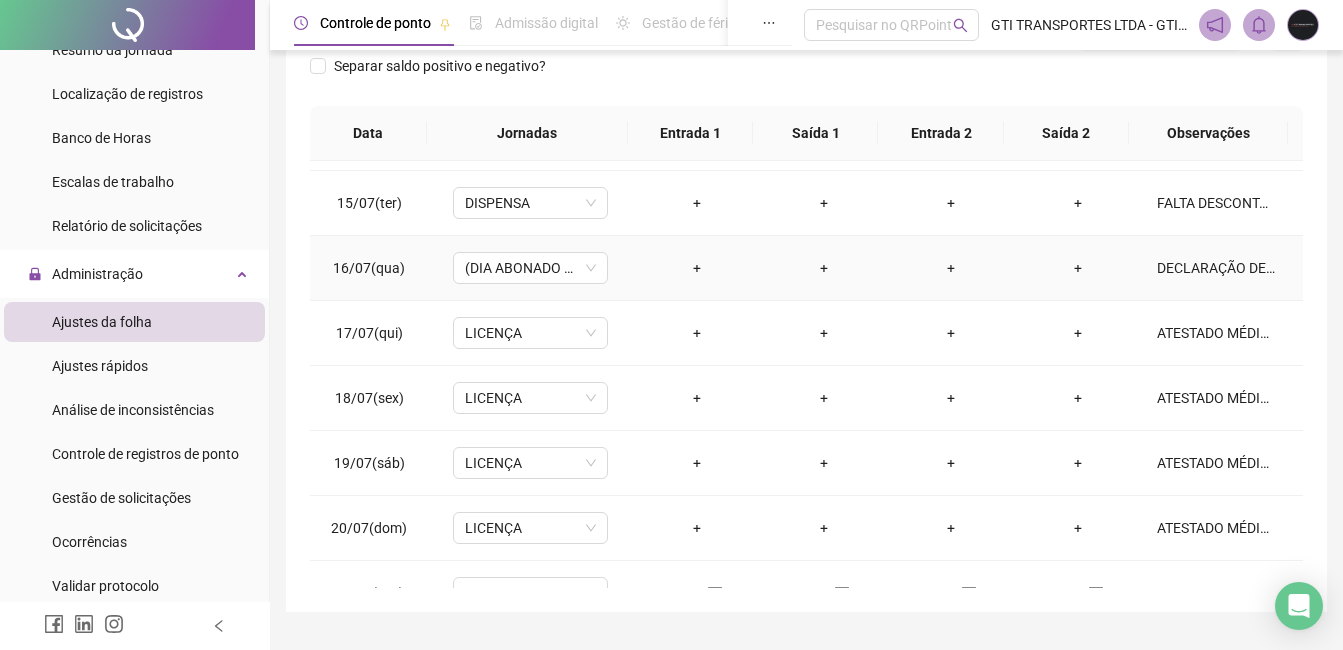 click on "DECLARAÇÃO DE COMPARECIMENTO" at bounding box center [1216, 268] 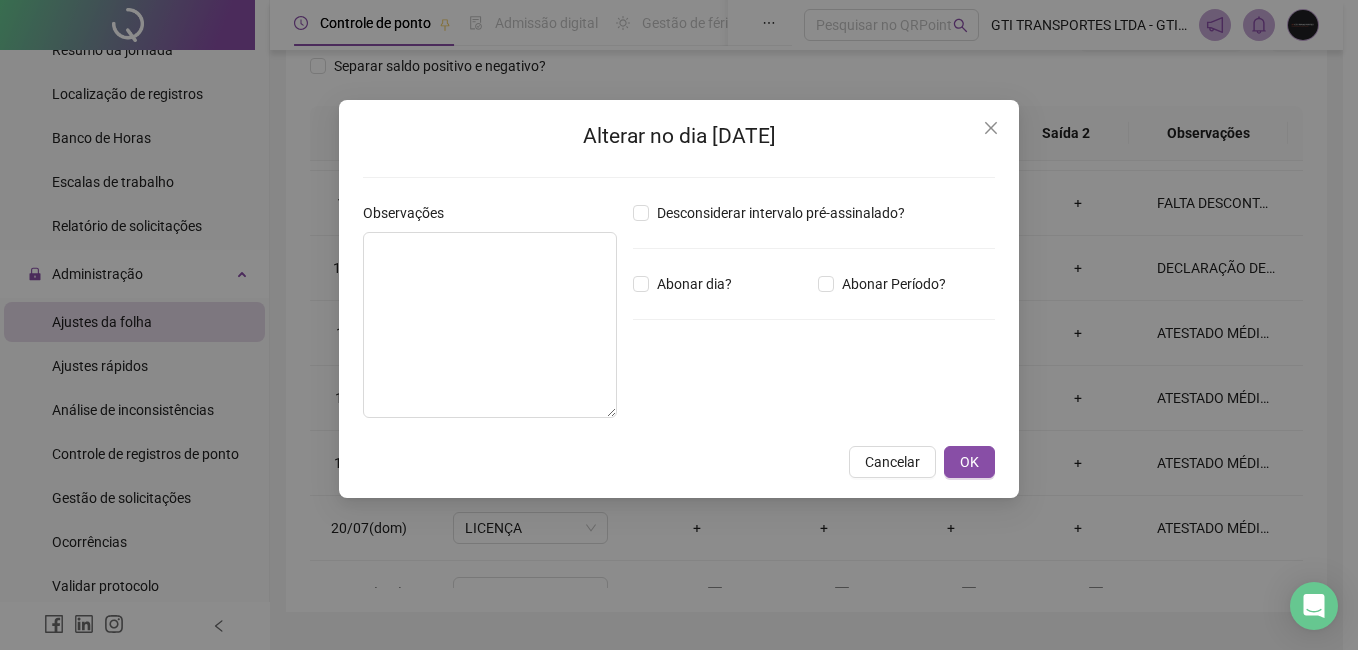 type on "**********" 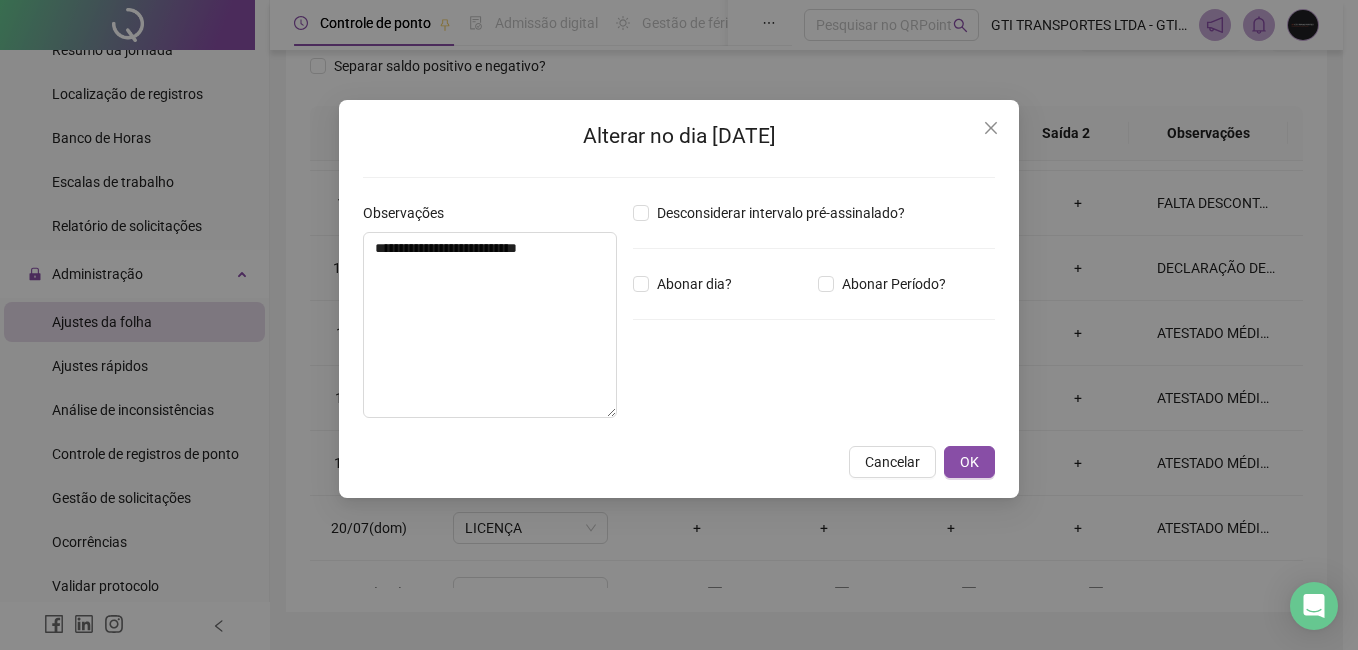 type on "*****" 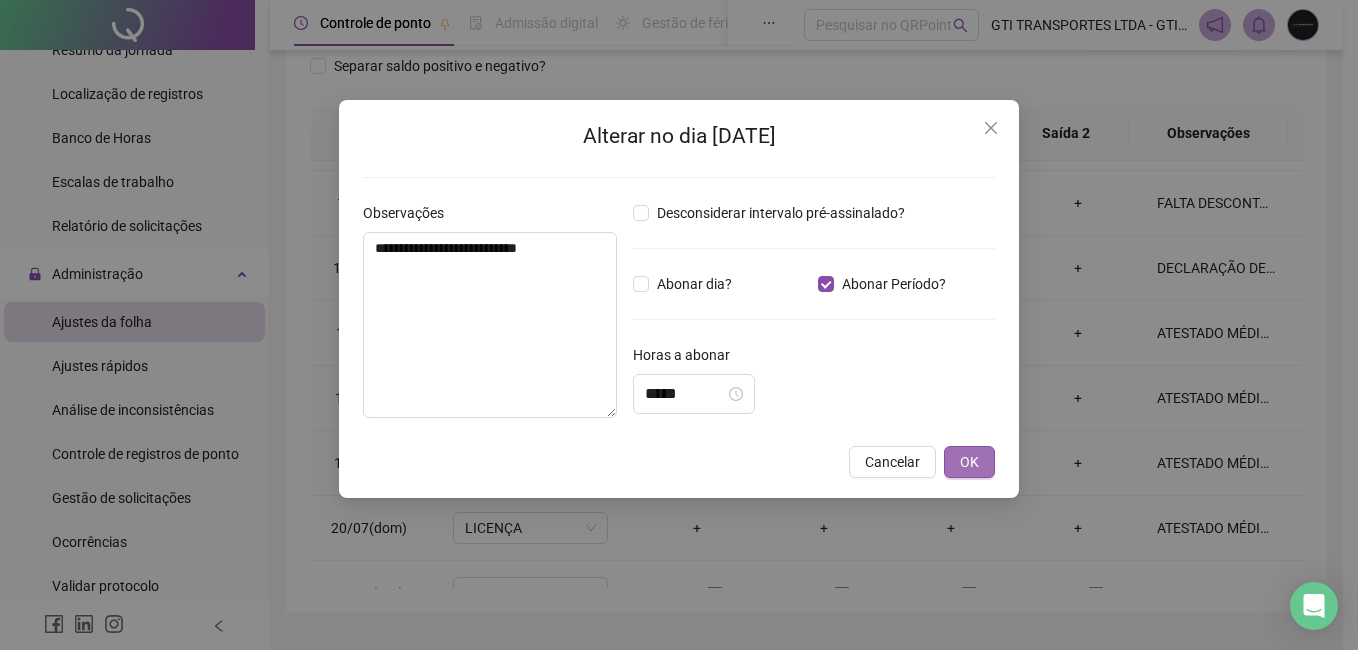 click on "OK" at bounding box center [969, 462] 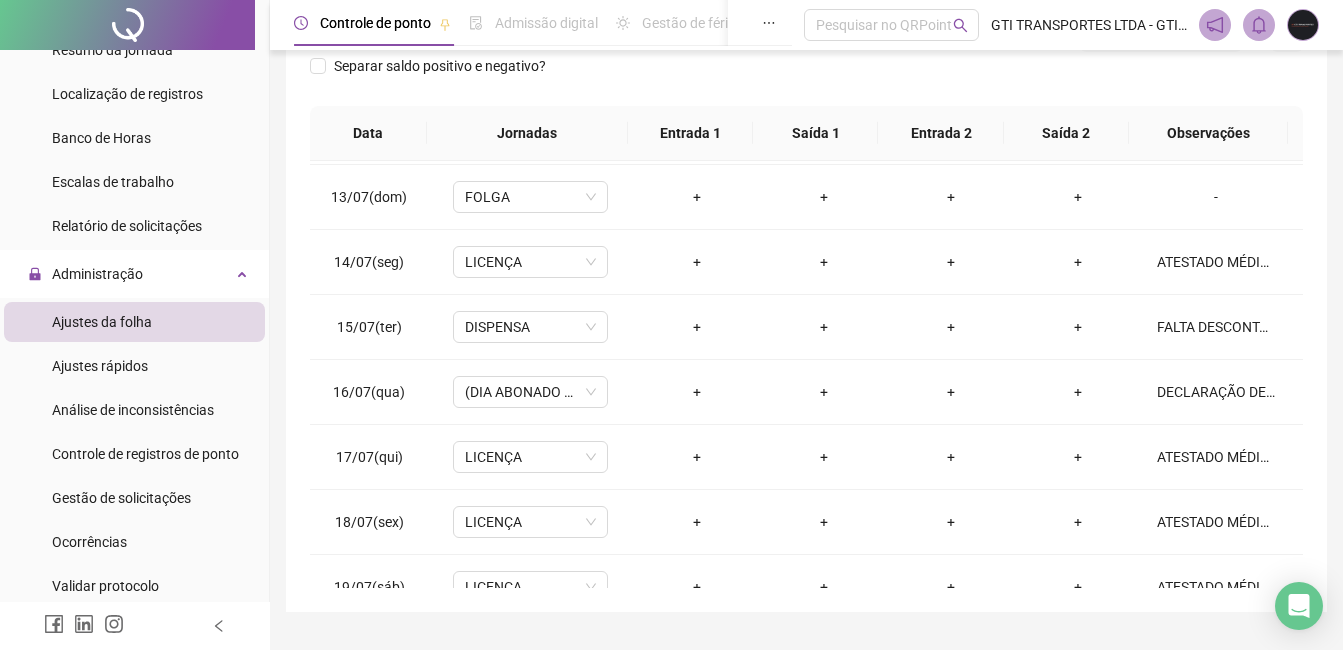 scroll, scrollTop: 800, scrollLeft: 0, axis: vertical 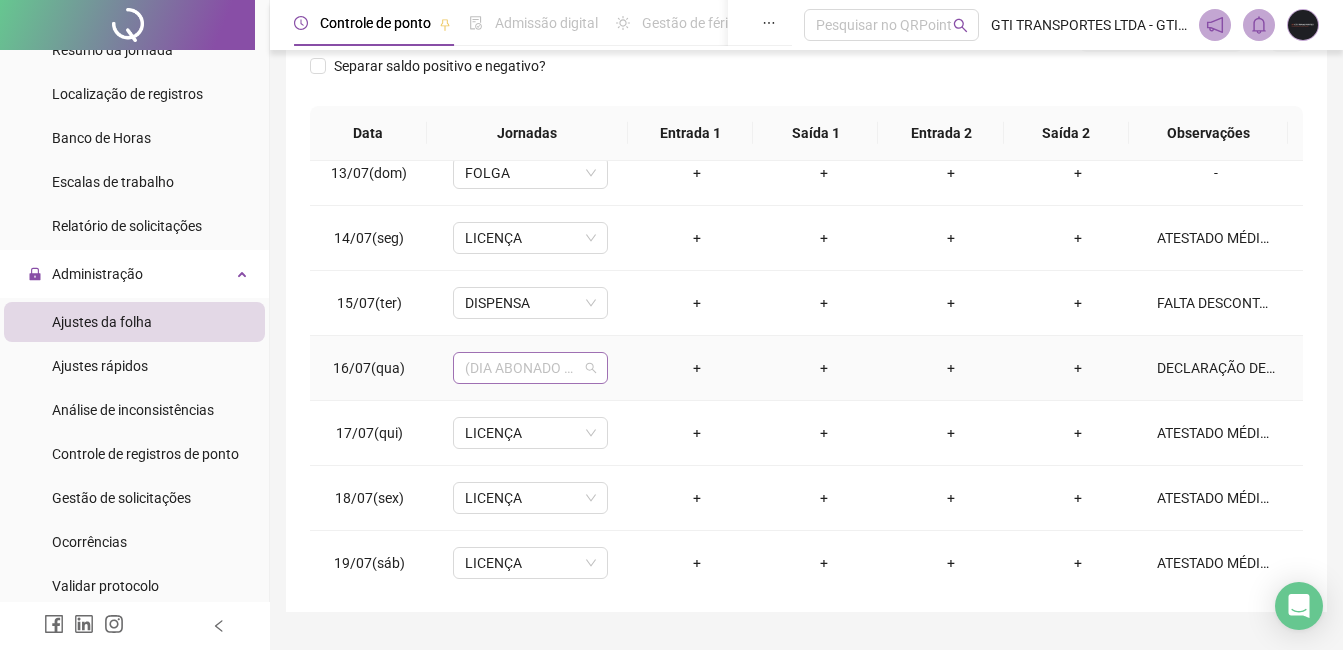 click on "(DIA ABONADO PARCIALMENTE)" at bounding box center [530, 368] 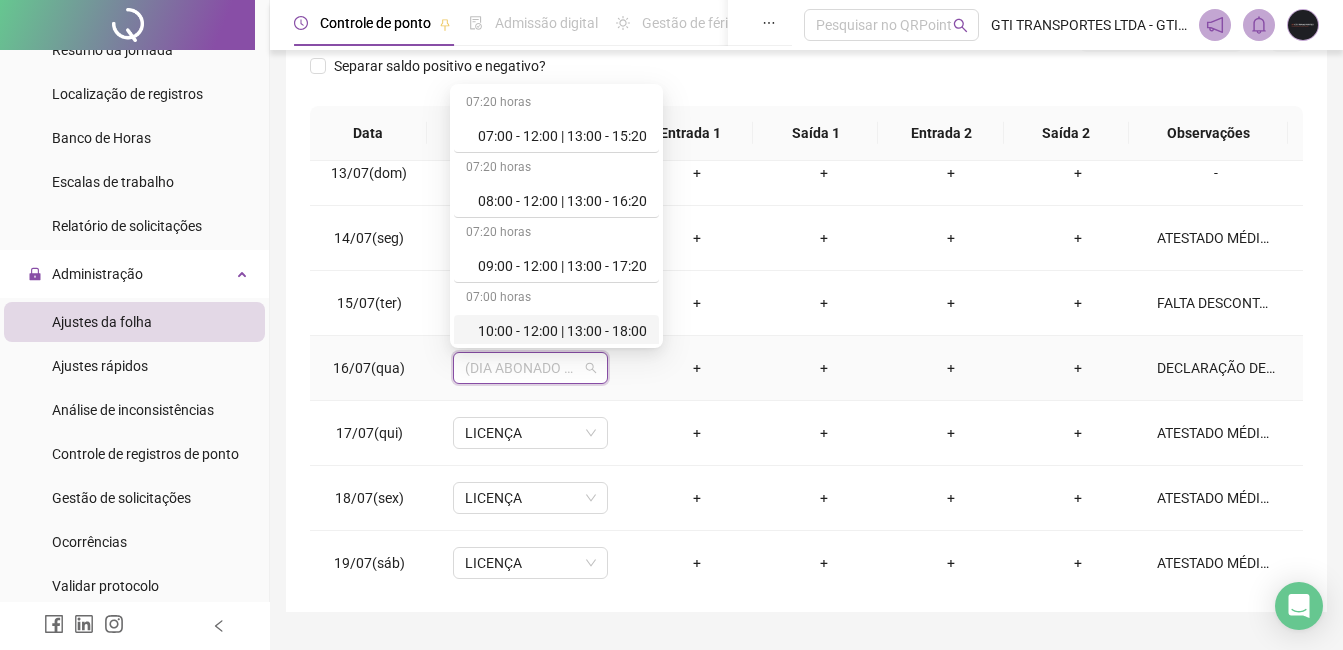 scroll, scrollTop: 100, scrollLeft: 0, axis: vertical 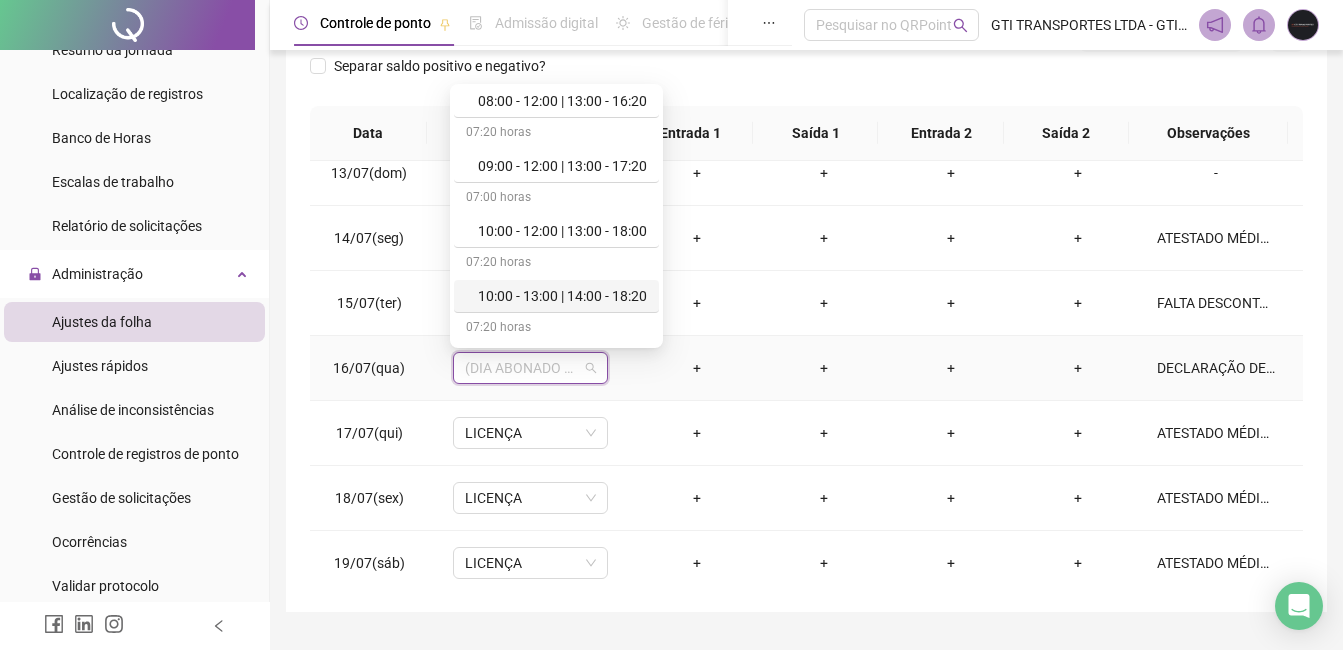 click on "10:00 - 13:00 | 14:00 - 18:20" at bounding box center (562, 296) 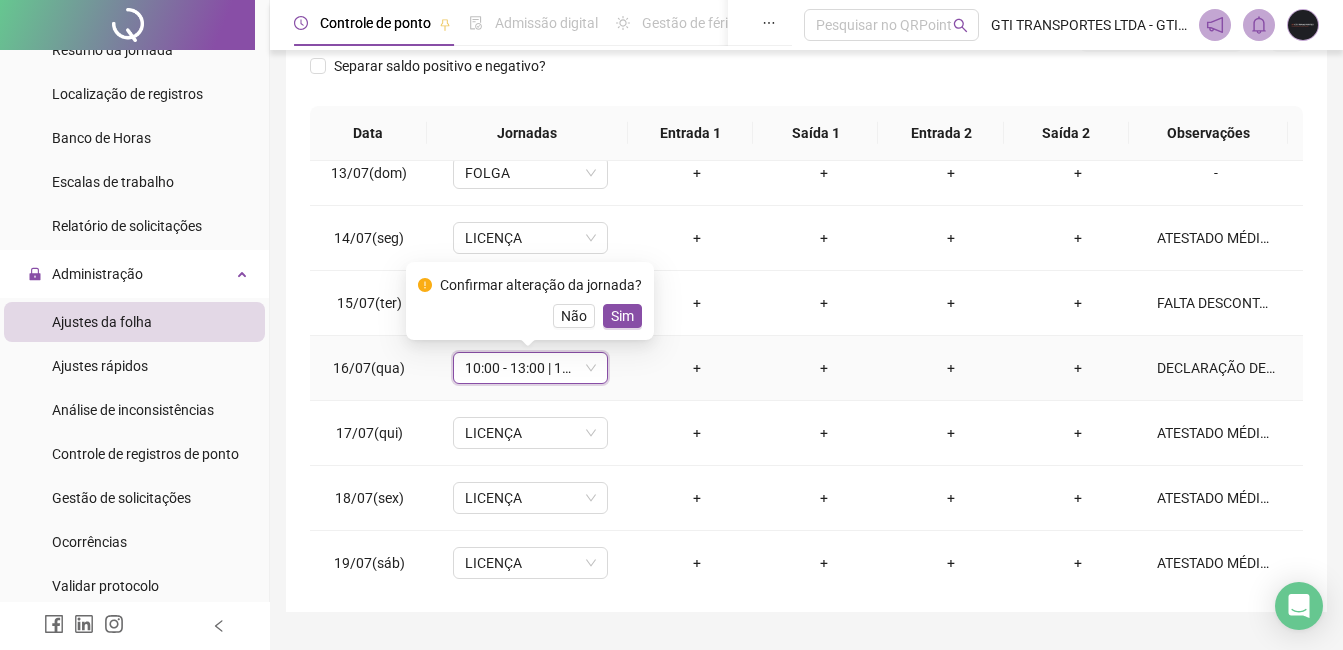 click on "Confirmar alteração da jornada? Não Sim" at bounding box center (530, 301) 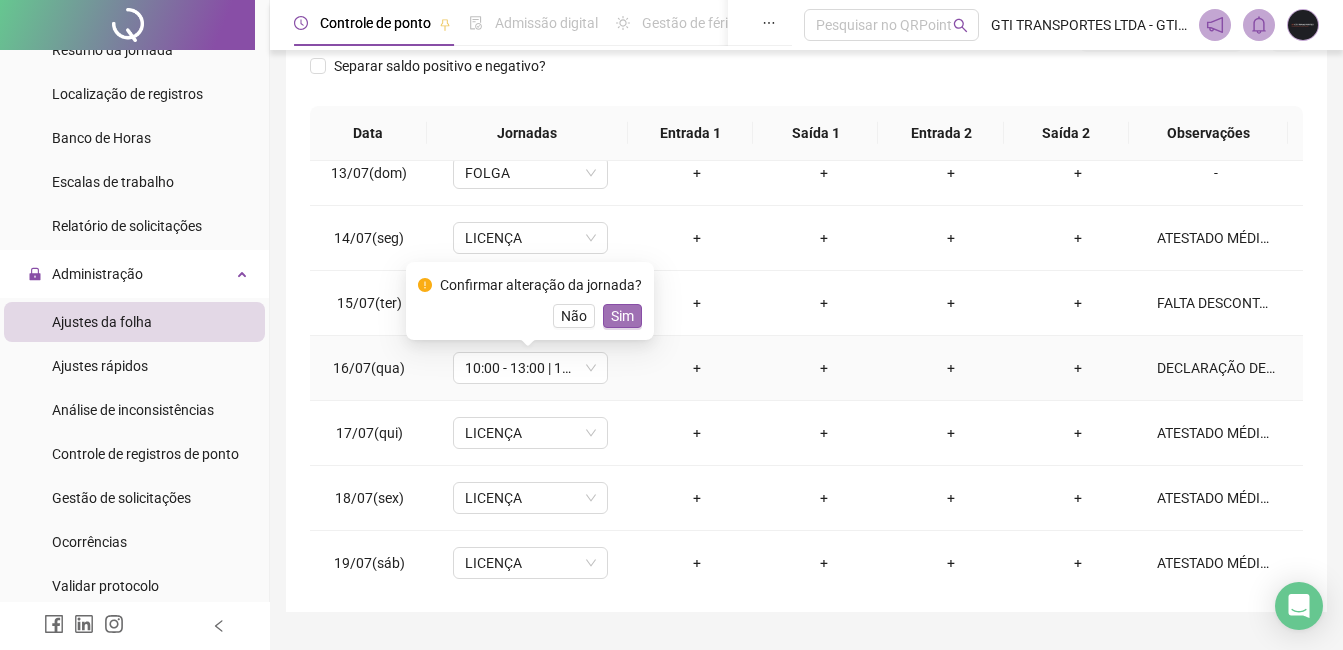 click on "Sim" at bounding box center (622, 316) 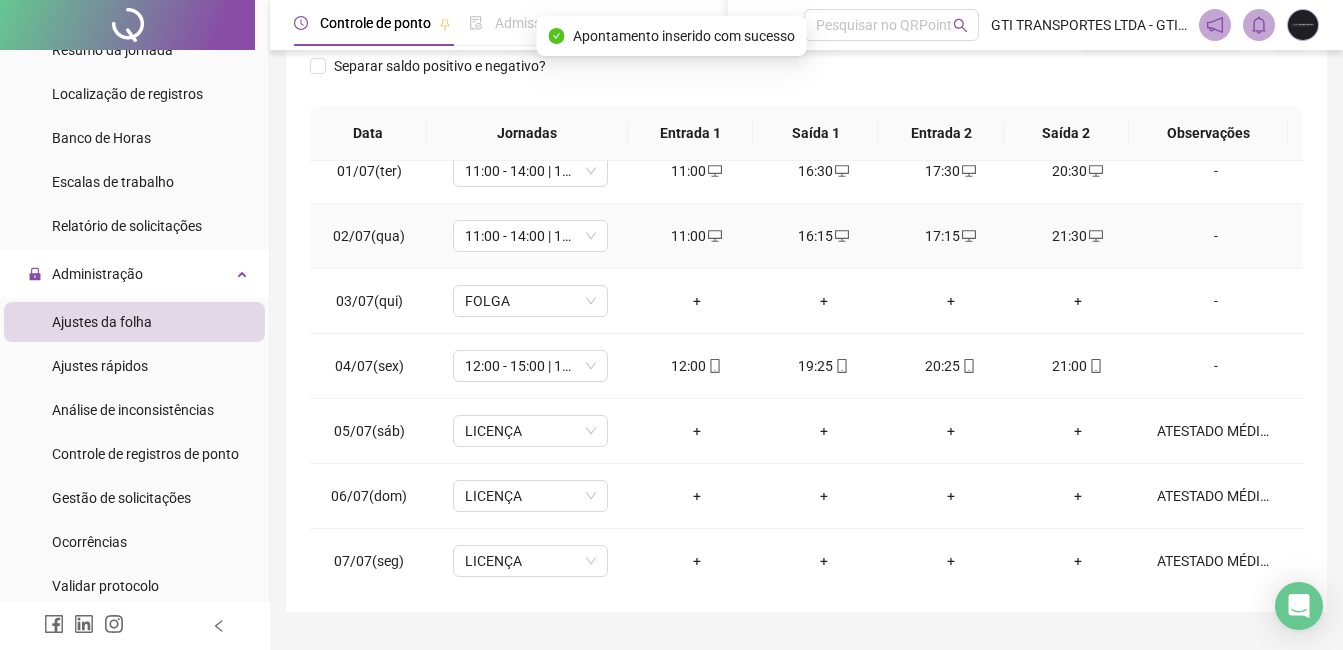 scroll, scrollTop: 0, scrollLeft: 0, axis: both 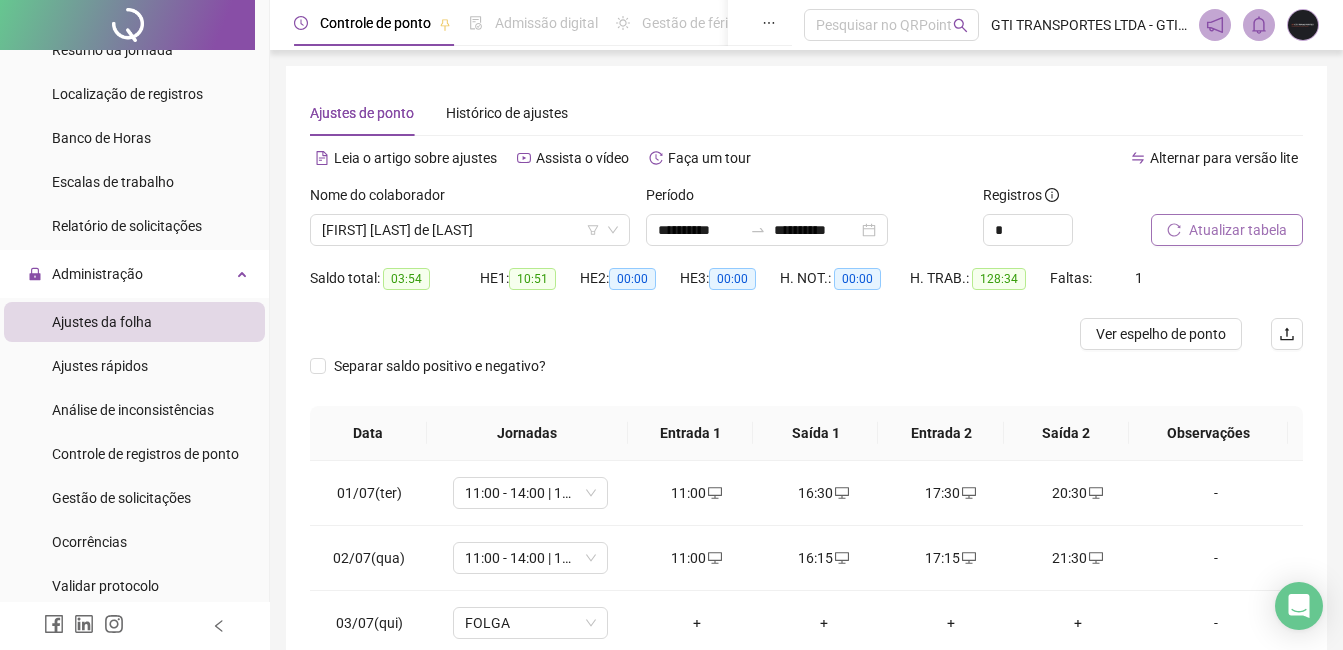 click on "Atualizar tabela" at bounding box center (1238, 230) 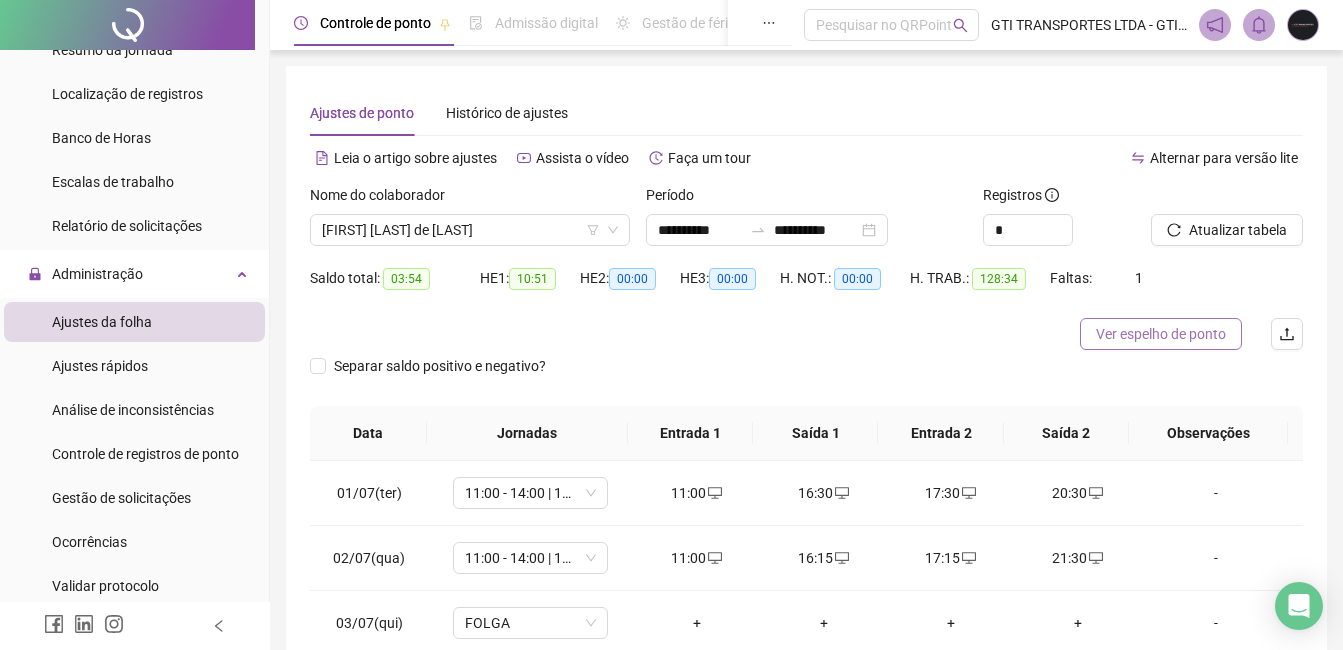 click on "Ver espelho de ponto" at bounding box center (1161, 334) 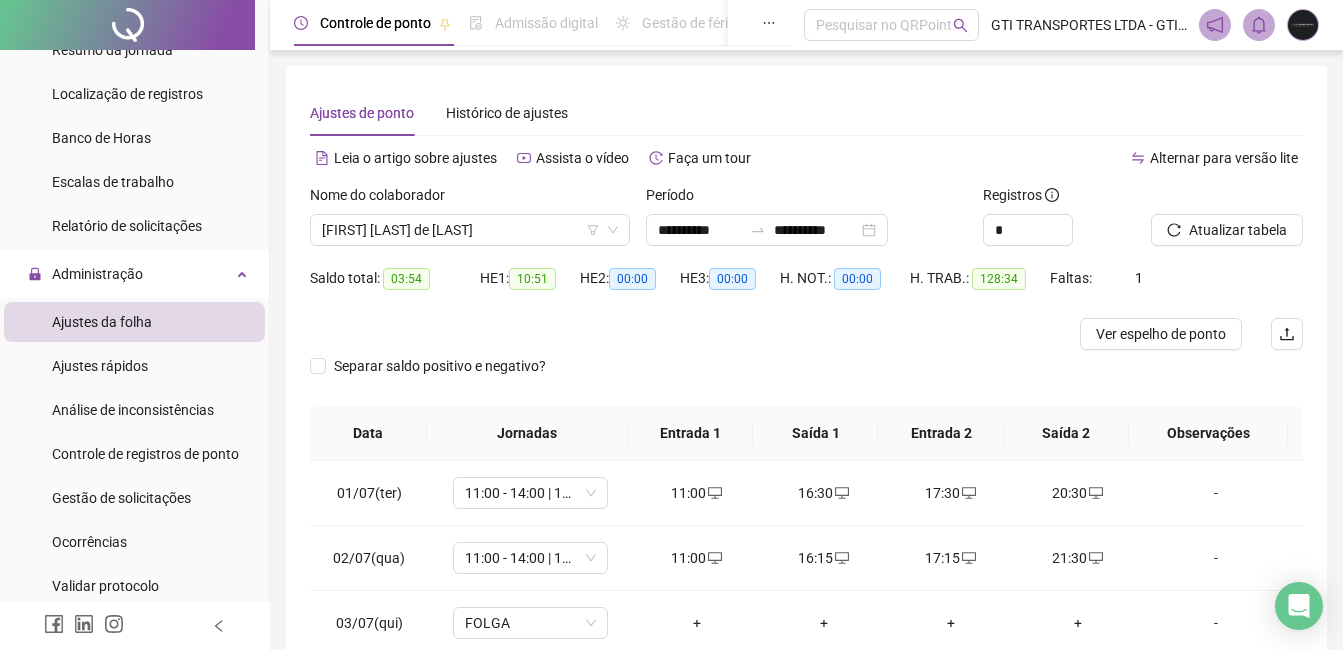 scroll, scrollTop: 300, scrollLeft: 0, axis: vertical 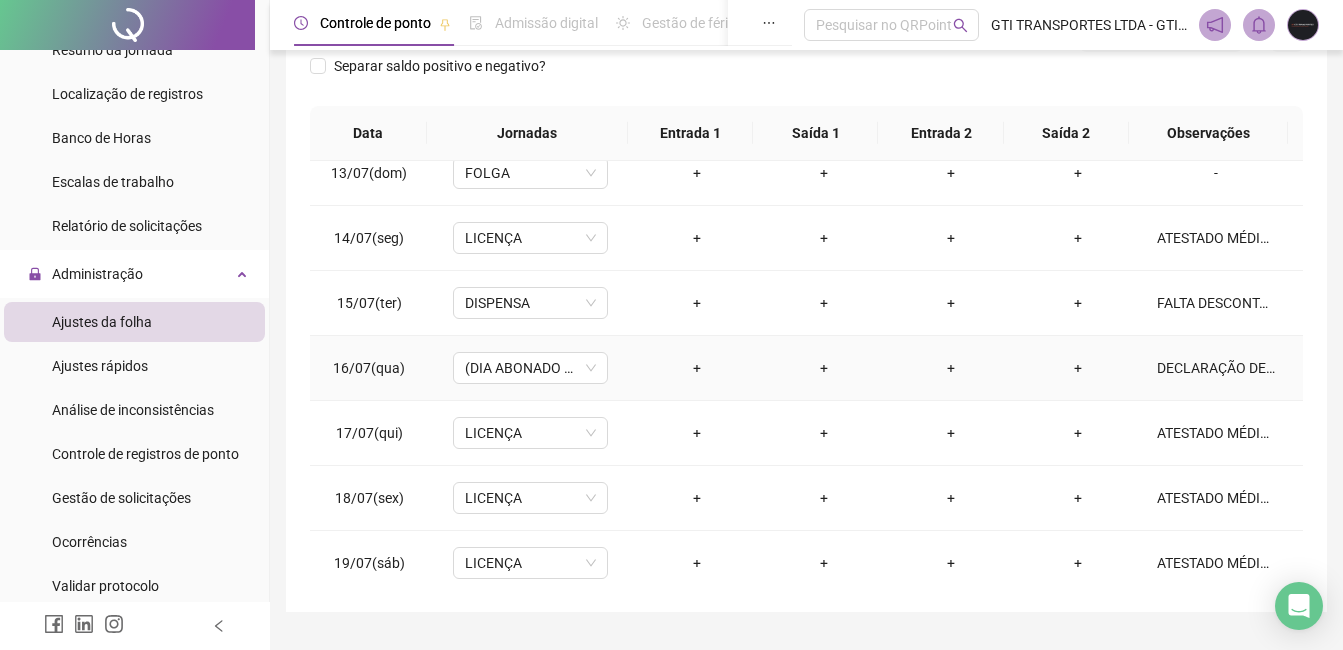 click on "DECLARAÇÃO DE COMPARECIMENTO" at bounding box center [1216, 368] 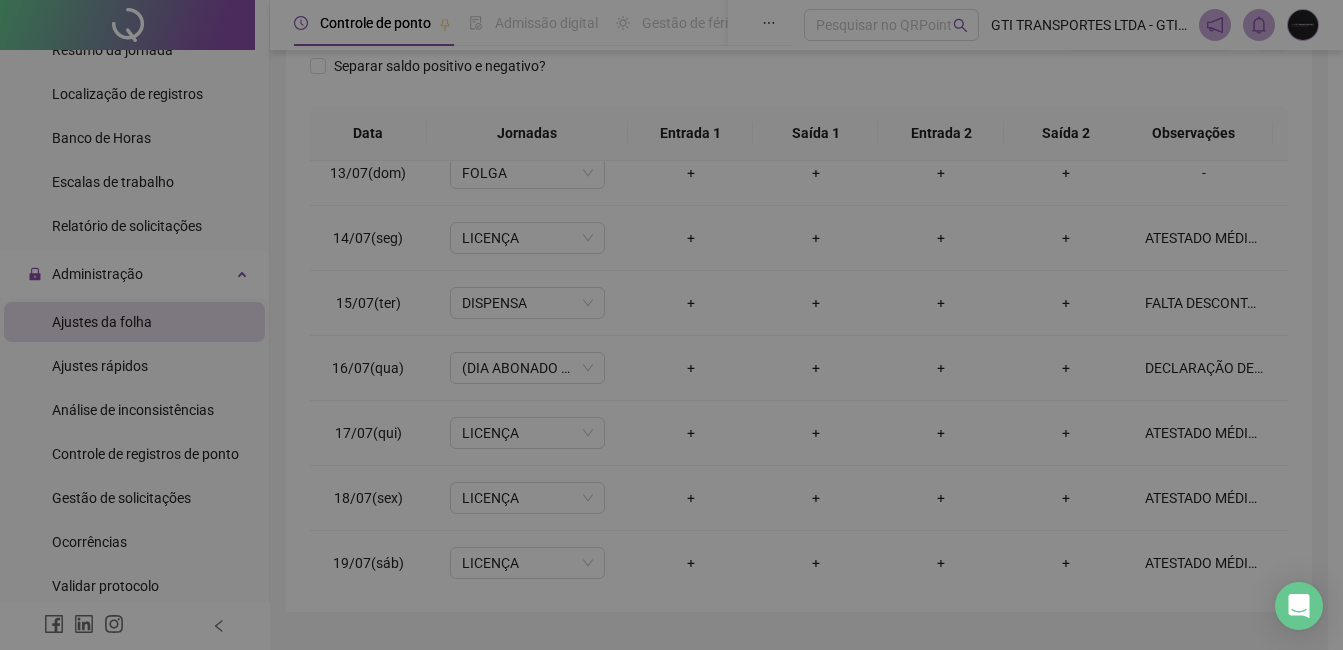 type on "*****" 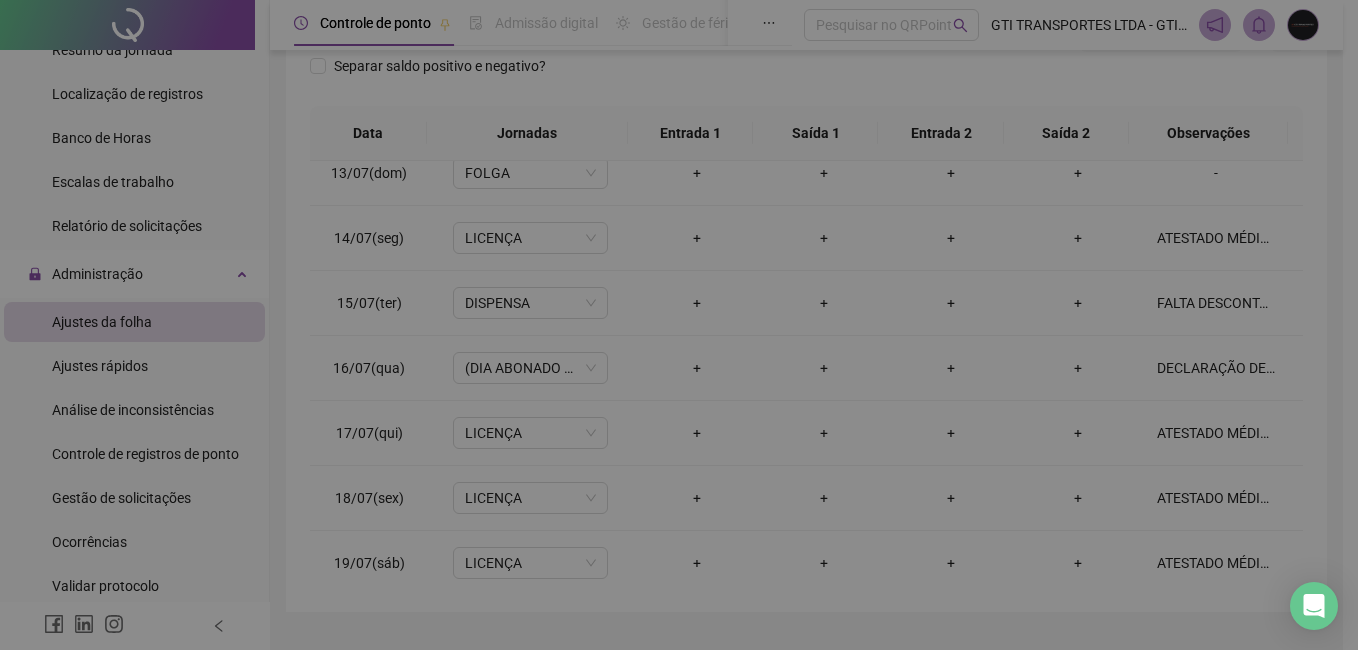 type on "*****" 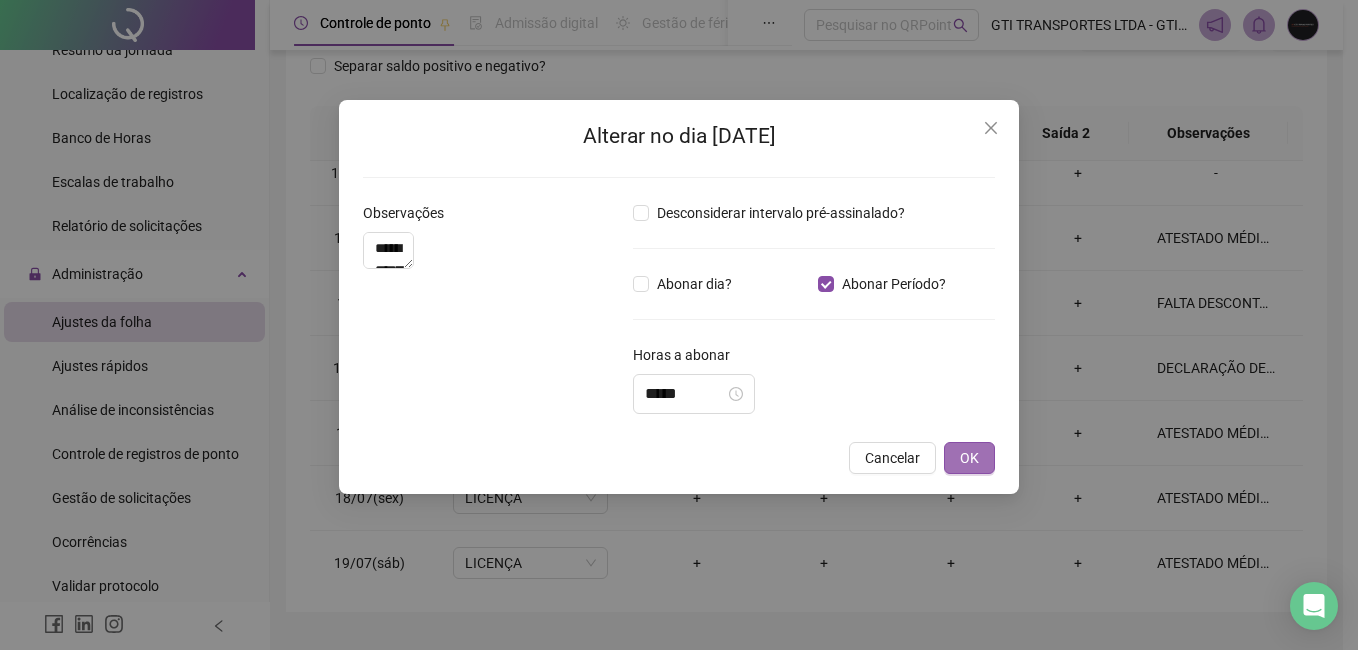 click on "OK" at bounding box center (969, 458) 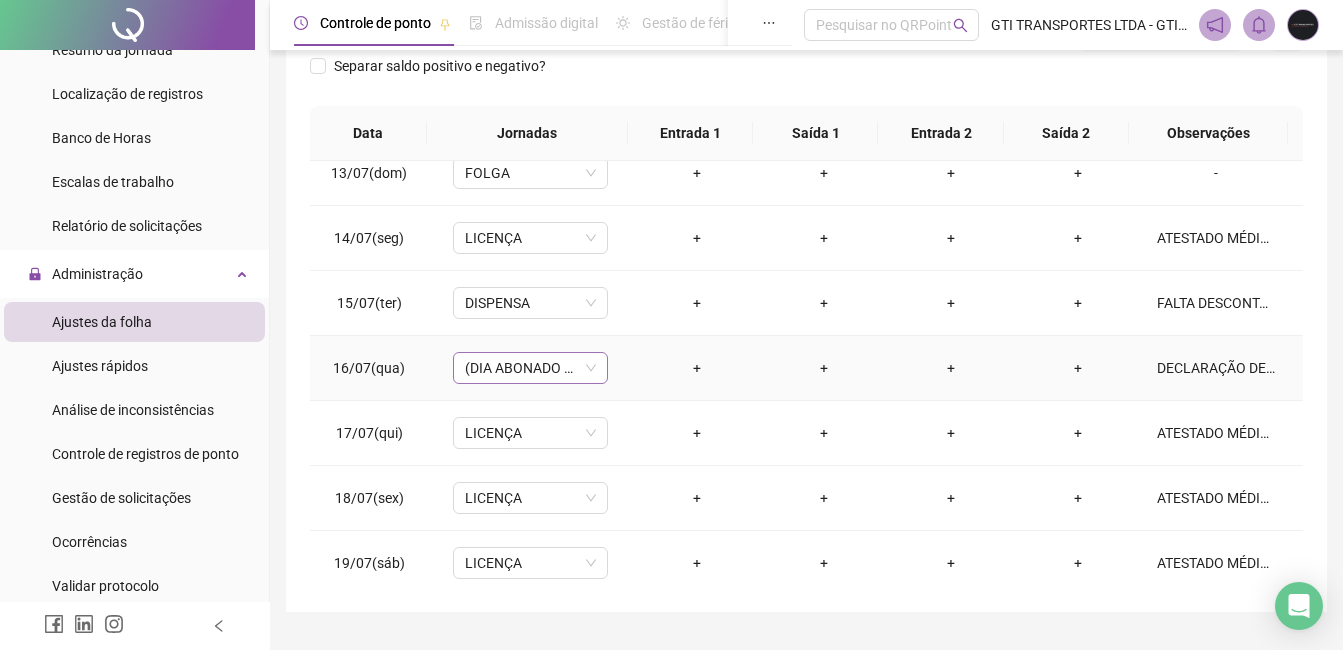 click on "(DIA ABONADO PARCIALMENTE)" at bounding box center (530, 368) 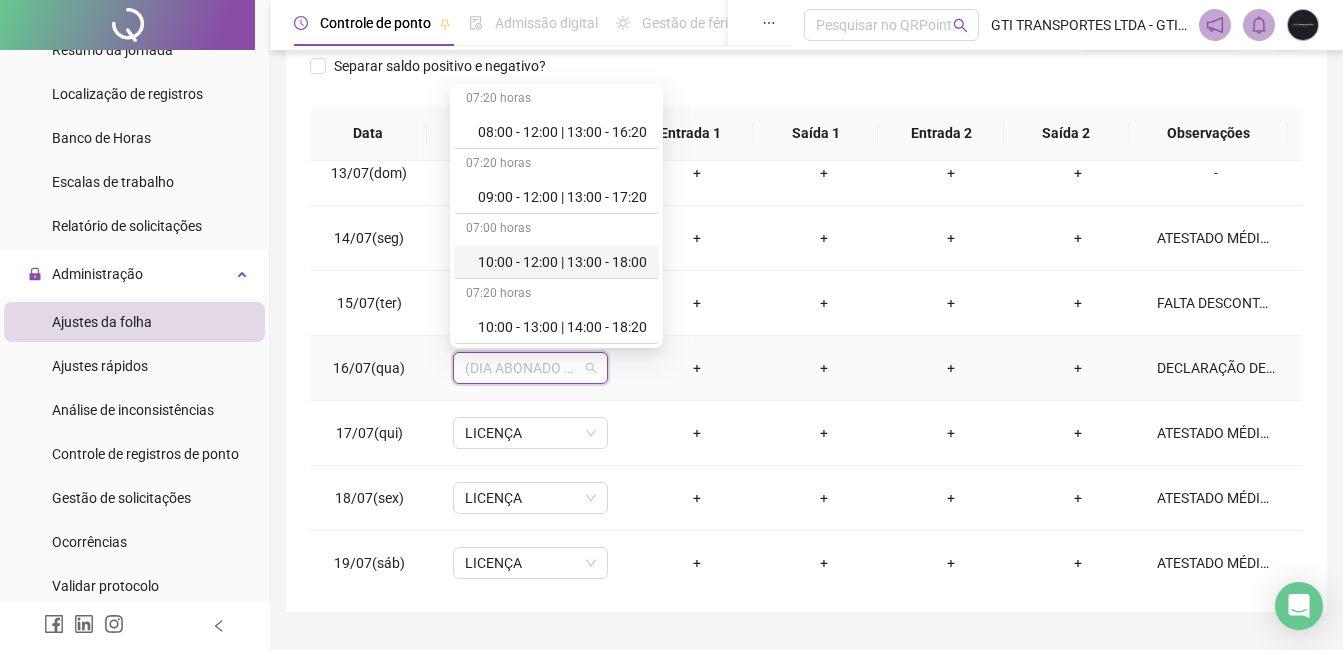 scroll, scrollTop: 100, scrollLeft: 0, axis: vertical 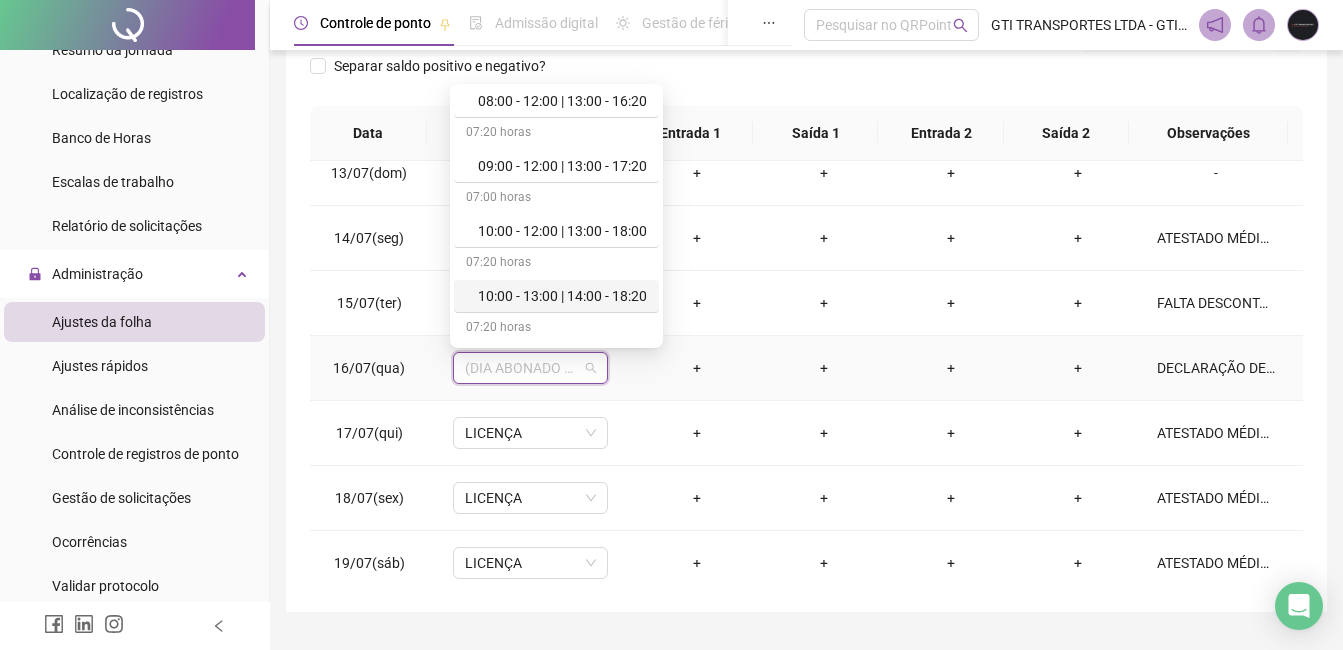 click on "10:00 - 13:00 | 14:00 - 18:20" at bounding box center (562, 296) 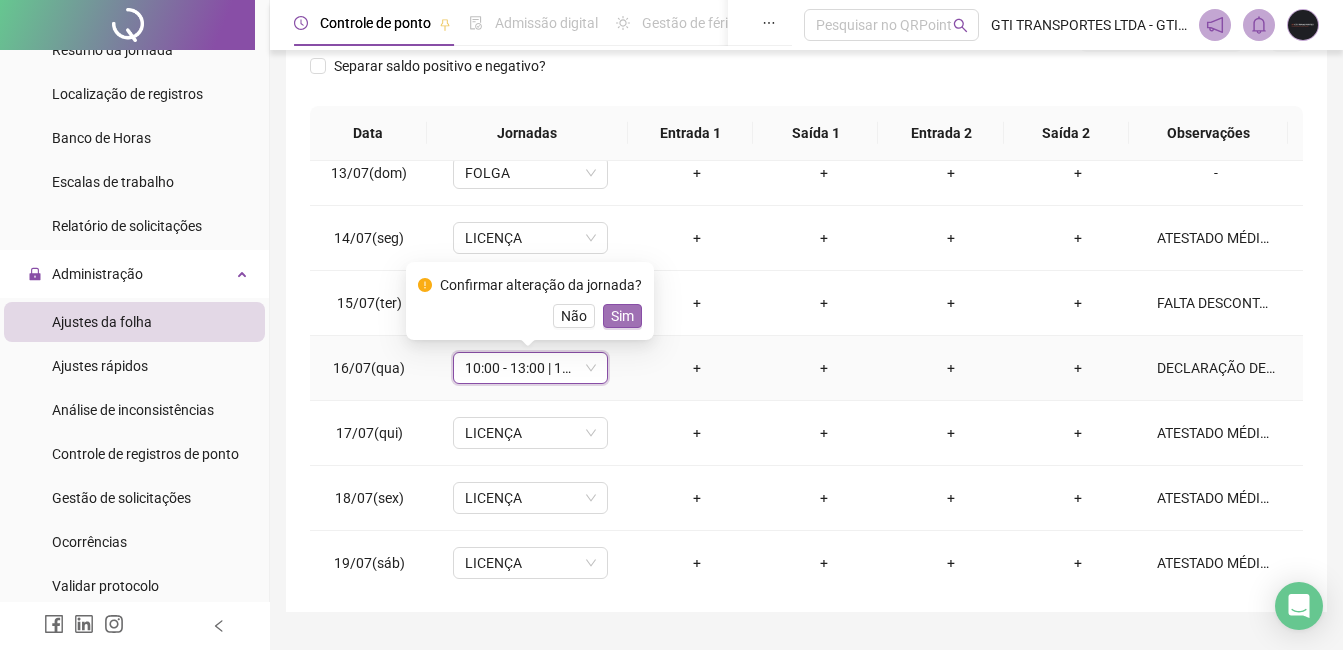 click on "Sim" at bounding box center [622, 316] 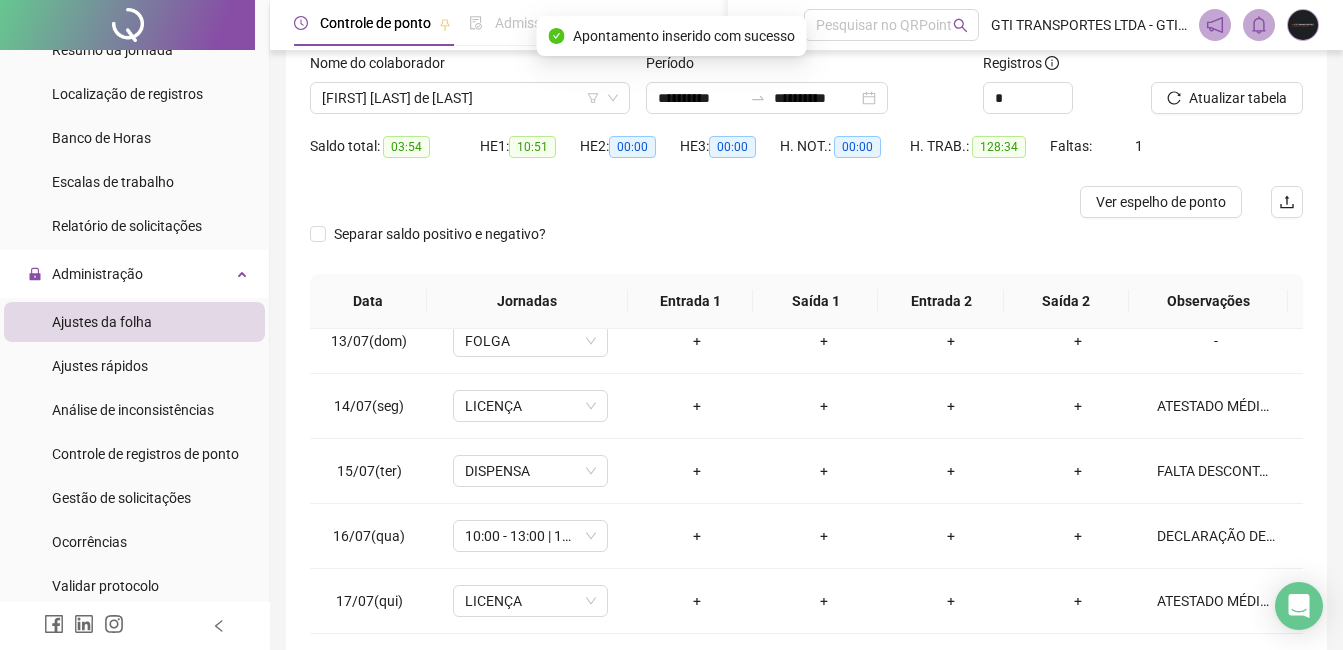 scroll, scrollTop: 0, scrollLeft: 0, axis: both 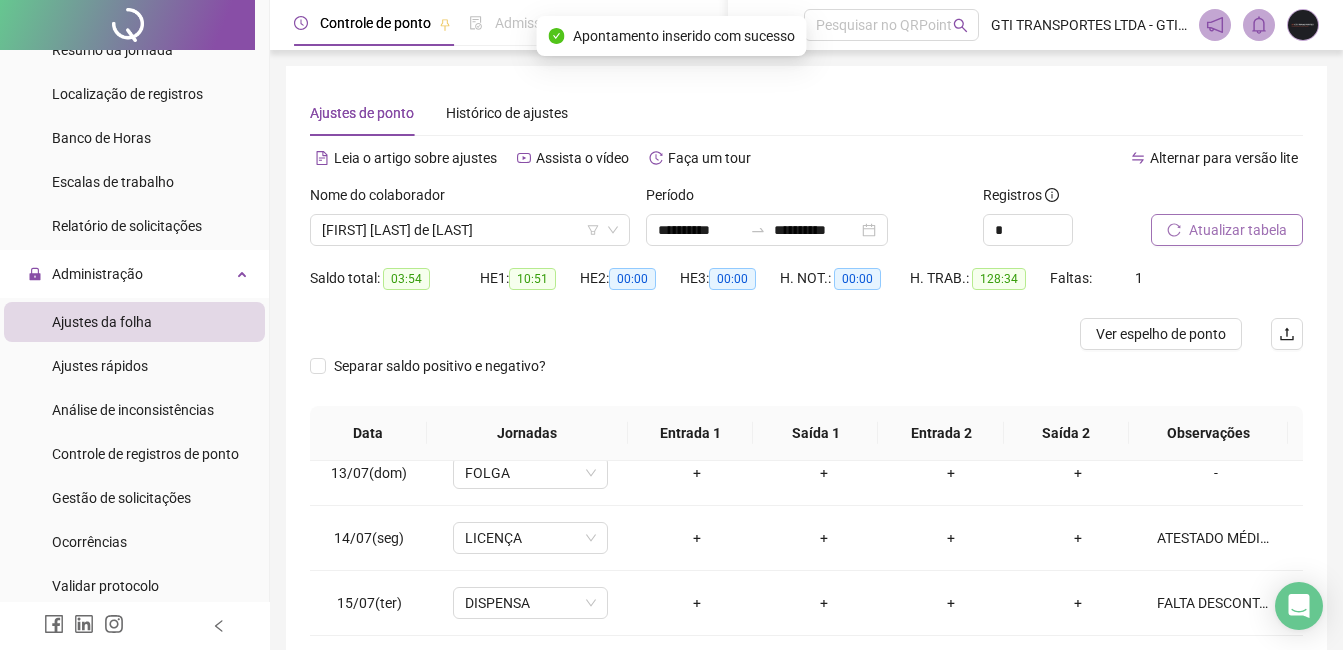 click on "Atualizar tabela" at bounding box center [1238, 230] 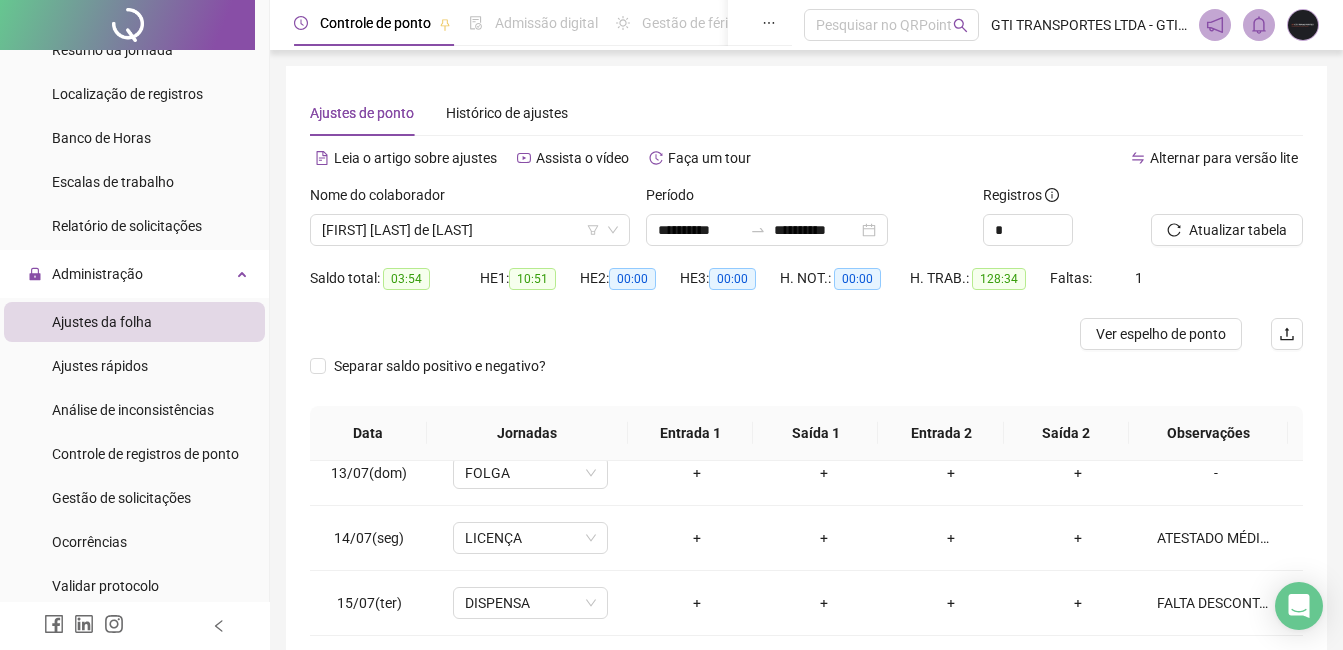 scroll, scrollTop: 200, scrollLeft: 0, axis: vertical 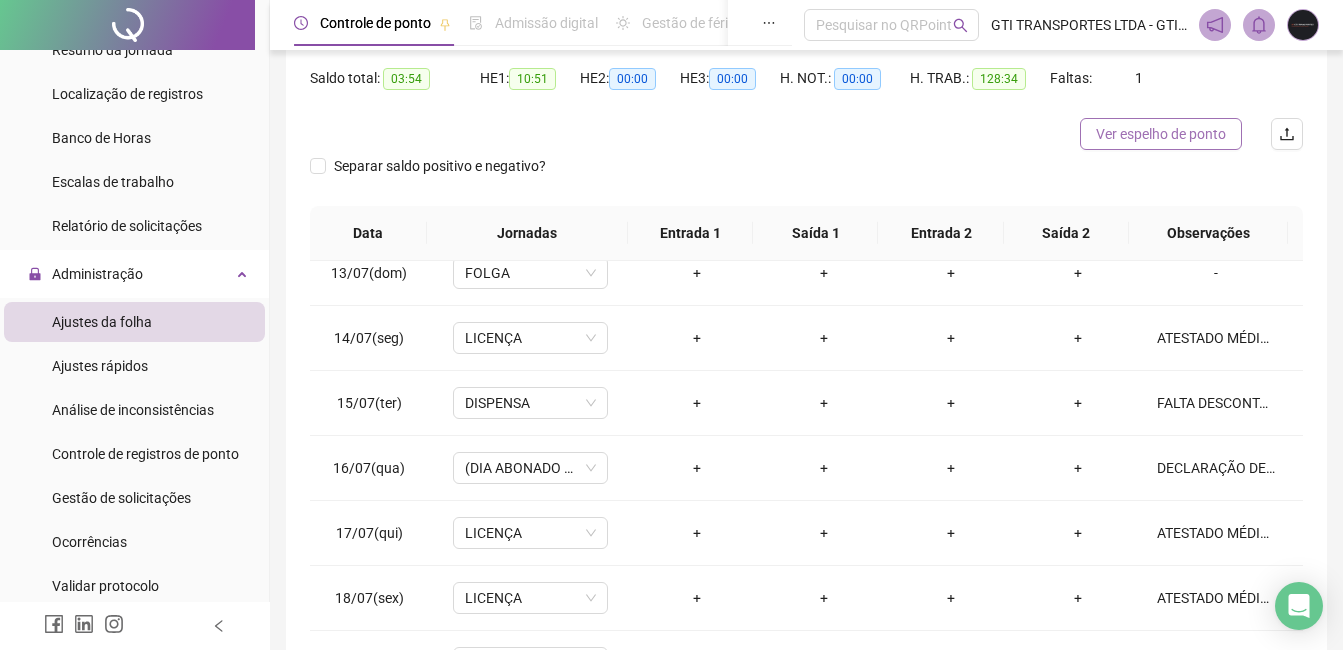 click on "Ver espelho de ponto" at bounding box center [1161, 134] 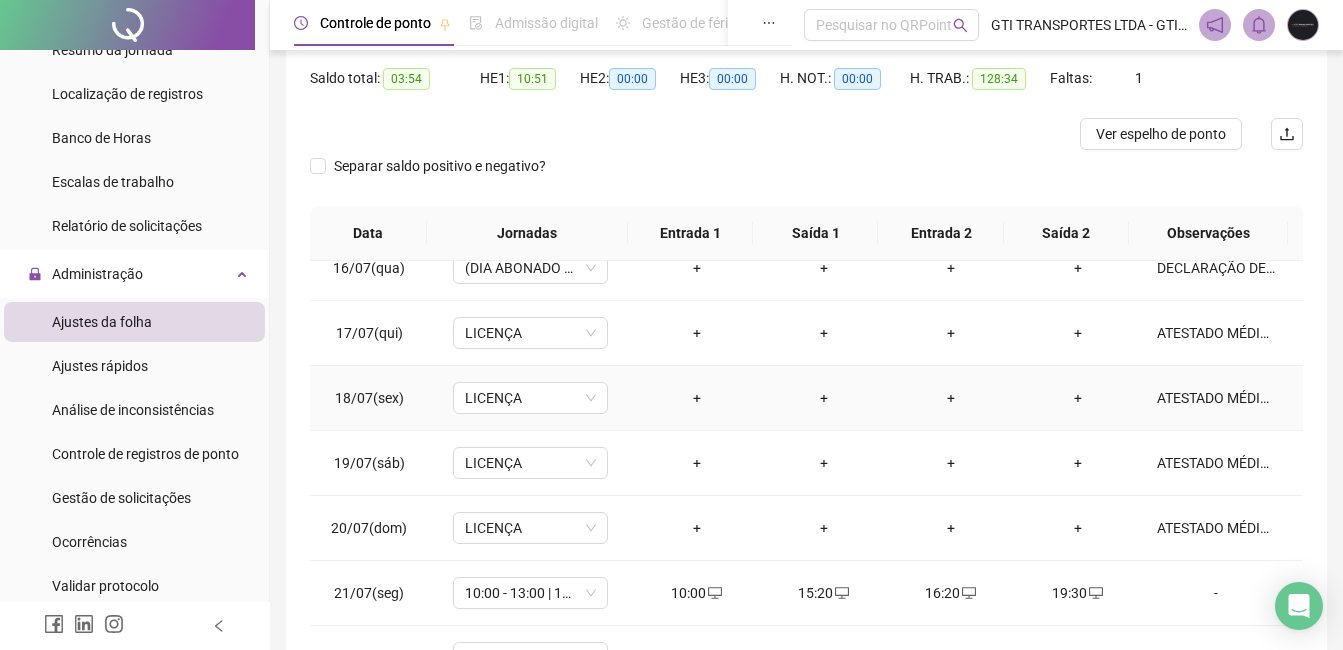 scroll, scrollTop: 900, scrollLeft: 0, axis: vertical 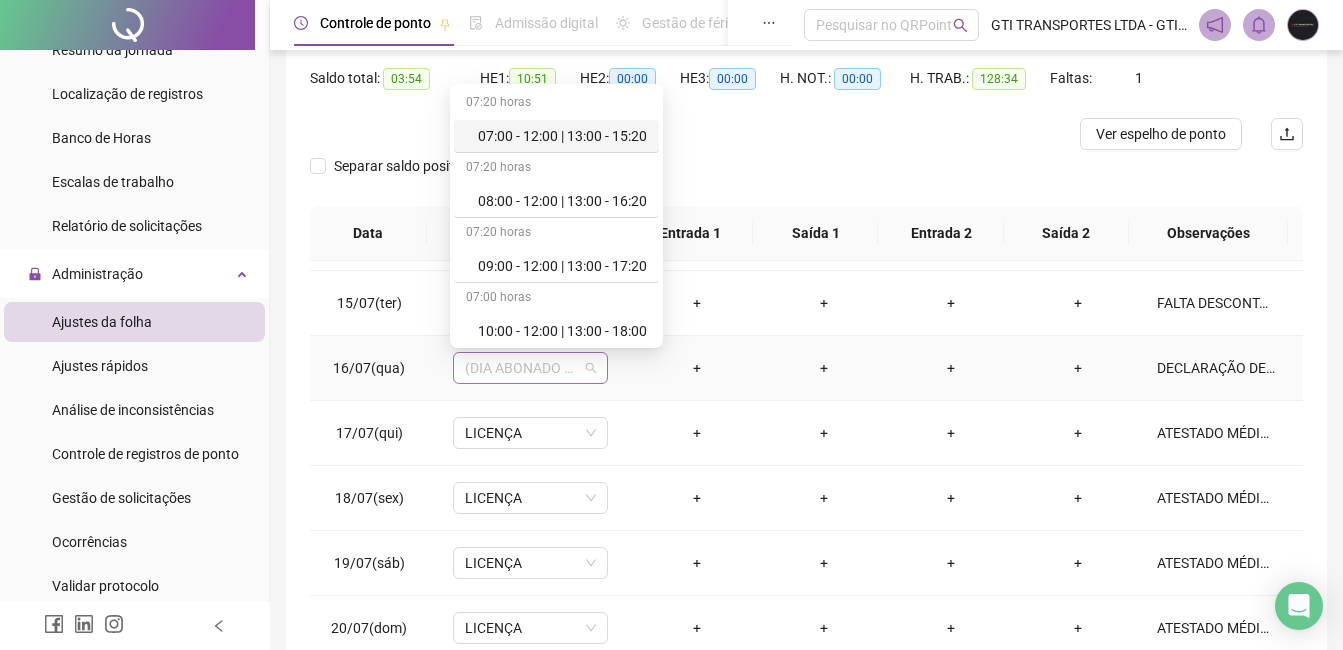 click on "(DIA ABONADO PARCIALMENTE)" at bounding box center (530, 368) 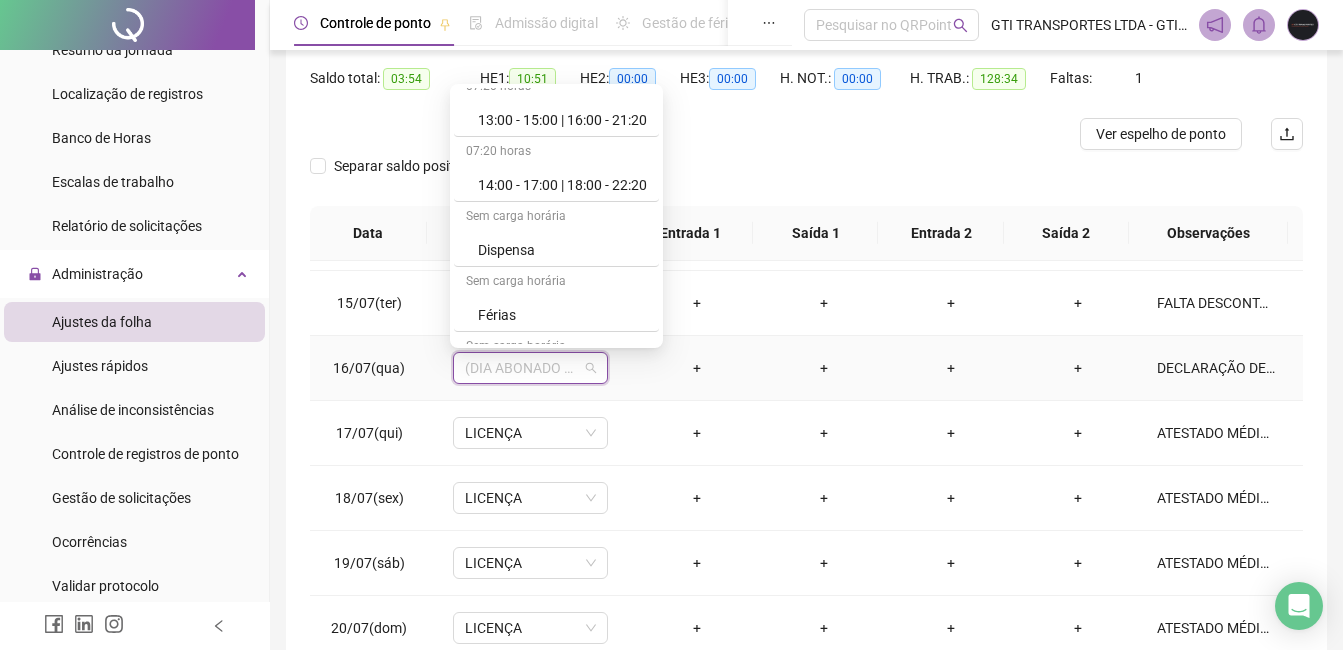 scroll, scrollTop: 500, scrollLeft: 0, axis: vertical 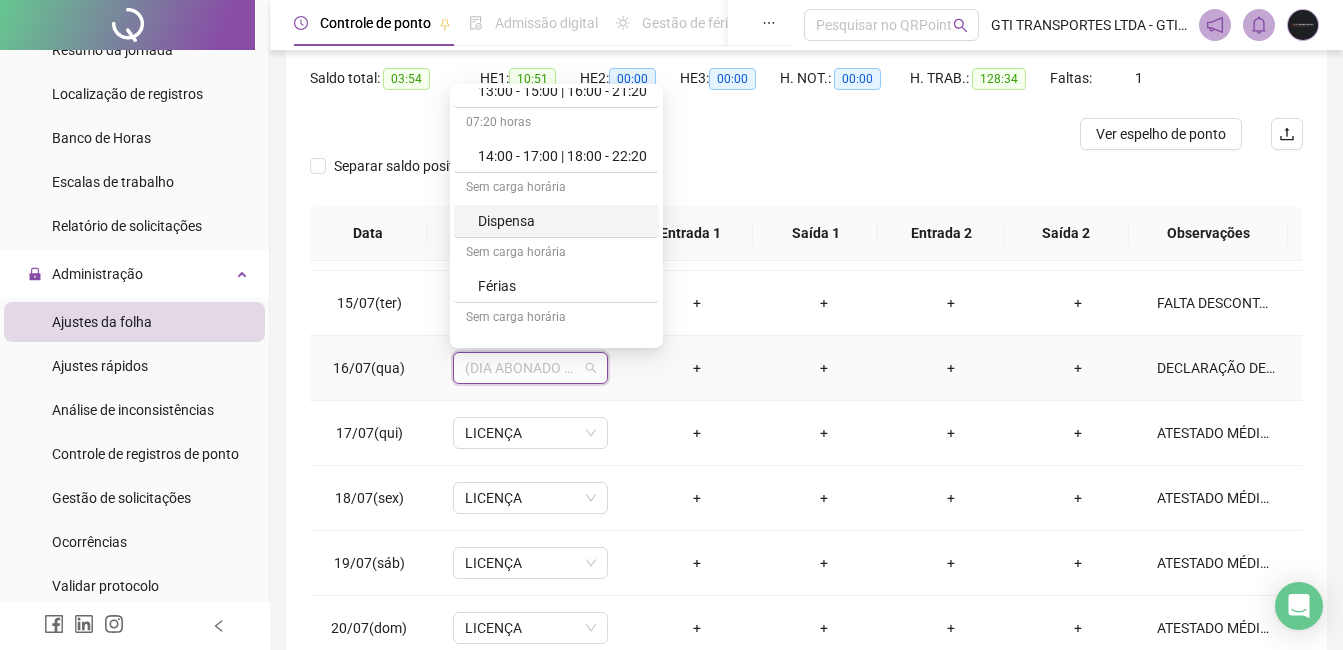 click on "Dispensa" at bounding box center (562, 221) 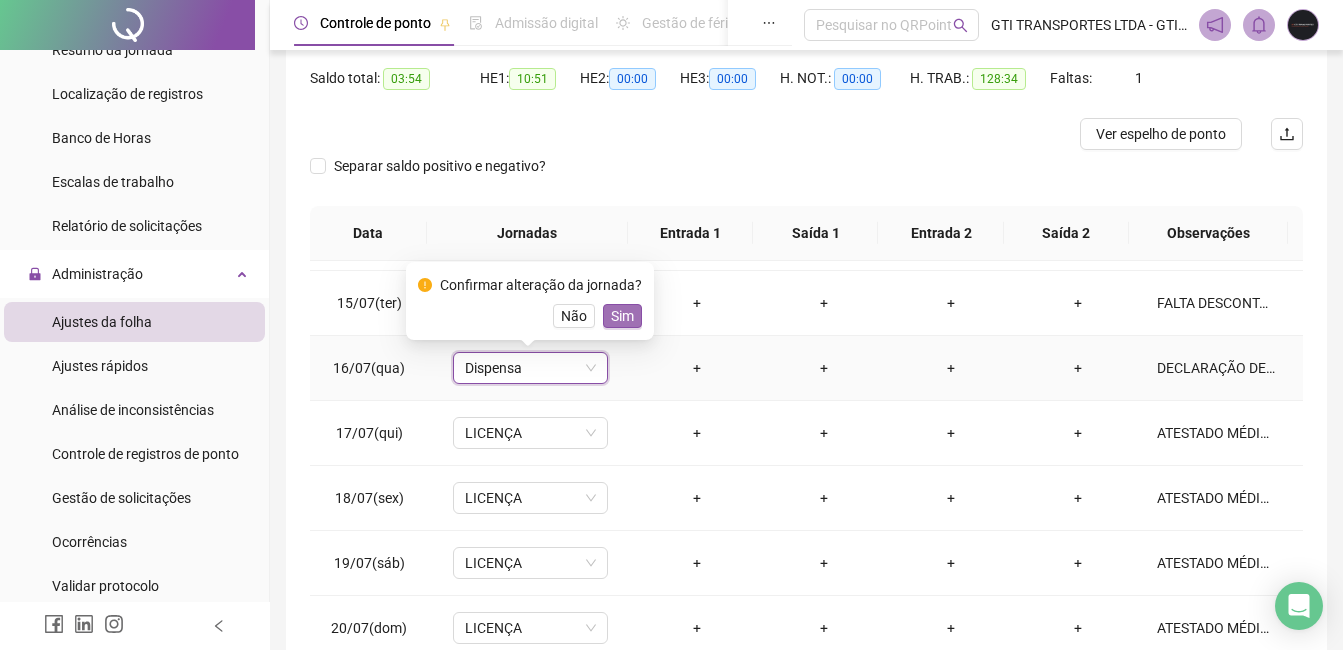 click on "Sim" at bounding box center [622, 316] 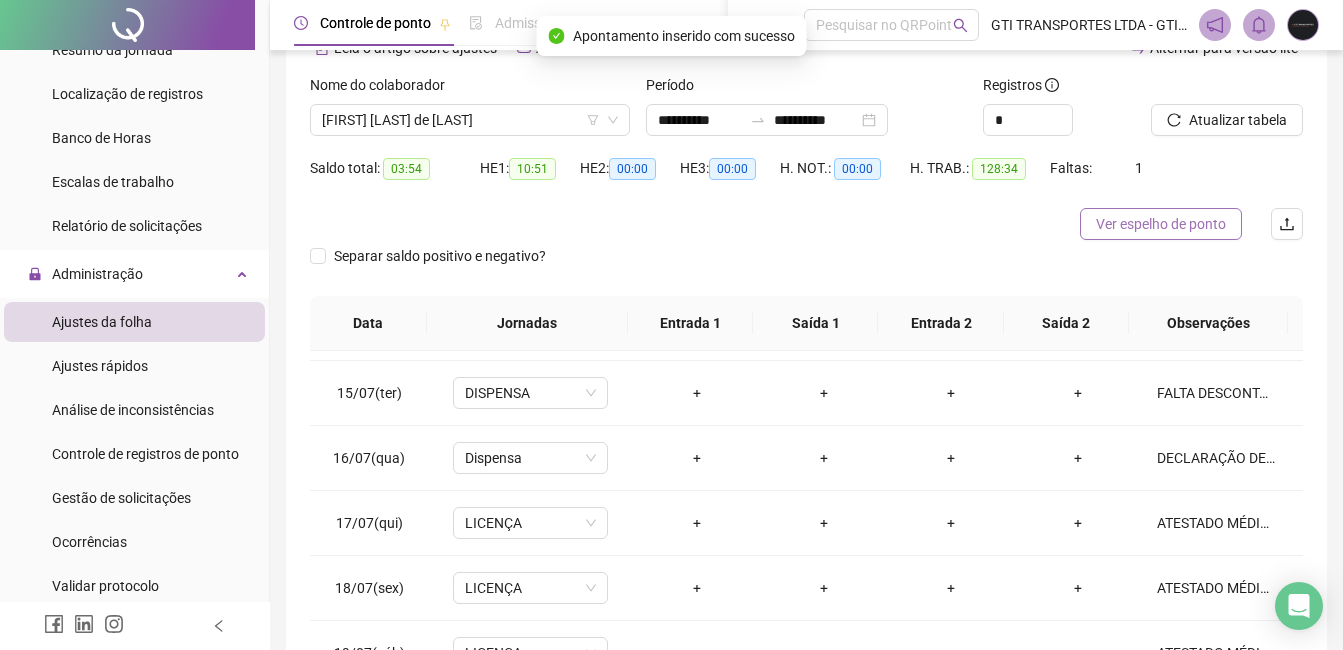 scroll, scrollTop: 0, scrollLeft: 0, axis: both 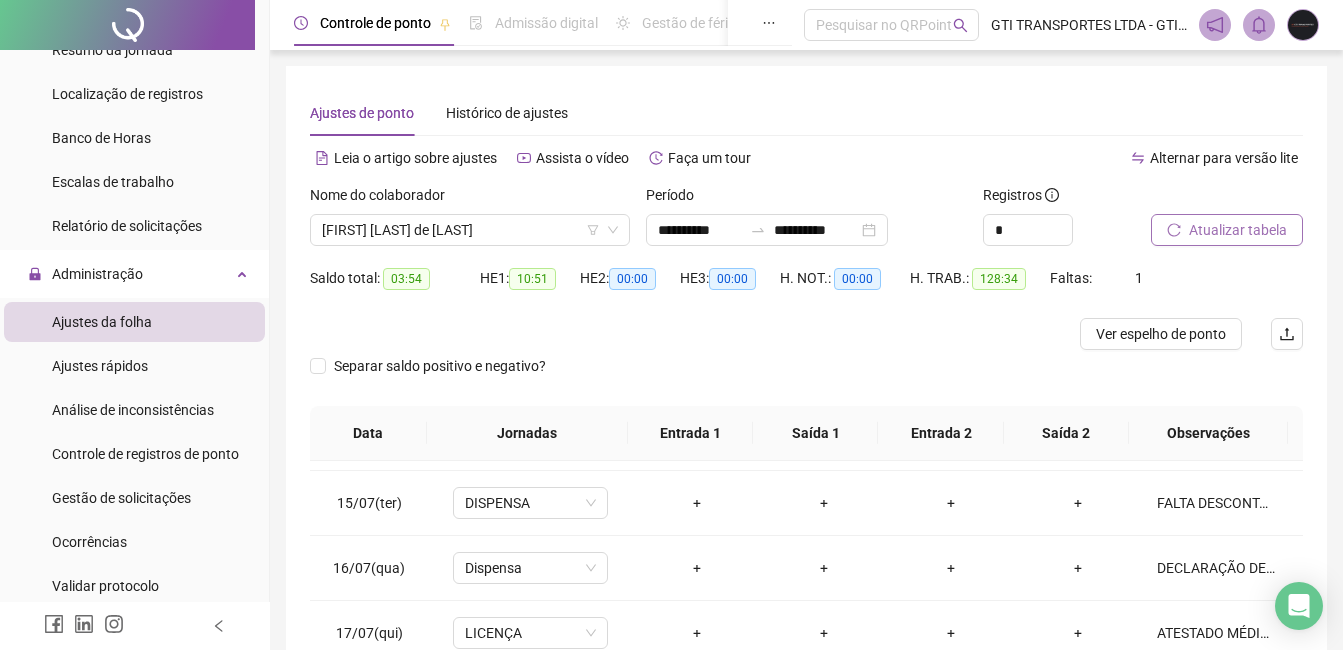 click on "Atualizar tabela" at bounding box center [1238, 230] 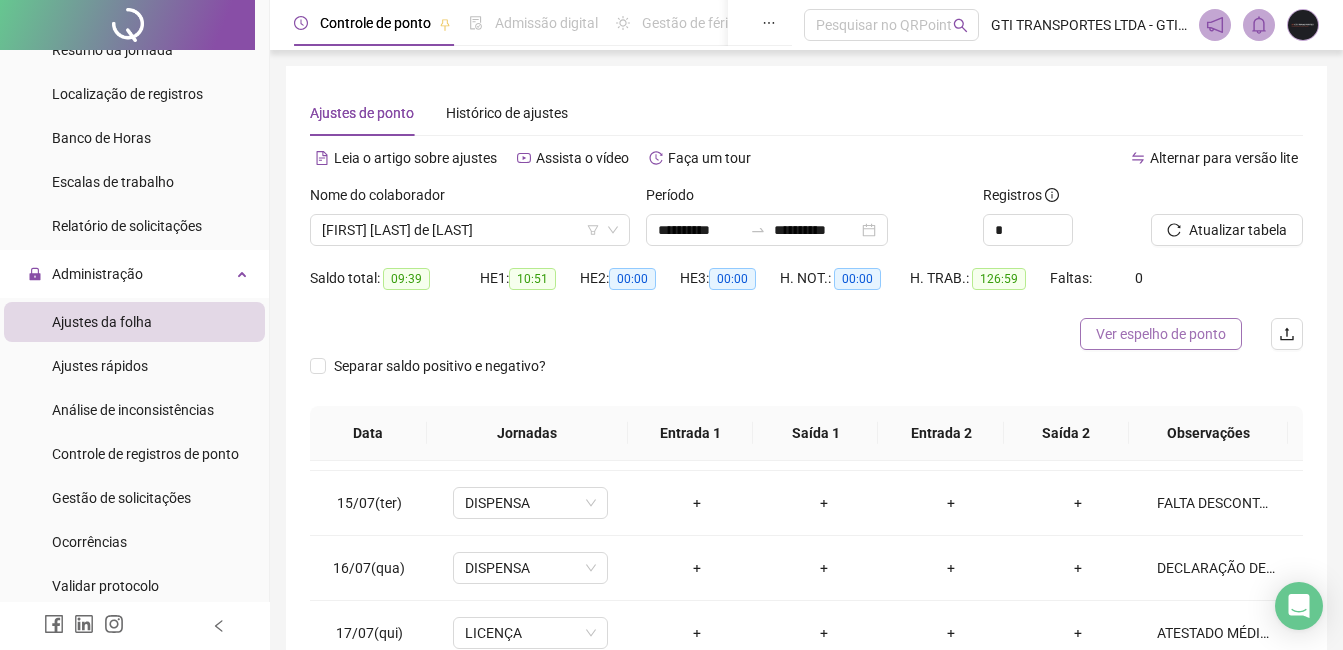 click on "Ver espelho de ponto" at bounding box center (1161, 334) 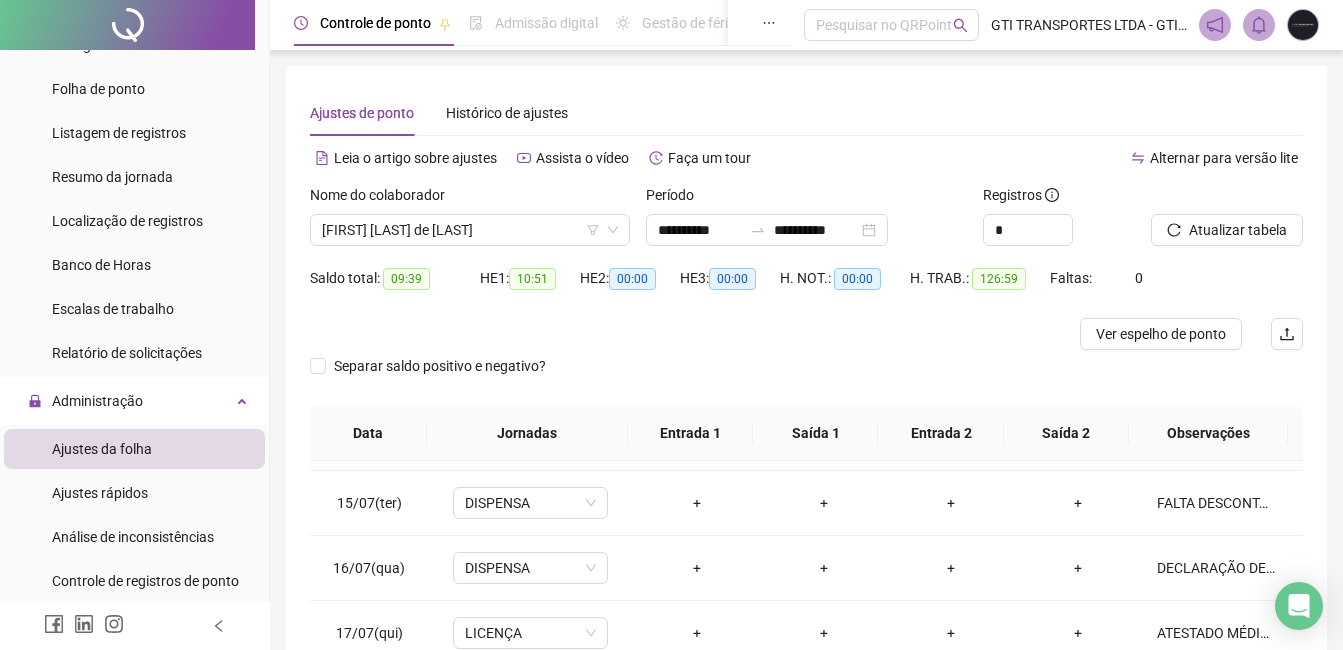 scroll, scrollTop: 0, scrollLeft: 0, axis: both 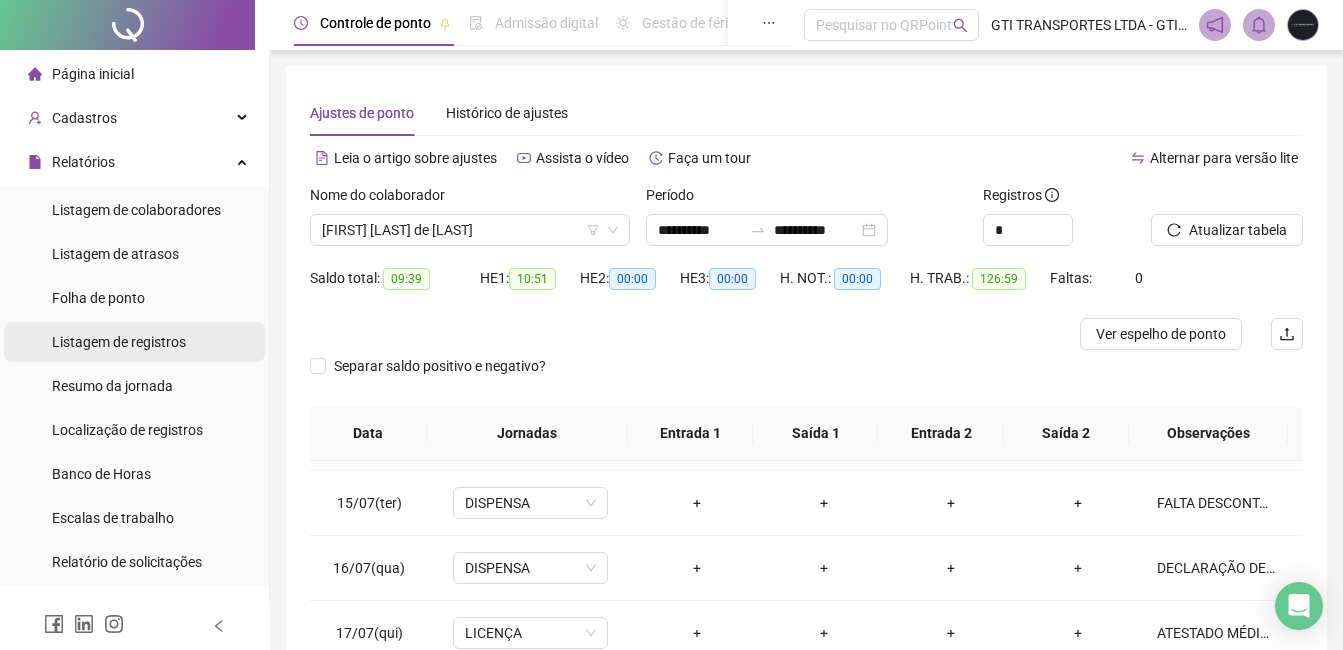 click on "Listagem de registros" at bounding box center [119, 342] 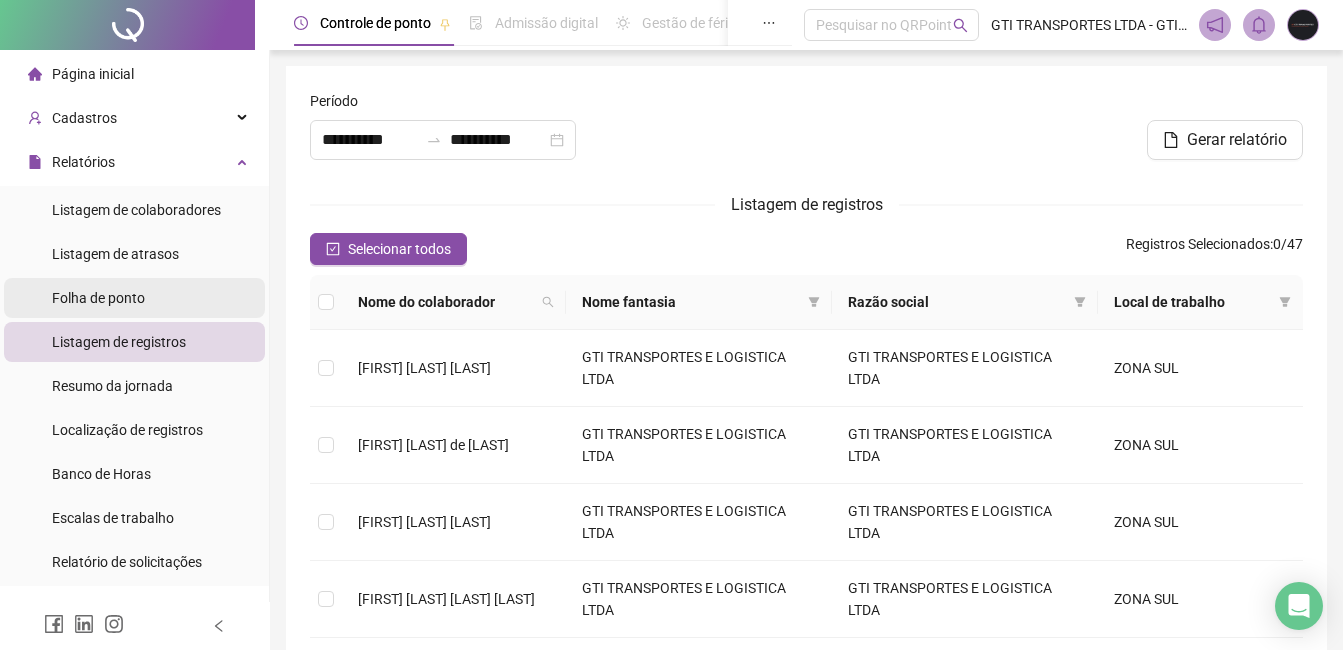 click on "Folha de ponto" at bounding box center [98, 298] 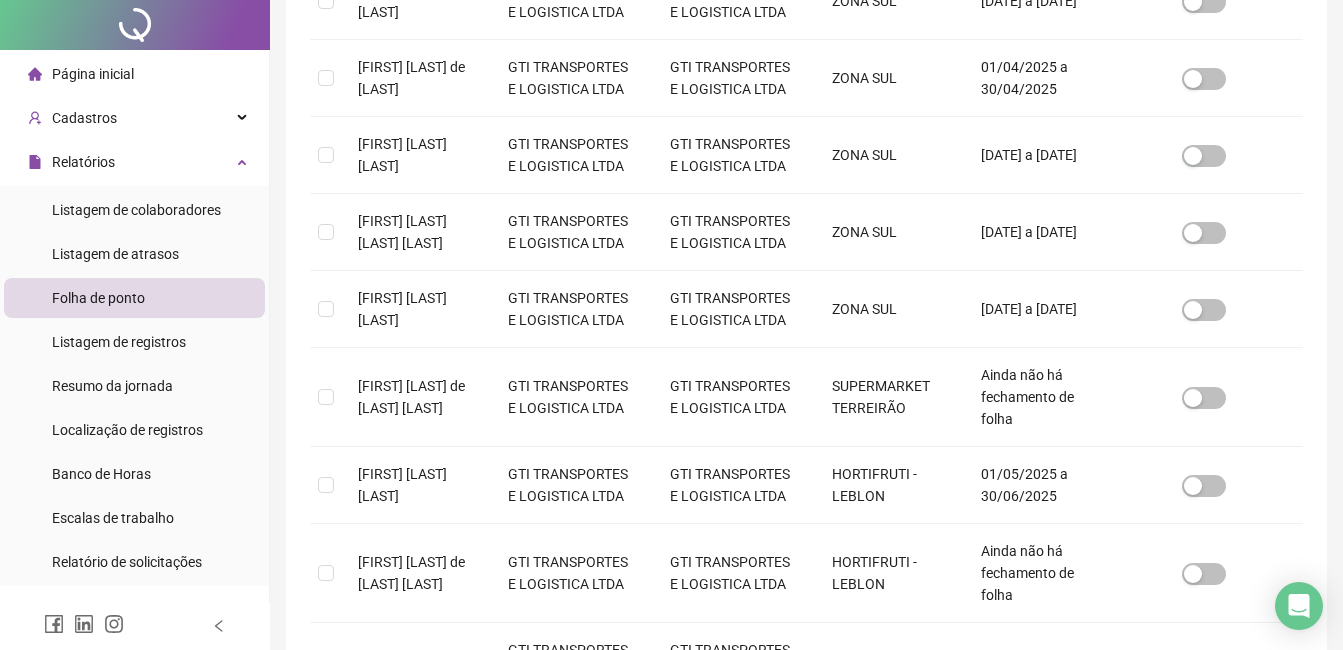 scroll, scrollTop: 0, scrollLeft: 0, axis: both 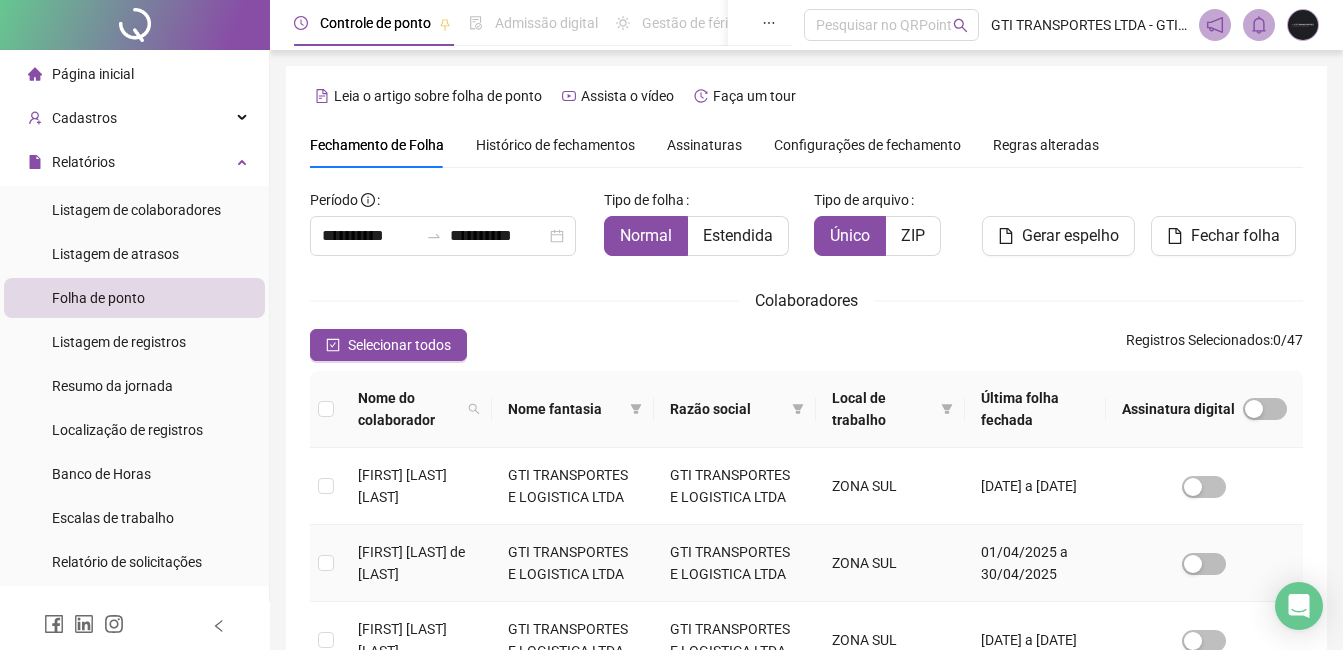 click at bounding box center [326, 563] 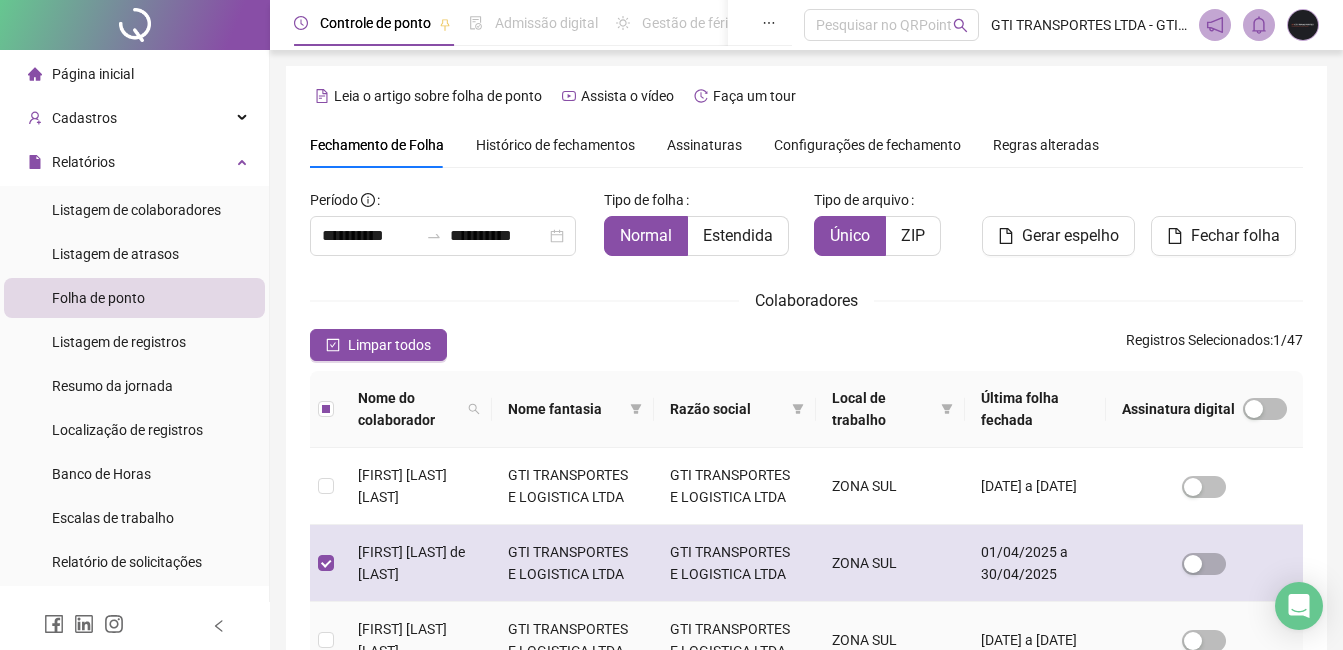 scroll, scrollTop: 85, scrollLeft: 0, axis: vertical 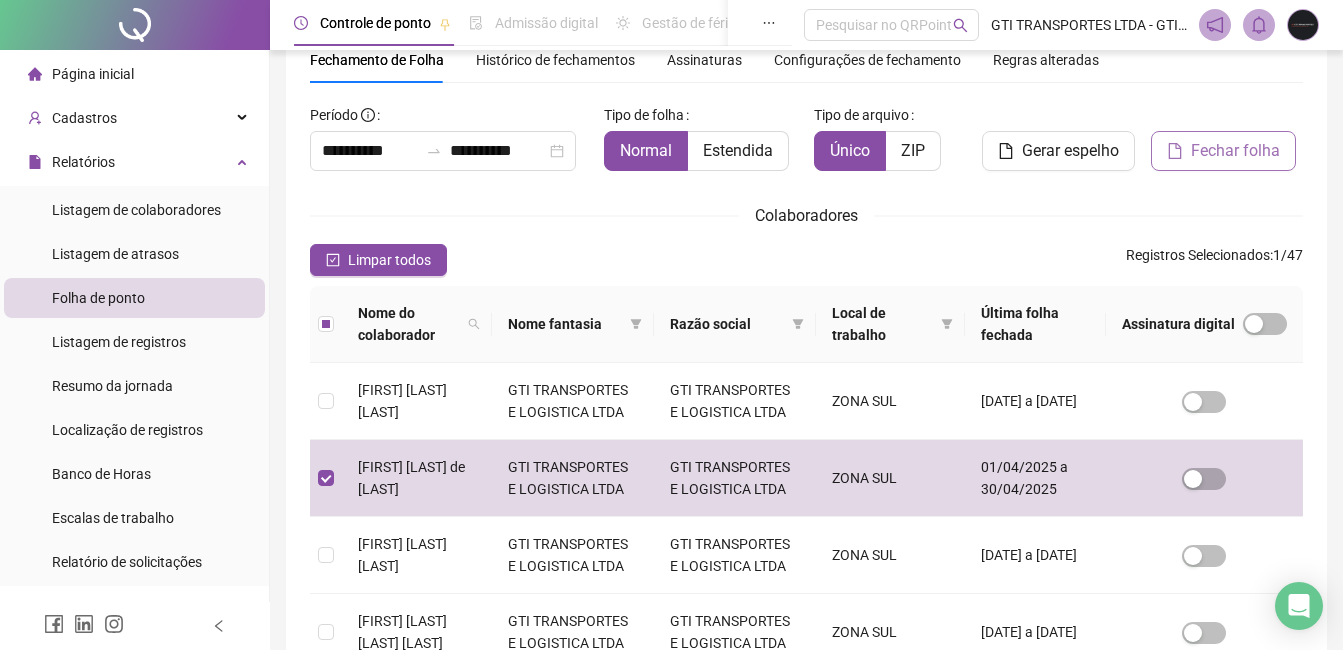 click on "Fechar folha" at bounding box center (1235, 151) 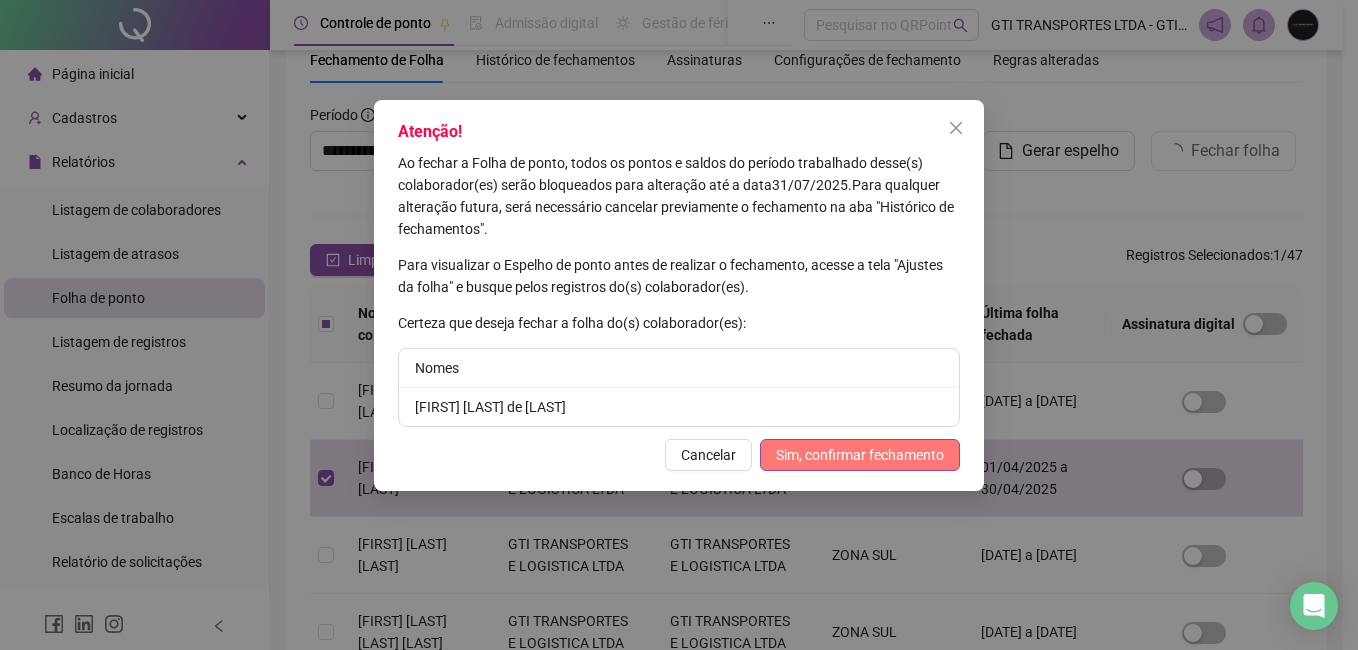 click on "Sim, confirmar fechamento" at bounding box center [860, 455] 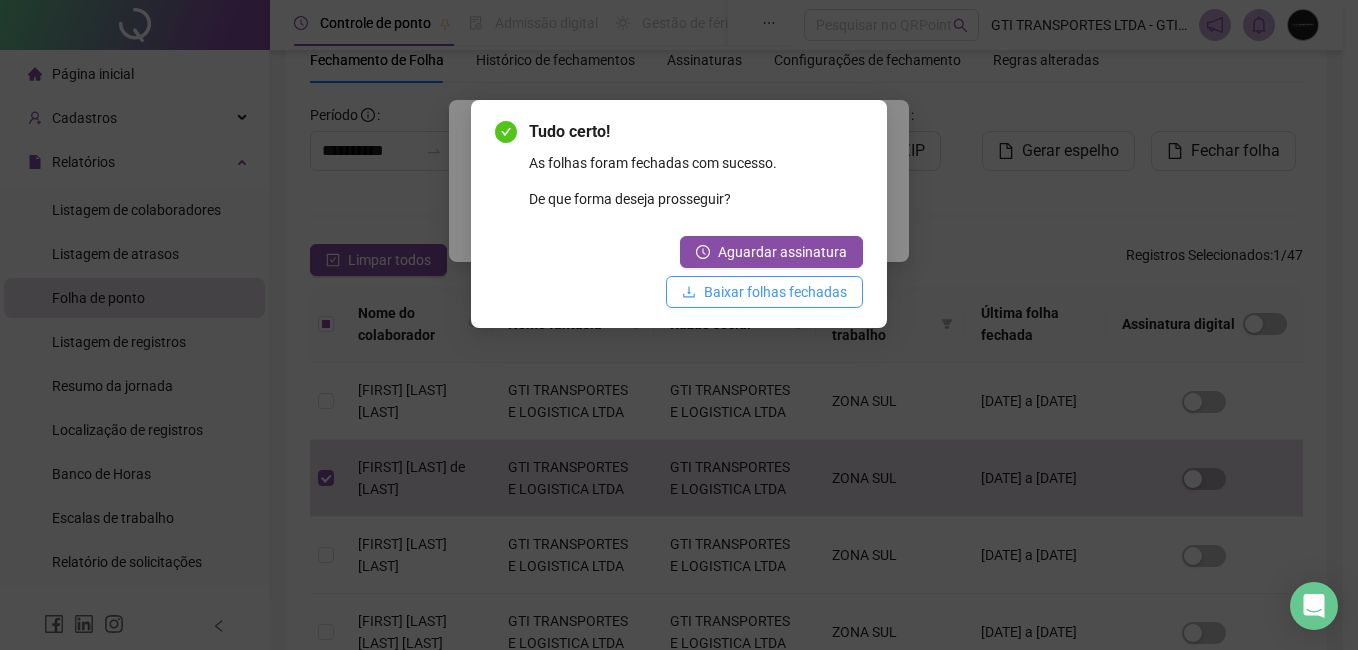 click on "Baixar folhas fechadas" at bounding box center (775, 292) 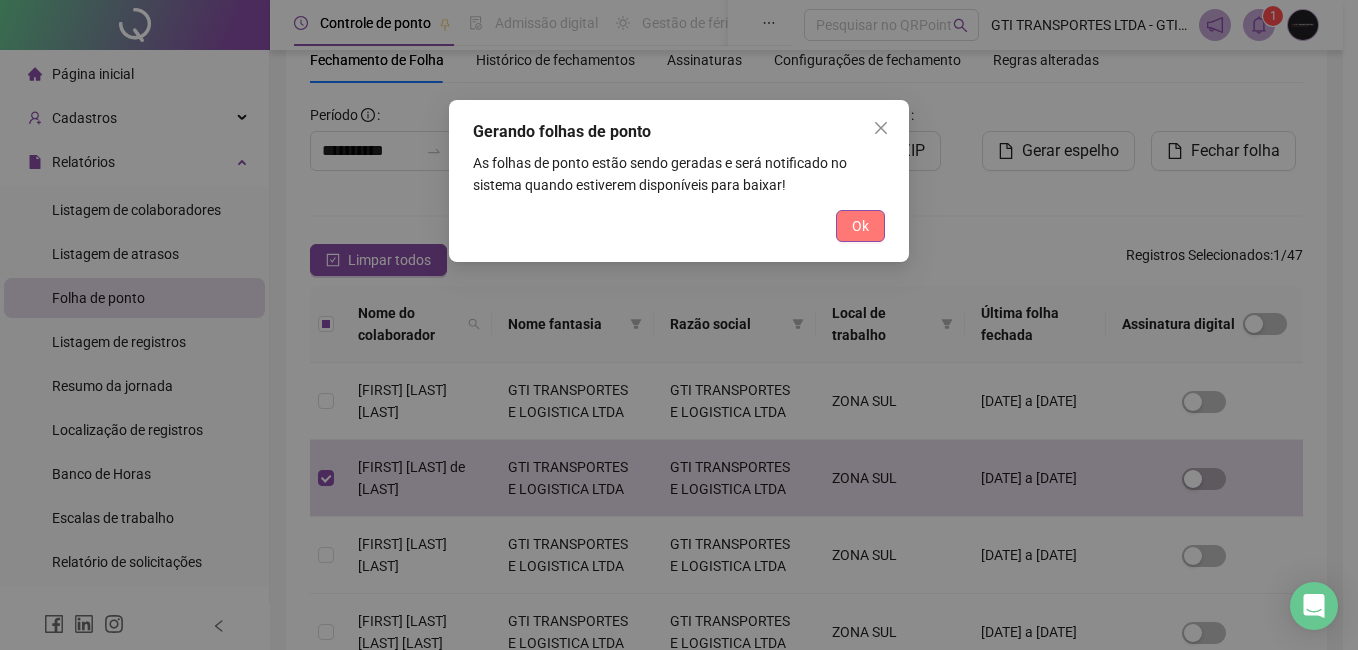 click on "Ok" at bounding box center (860, 226) 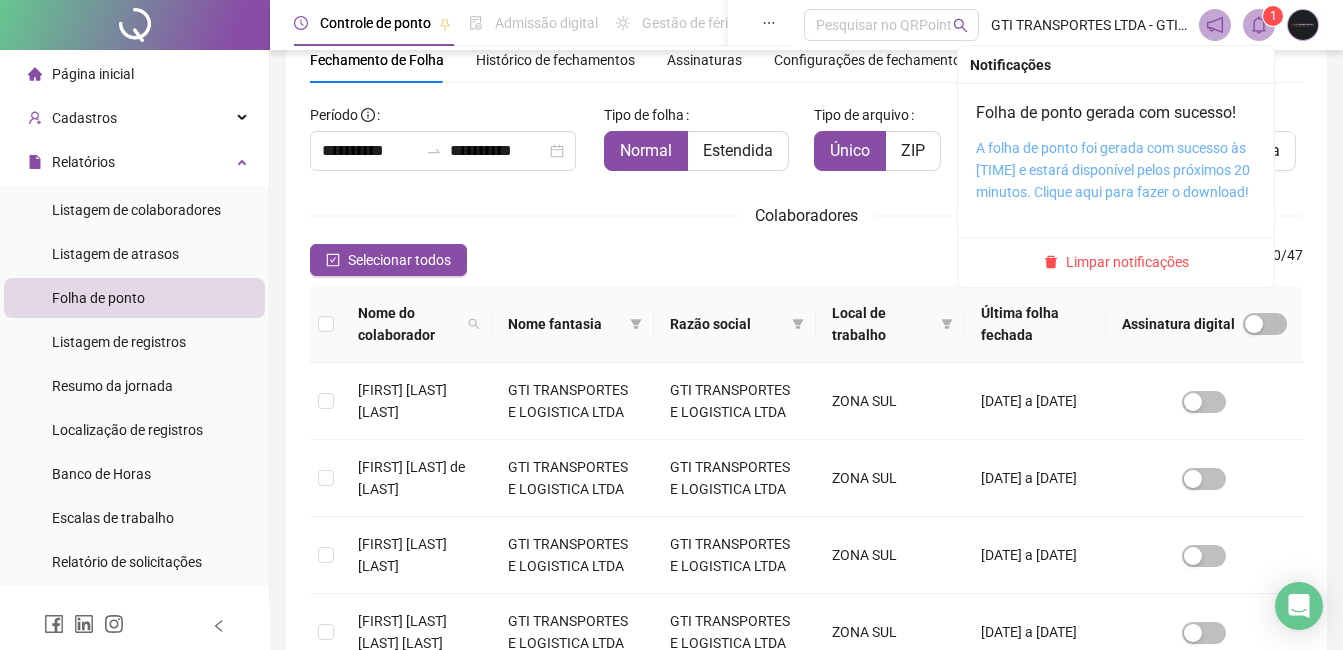 click on "A folha de ponto foi gerada com sucesso às [TIME] e estará disponível pelos próximos 20 minutos.
Clique aqui para fazer o download!" at bounding box center (1113, 170) 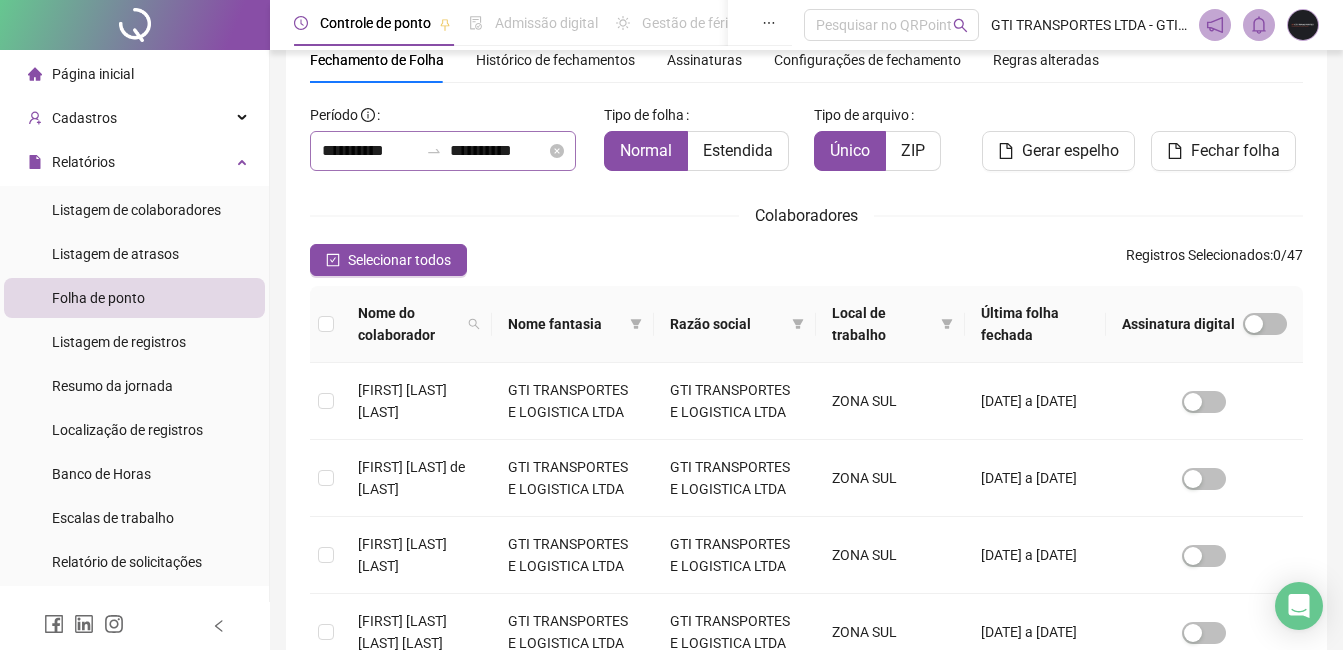 scroll, scrollTop: 0, scrollLeft: 0, axis: both 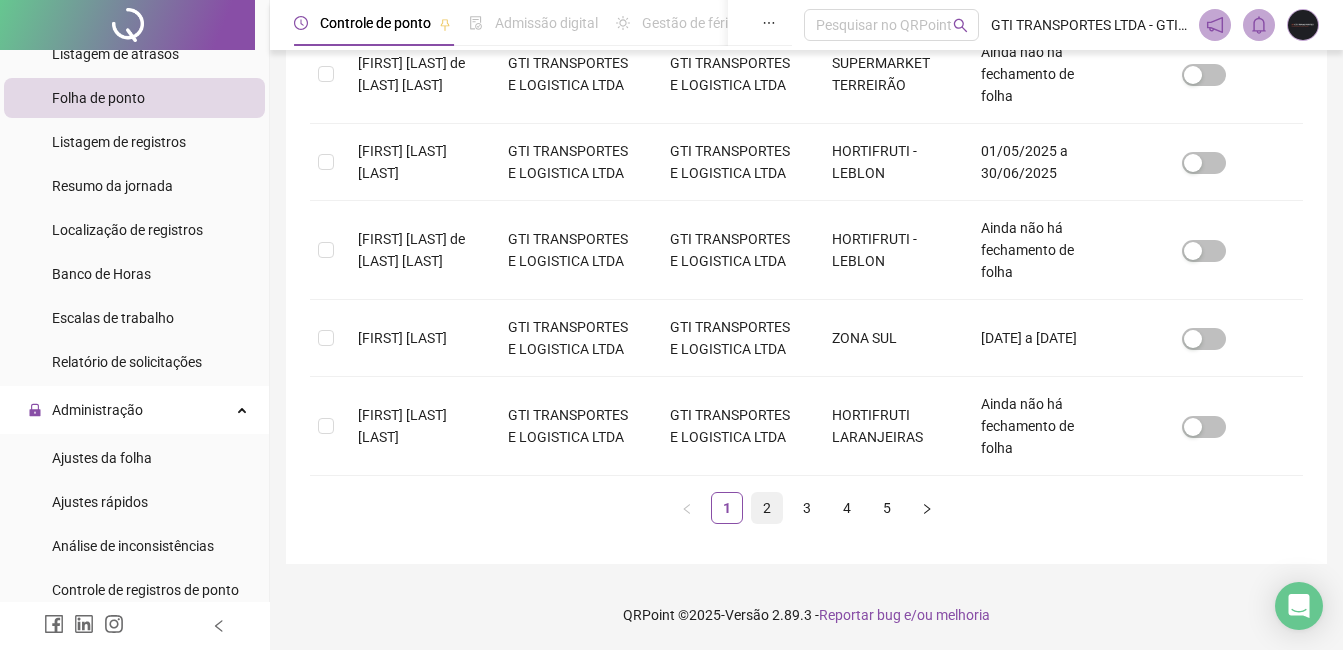 click on "2" at bounding box center (767, 508) 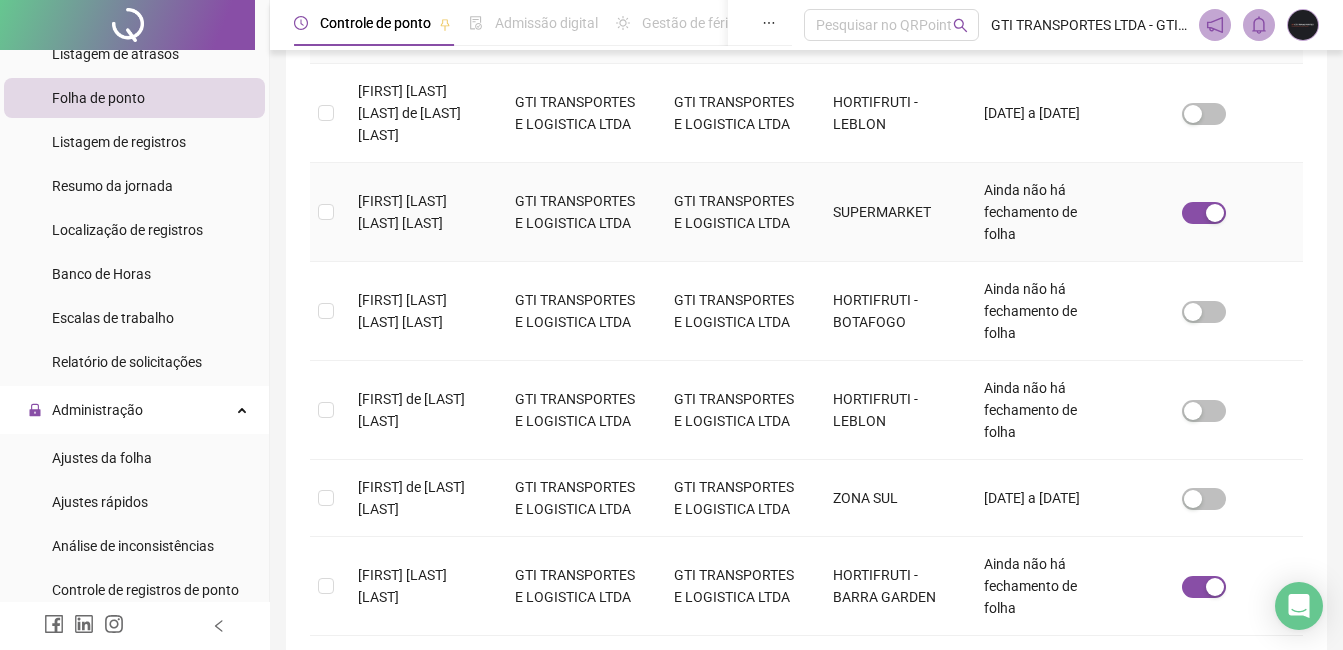 scroll, scrollTop: 385, scrollLeft: 0, axis: vertical 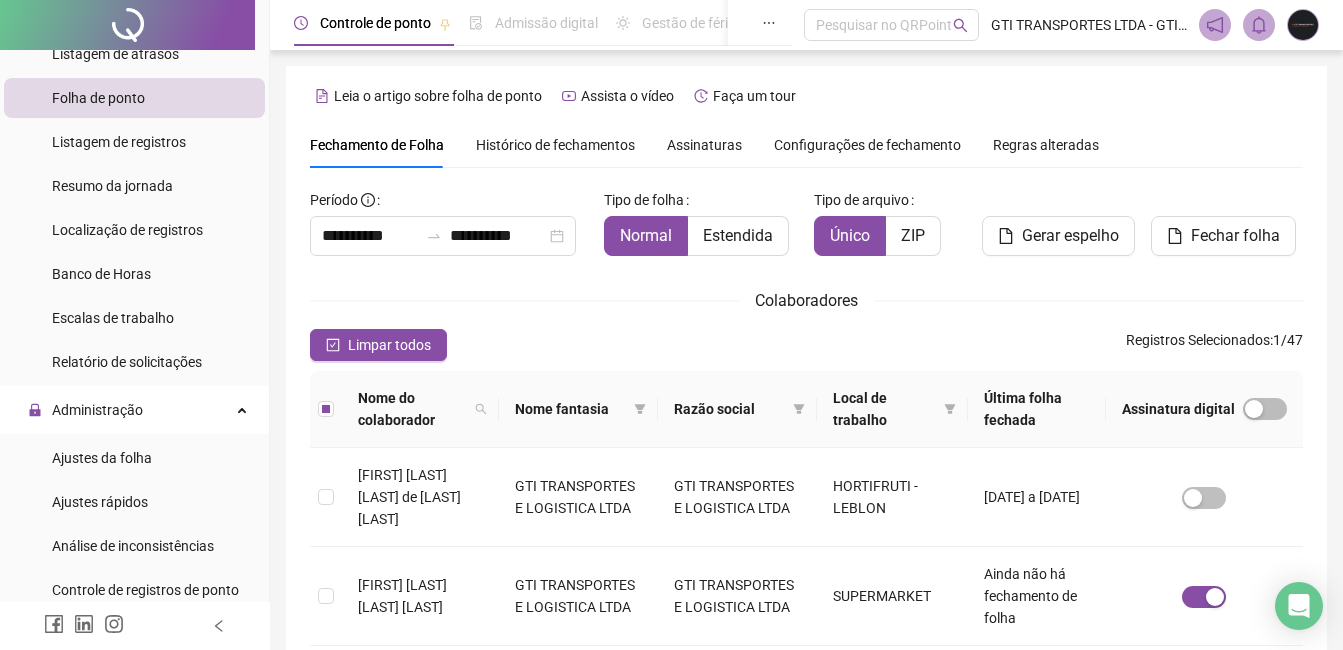 click on "Histórico de fechamentos" at bounding box center (555, 145) 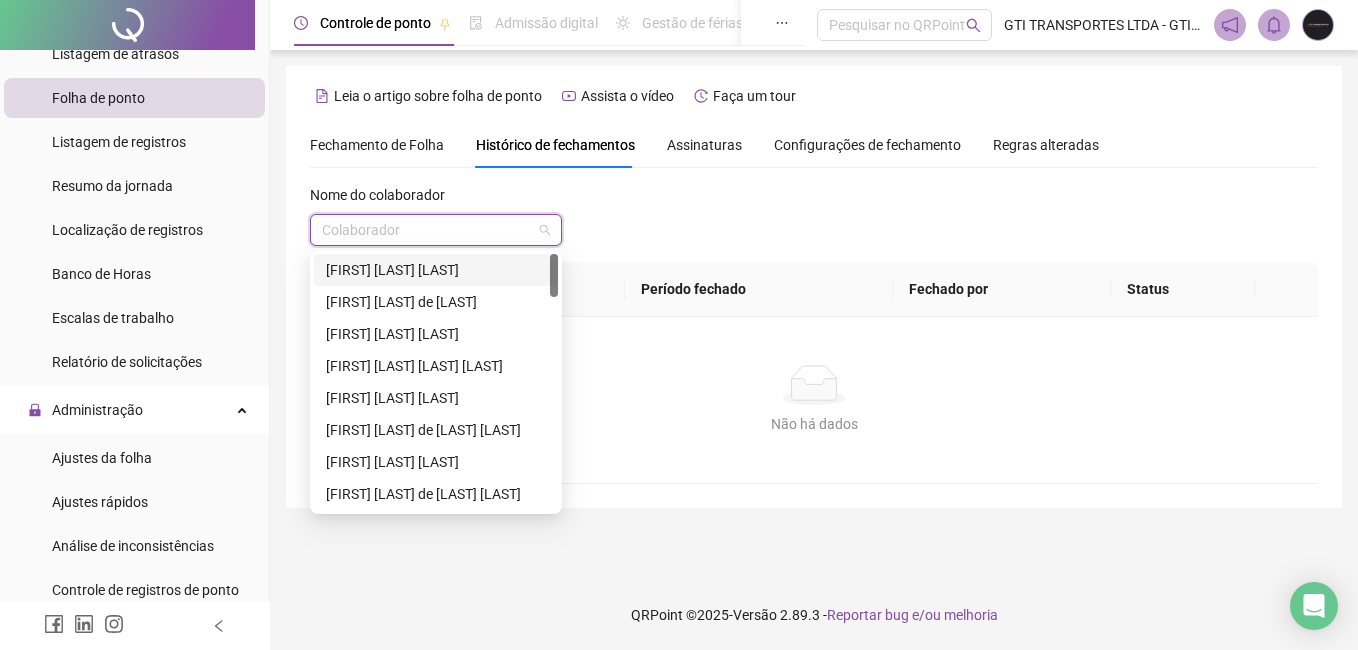 click at bounding box center [427, 230] 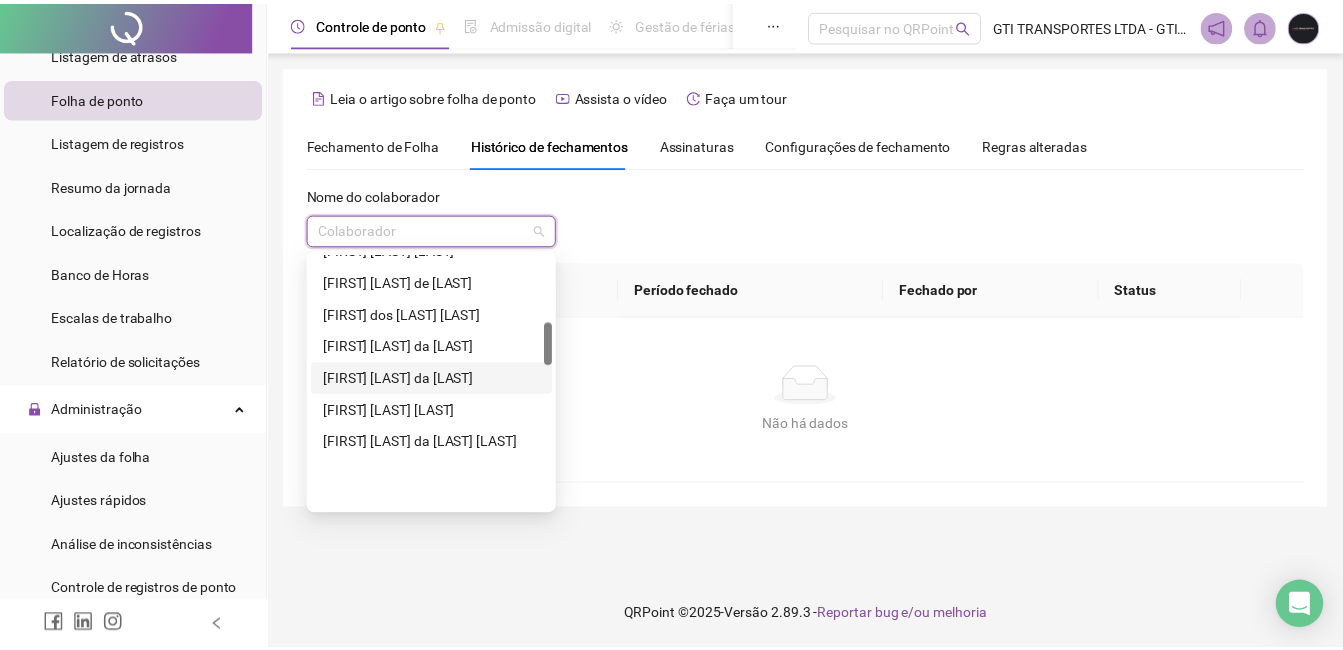scroll, scrollTop: 400, scrollLeft: 0, axis: vertical 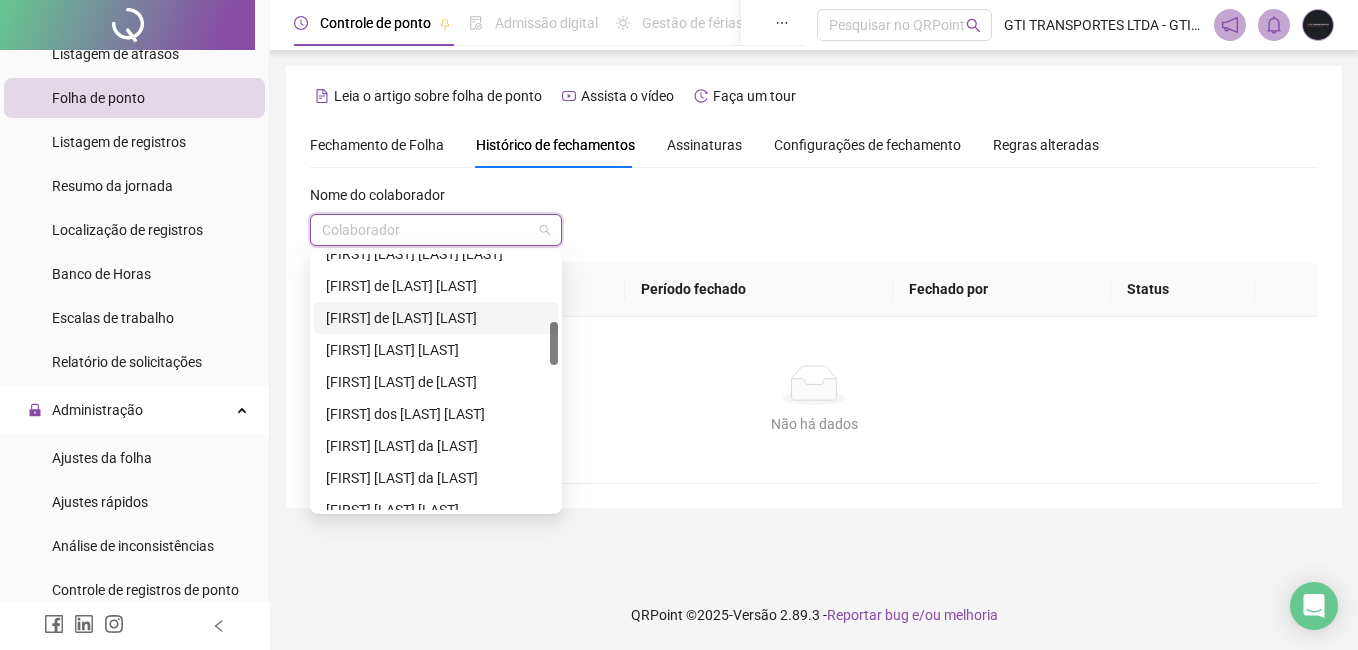 click on "[FIRST] de [LAST] [LAST]" at bounding box center [436, 318] 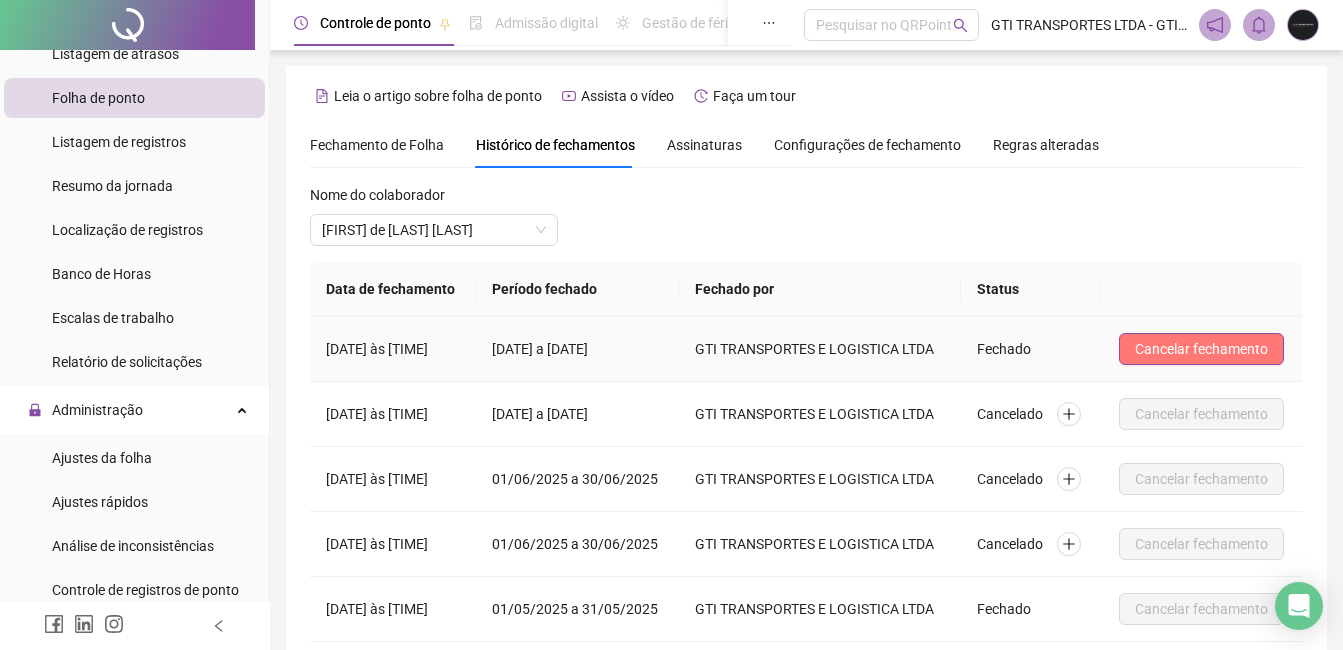 click on "Cancelar fechamento" at bounding box center [1201, 349] 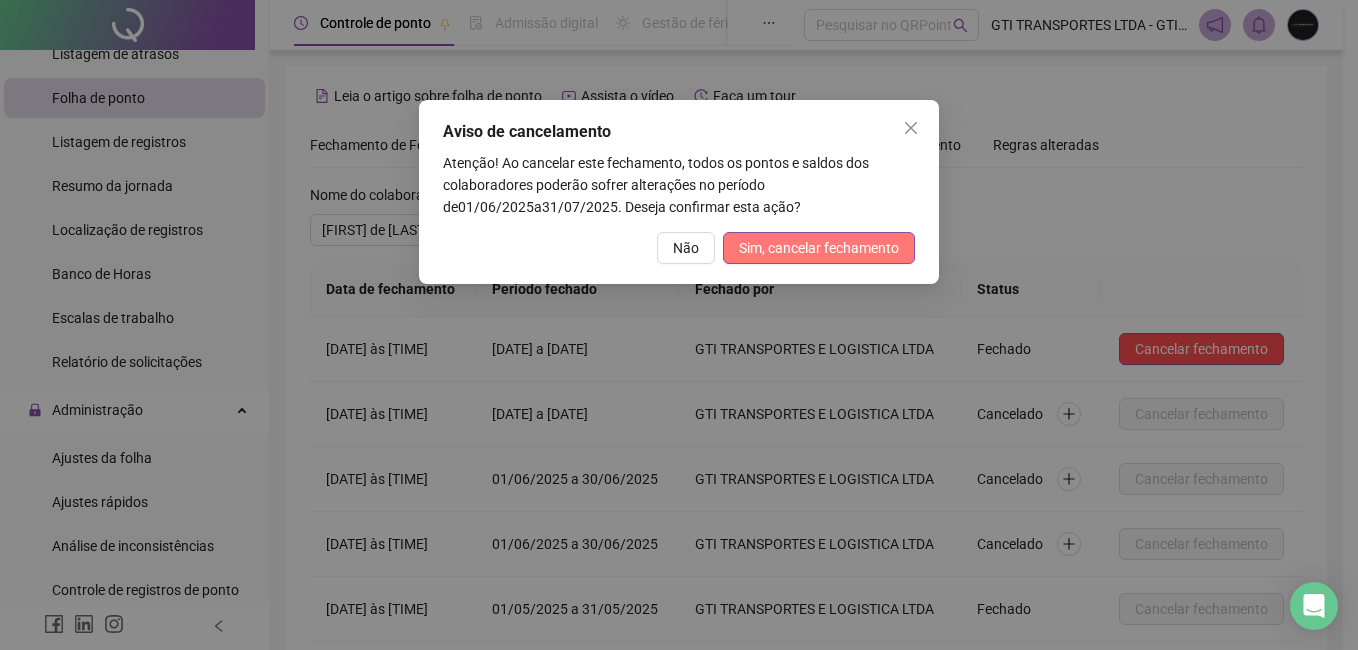 click on "Sim, cancelar fechamento" at bounding box center [819, 248] 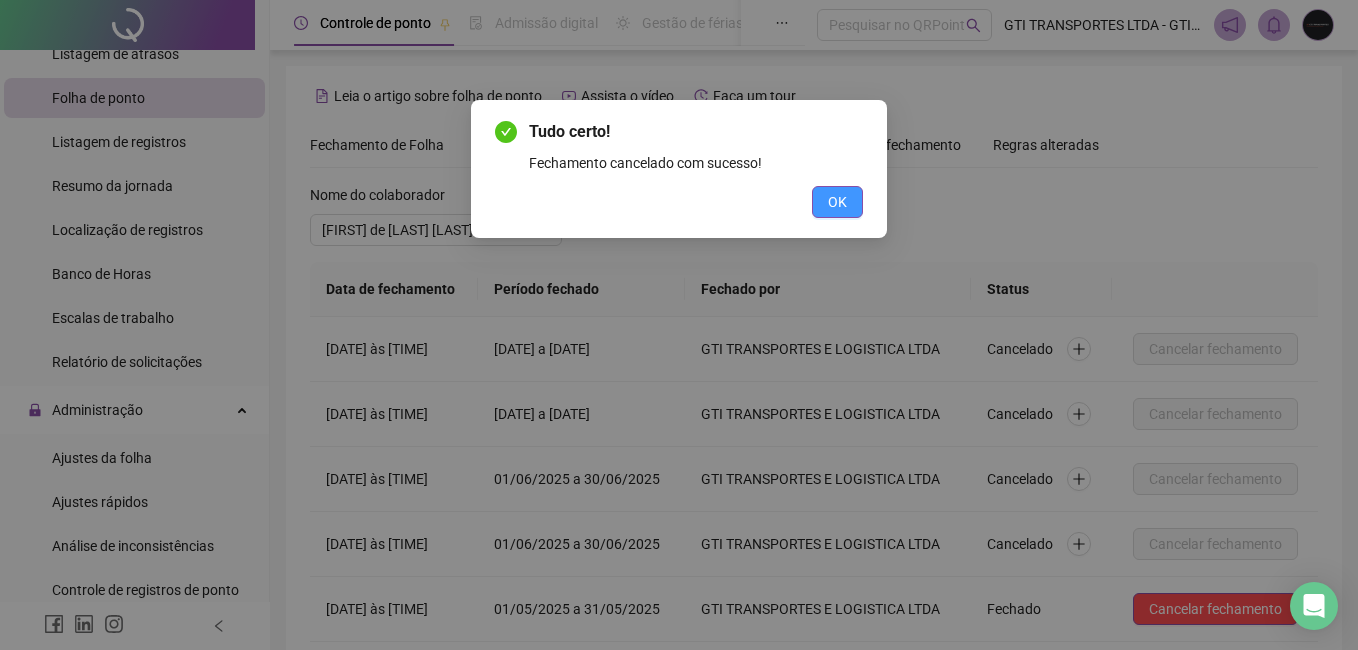 click on "OK" at bounding box center [837, 202] 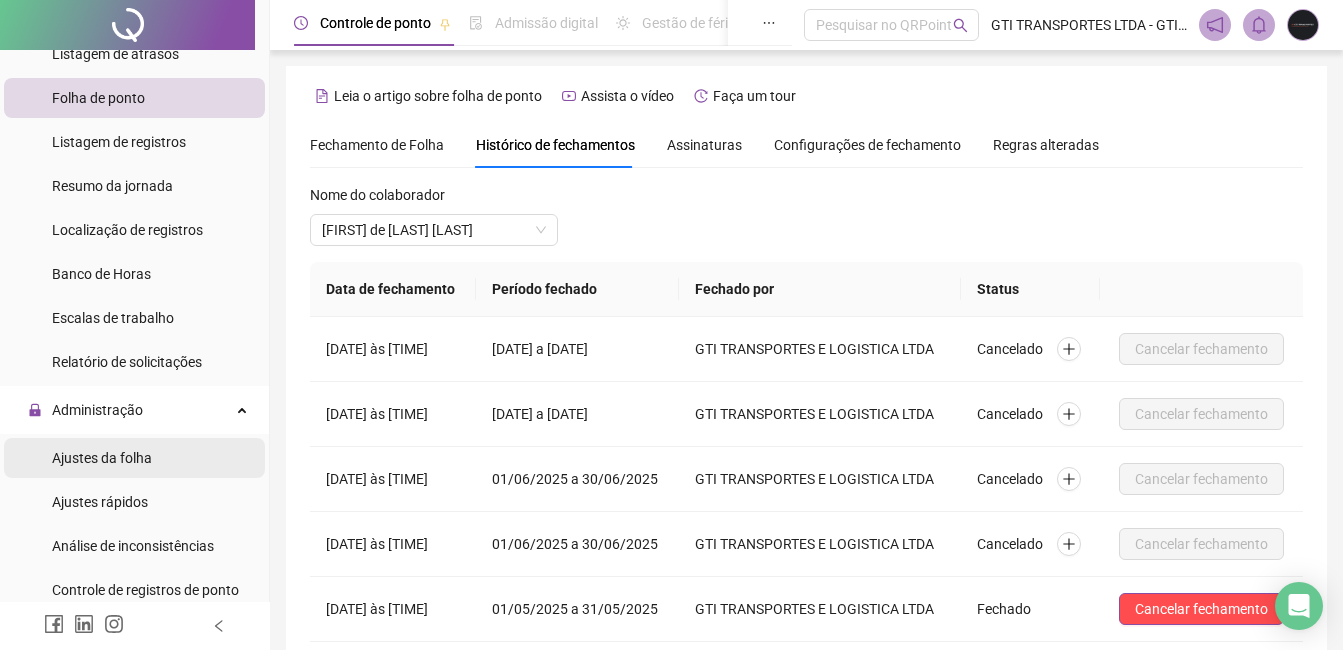 click on "Ajustes da folha" at bounding box center (102, 458) 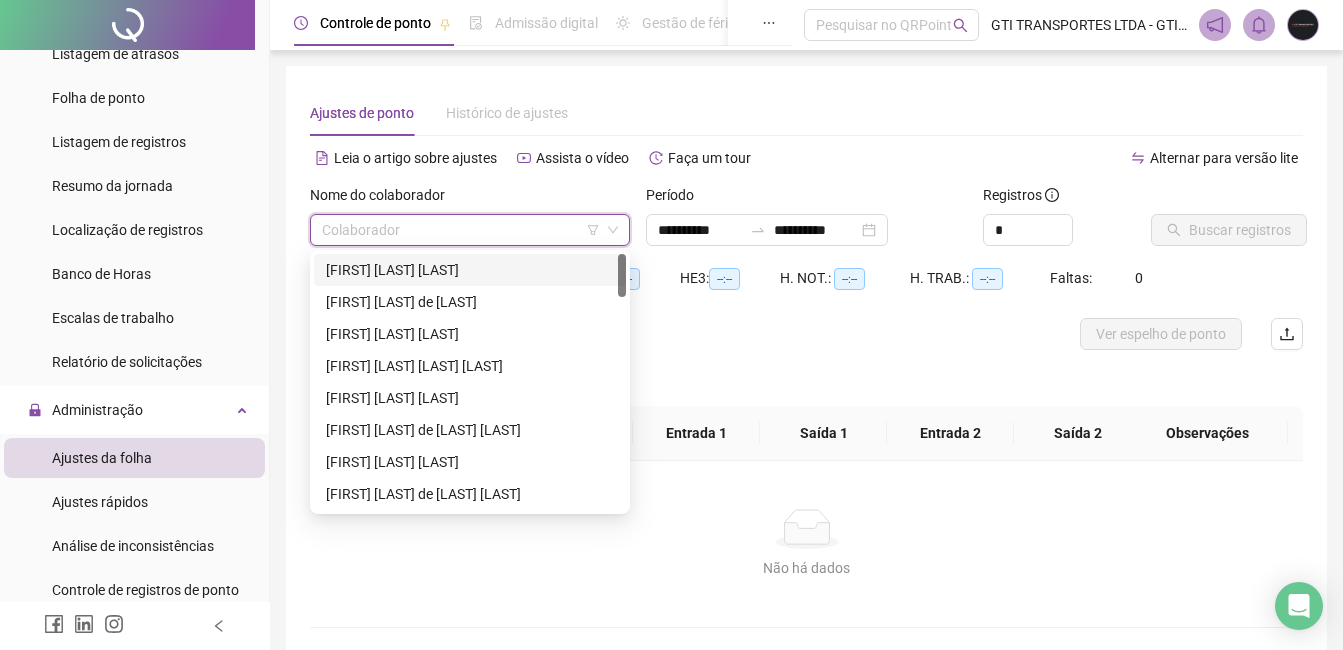 click at bounding box center [461, 230] 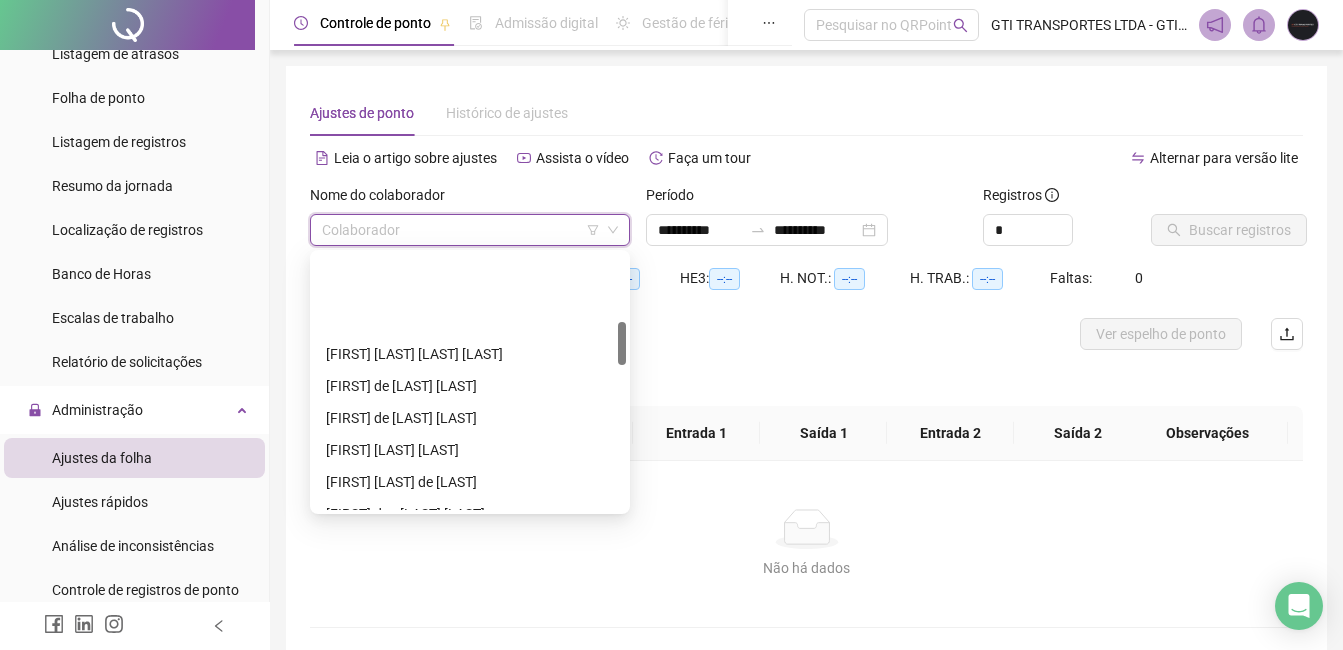 scroll, scrollTop: 400, scrollLeft: 0, axis: vertical 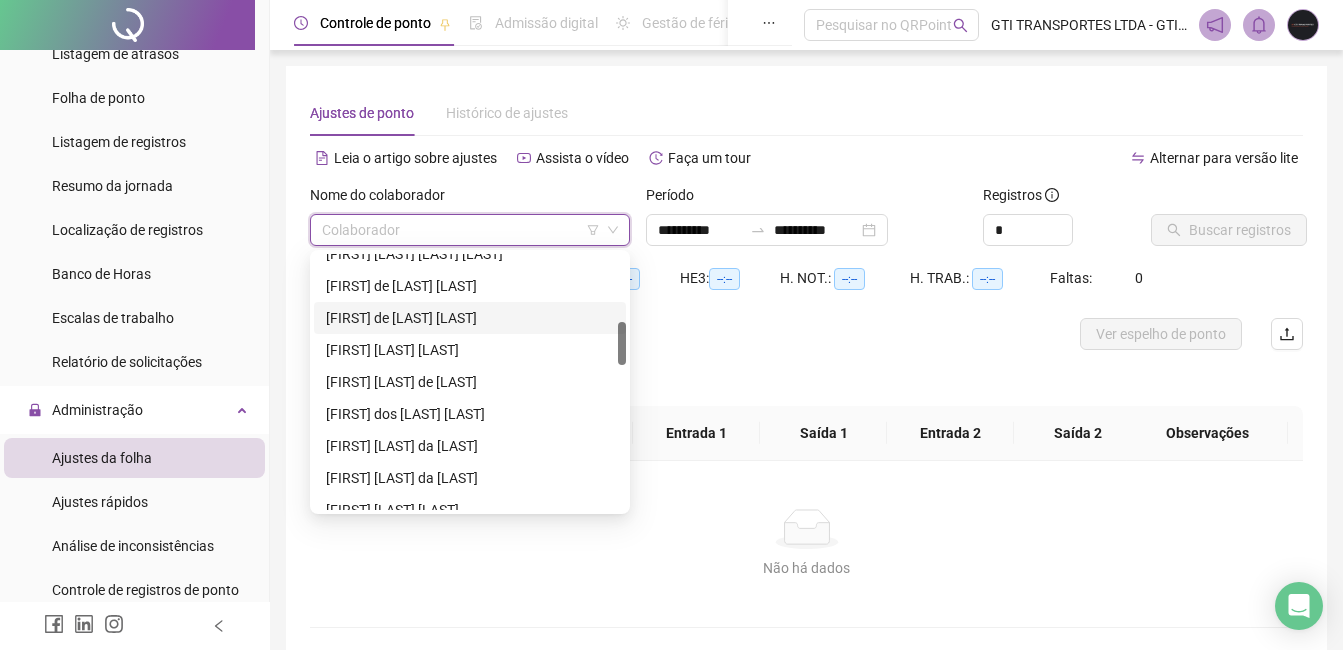 click on "[FIRST] de [LAST] [LAST]" at bounding box center (470, 318) 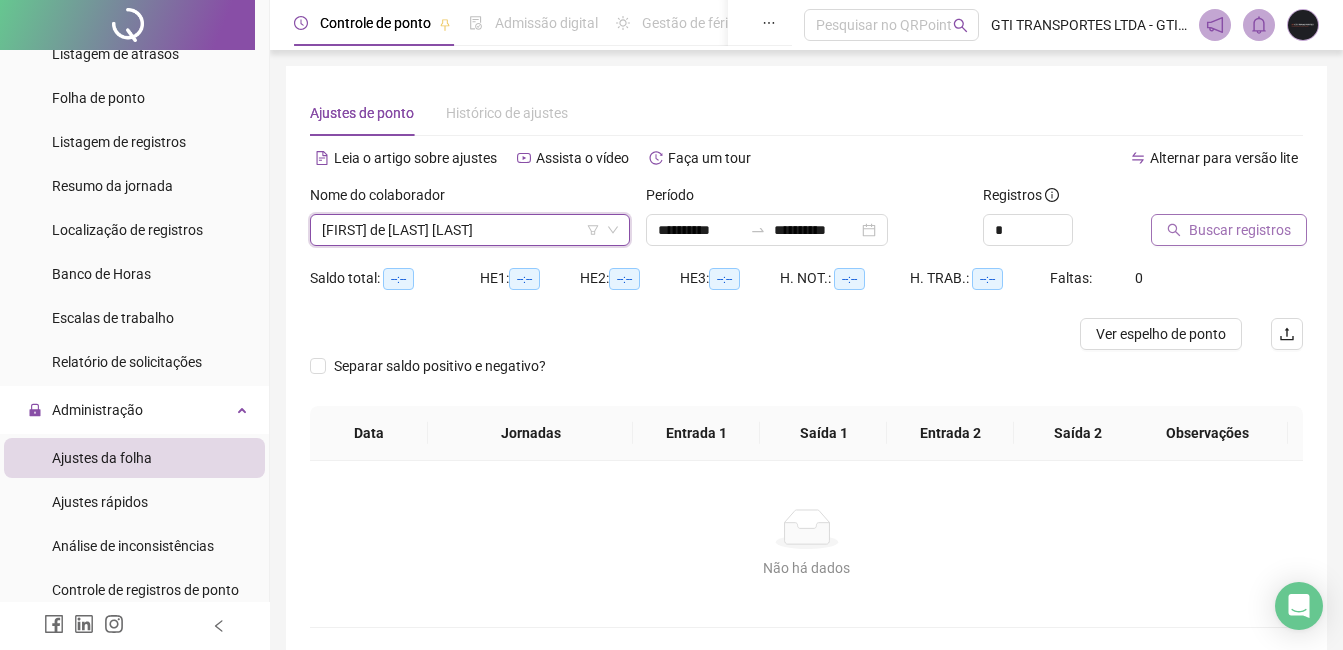 click on "Buscar registros" at bounding box center (1240, 230) 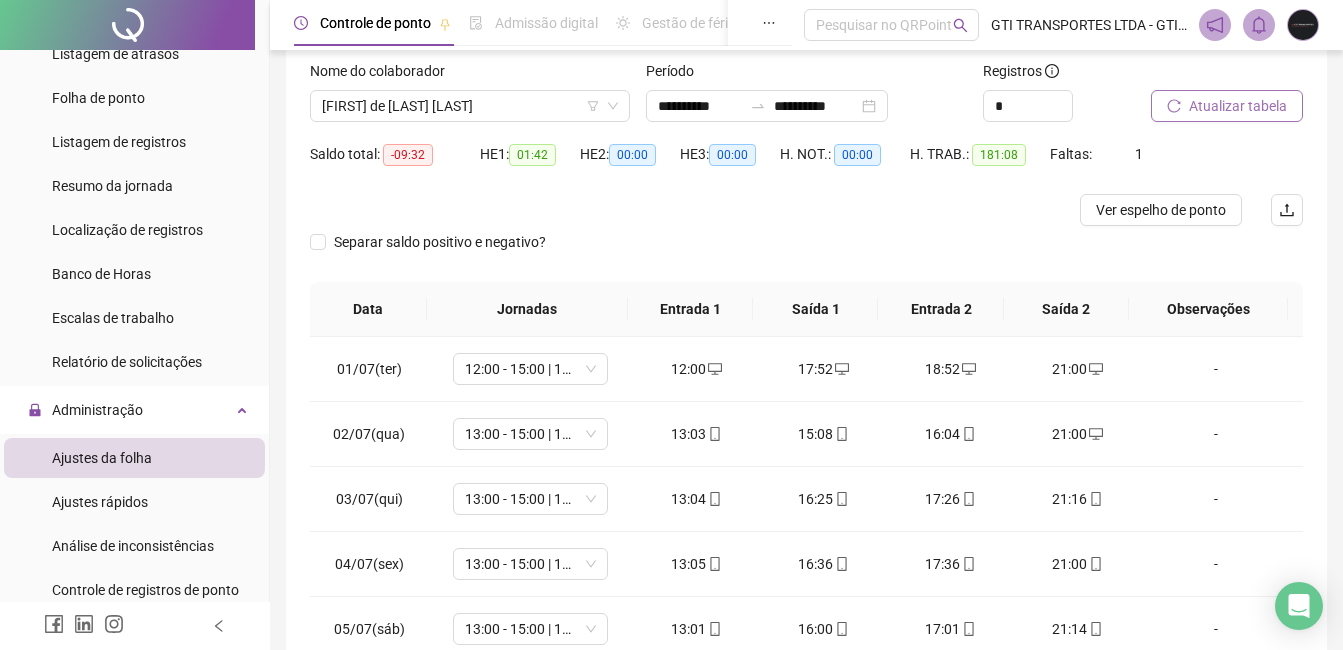 scroll, scrollTop: 300, scrollLeft: 0, axis: vertical 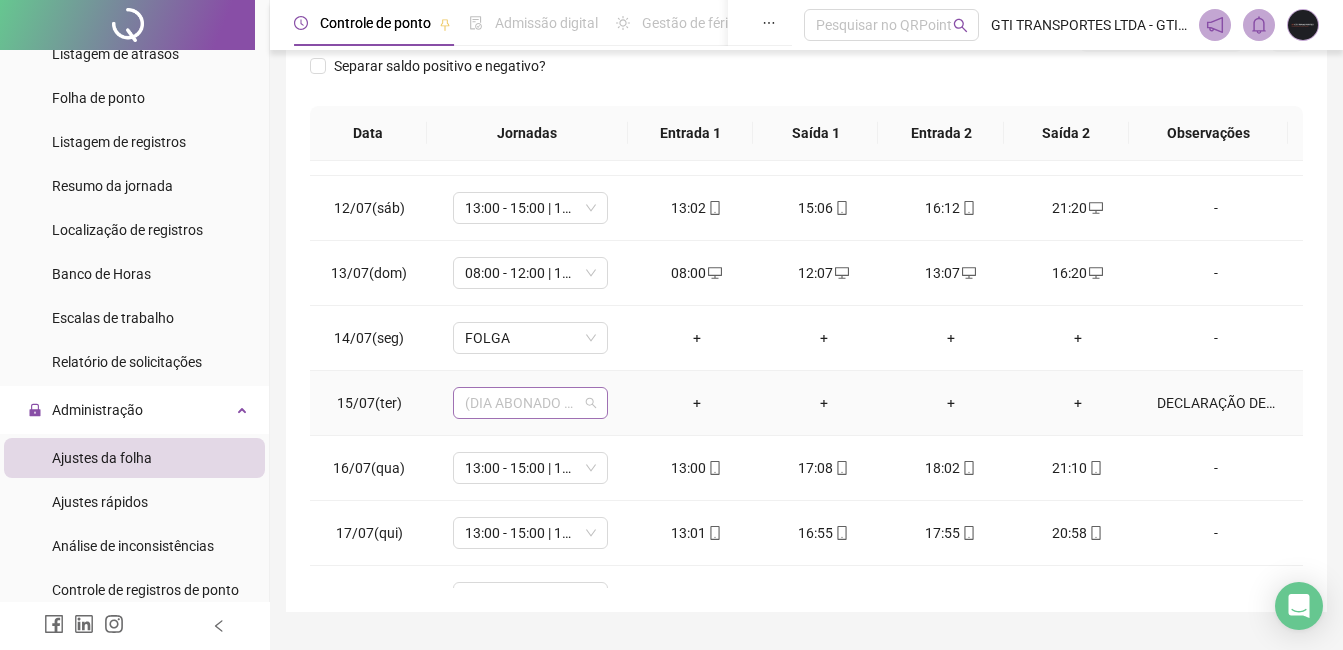click on "(DIA ABONADO PARCIALMENTE)" at bounding box center [530, 403] 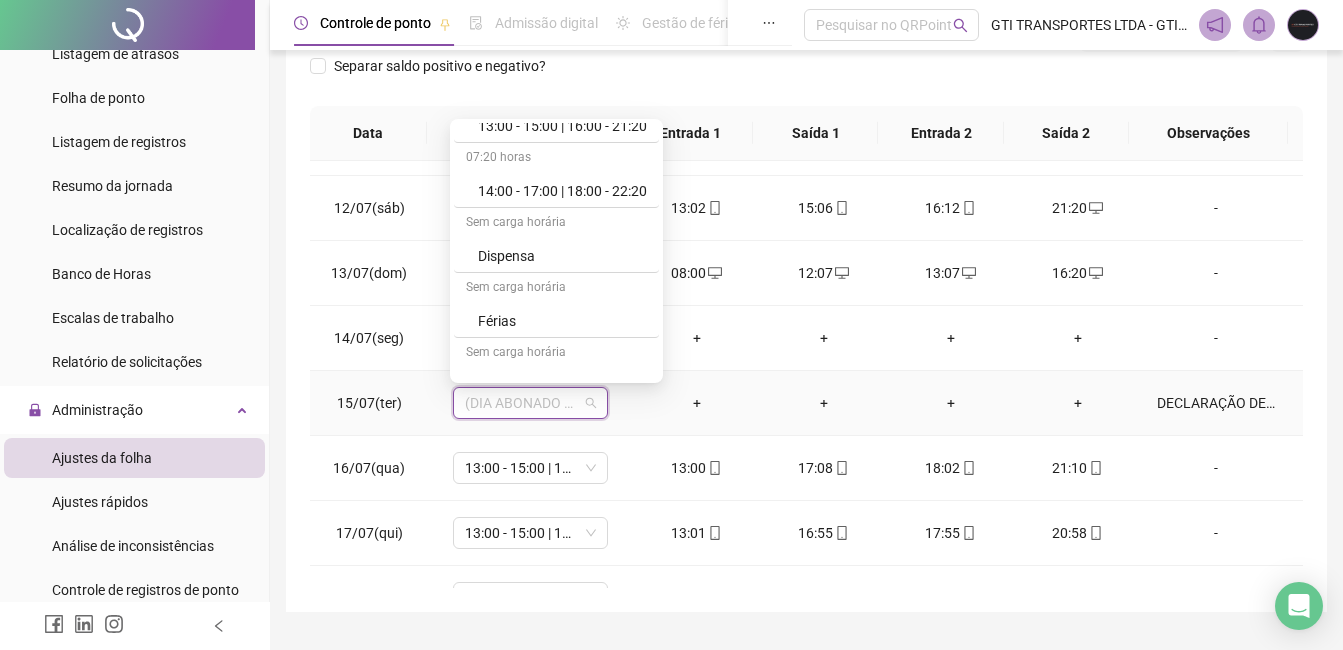 scroll, scrollTop: 600, scrollLeft: 0, axis: vertical 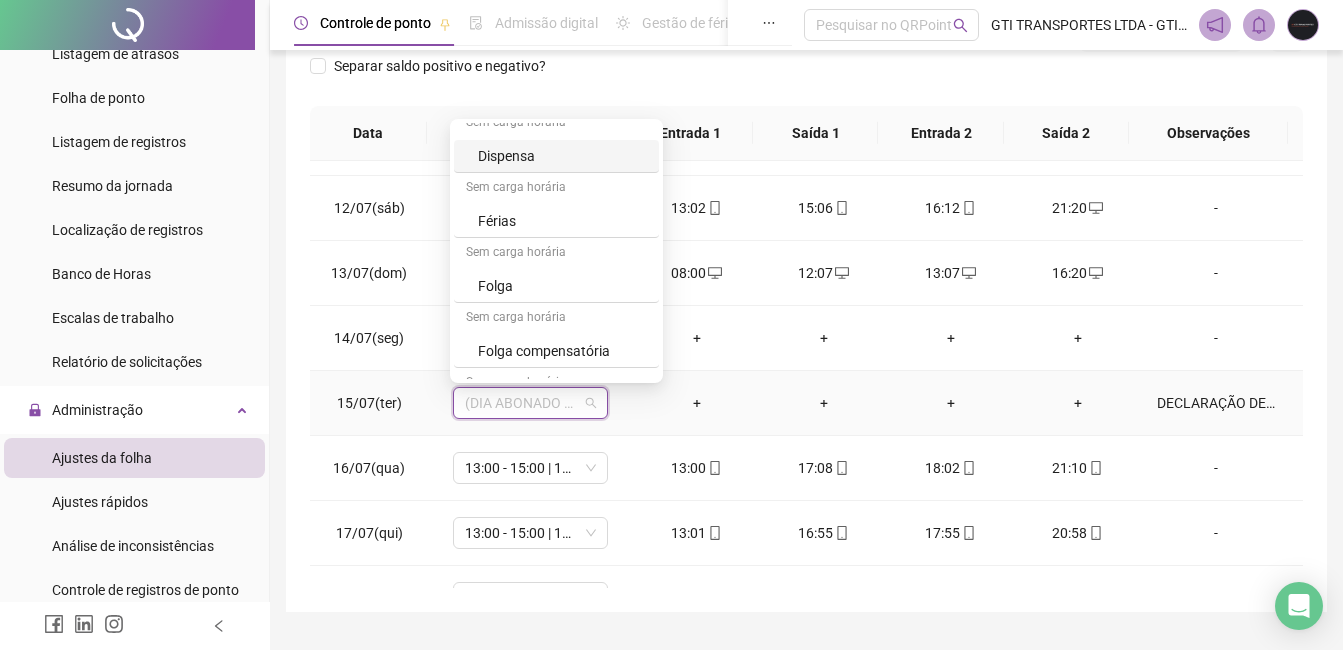 click on "Dispensa" at bounding box center (562, 156) 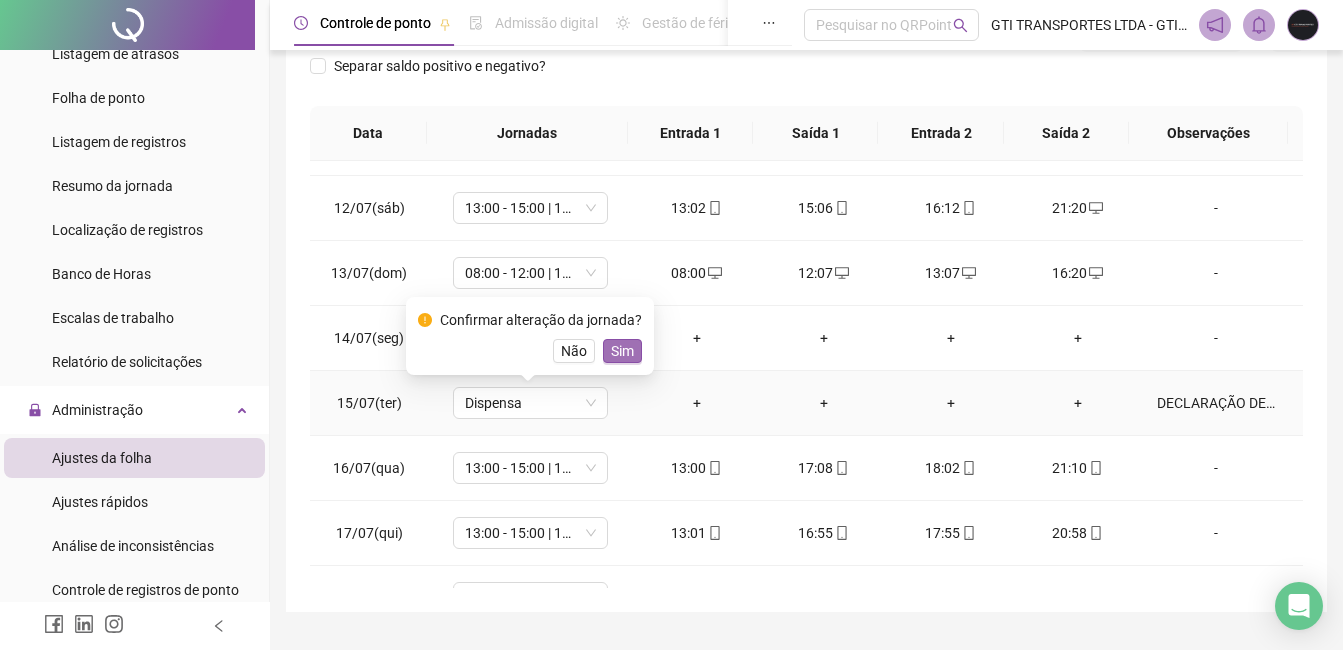 click on "Sim" at bounding box center (622, 351) 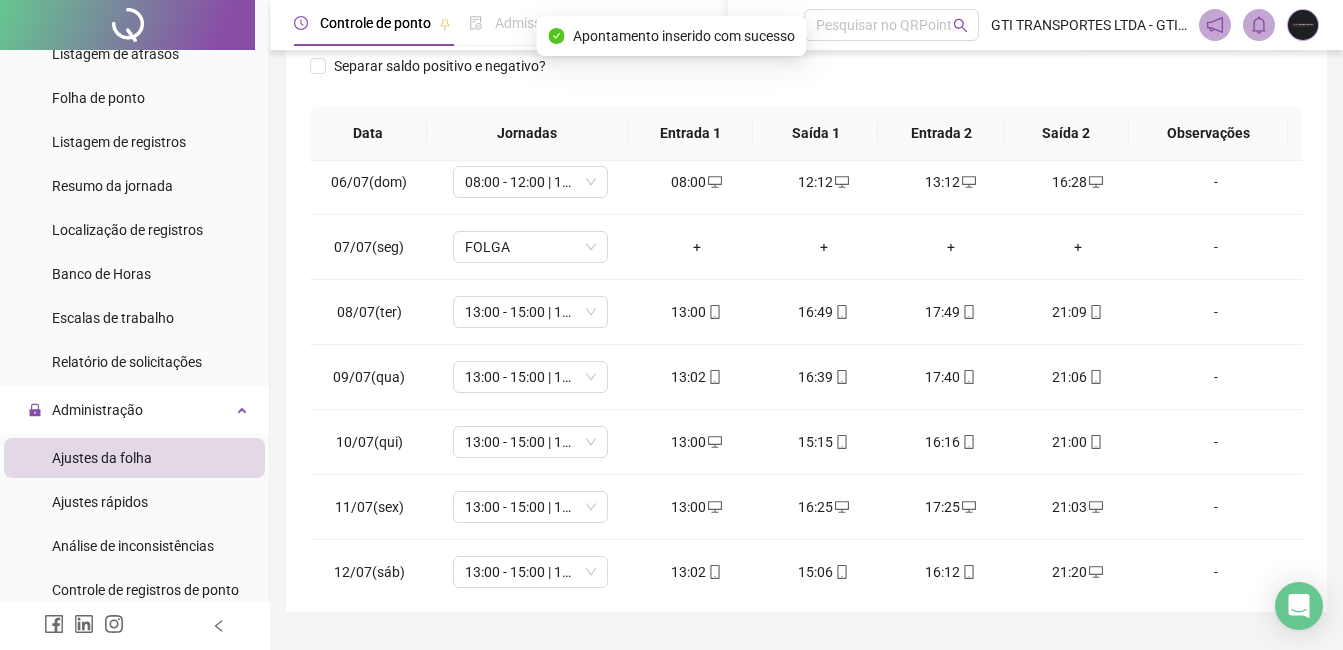 scroll, scrollTop: 300, scrollLeft: 0, axis: vertical 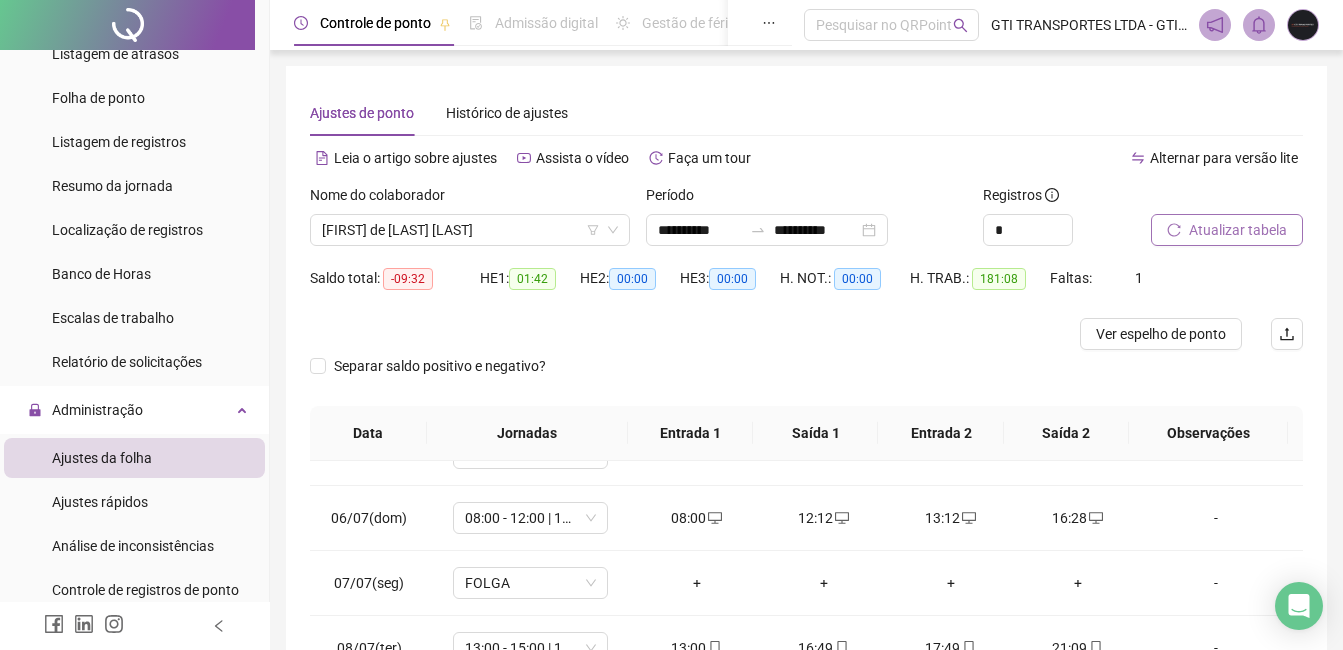 click on "Atualizar tabela" at bounding box center (1227, 230) 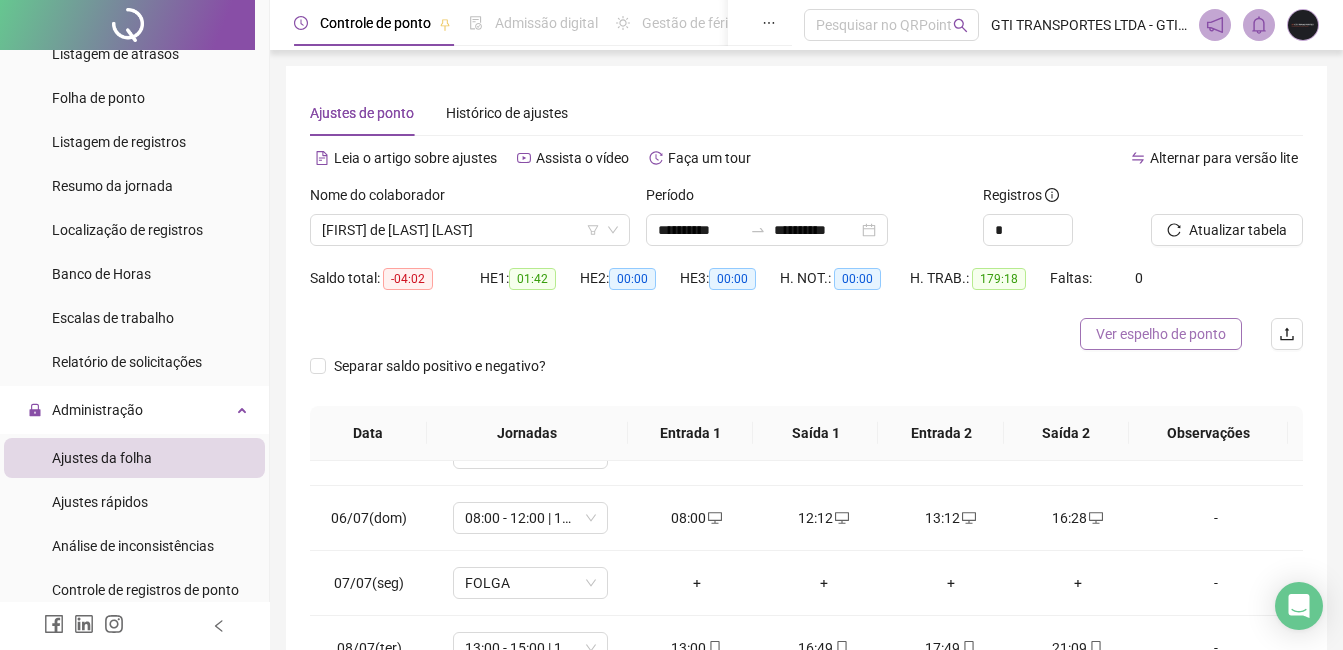 click on "Ver espelho de ponto" at bounding box center [1161, 334] 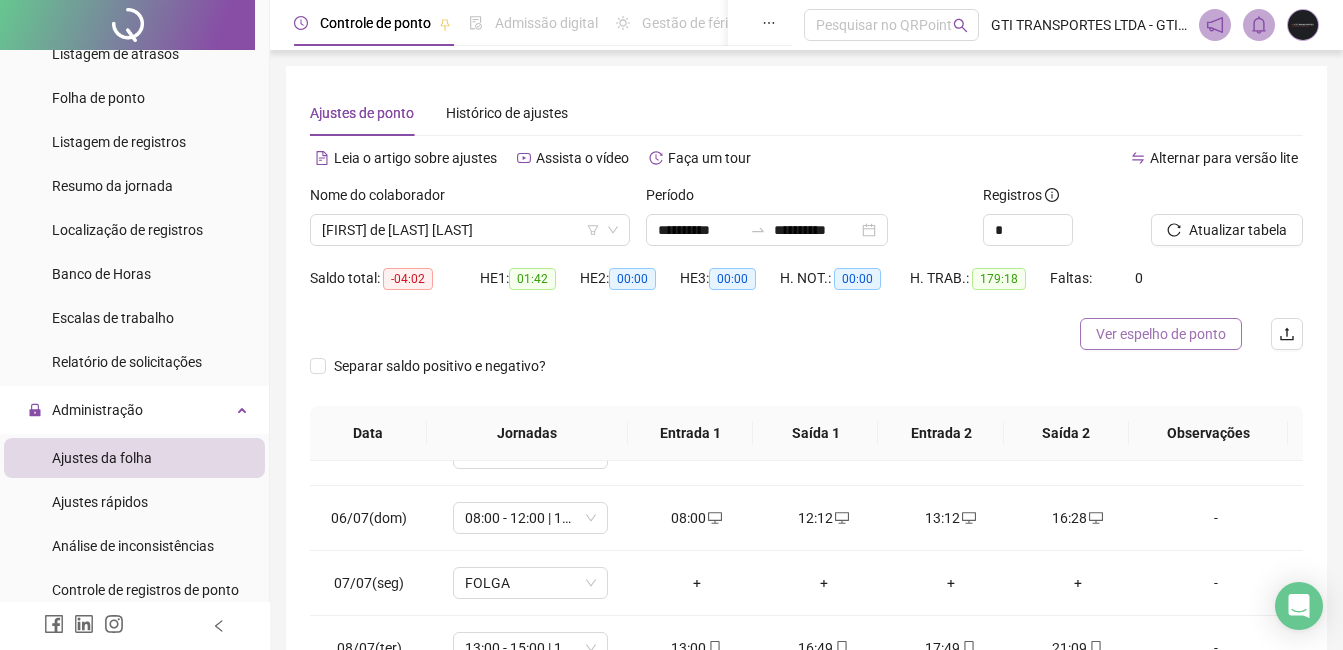 click on "Ver espelho de ponto" at bounding box center (1161, 334) 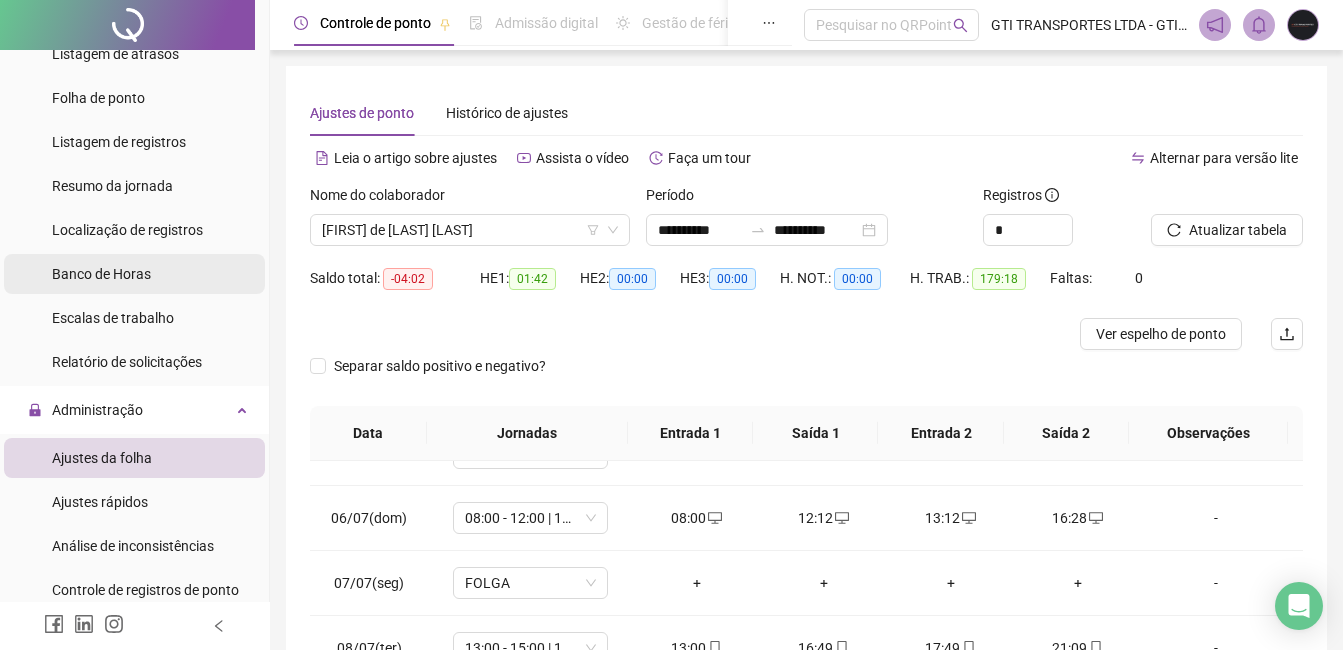 scroll, scrollTop: 0, scrollLeft: 0, axis: both 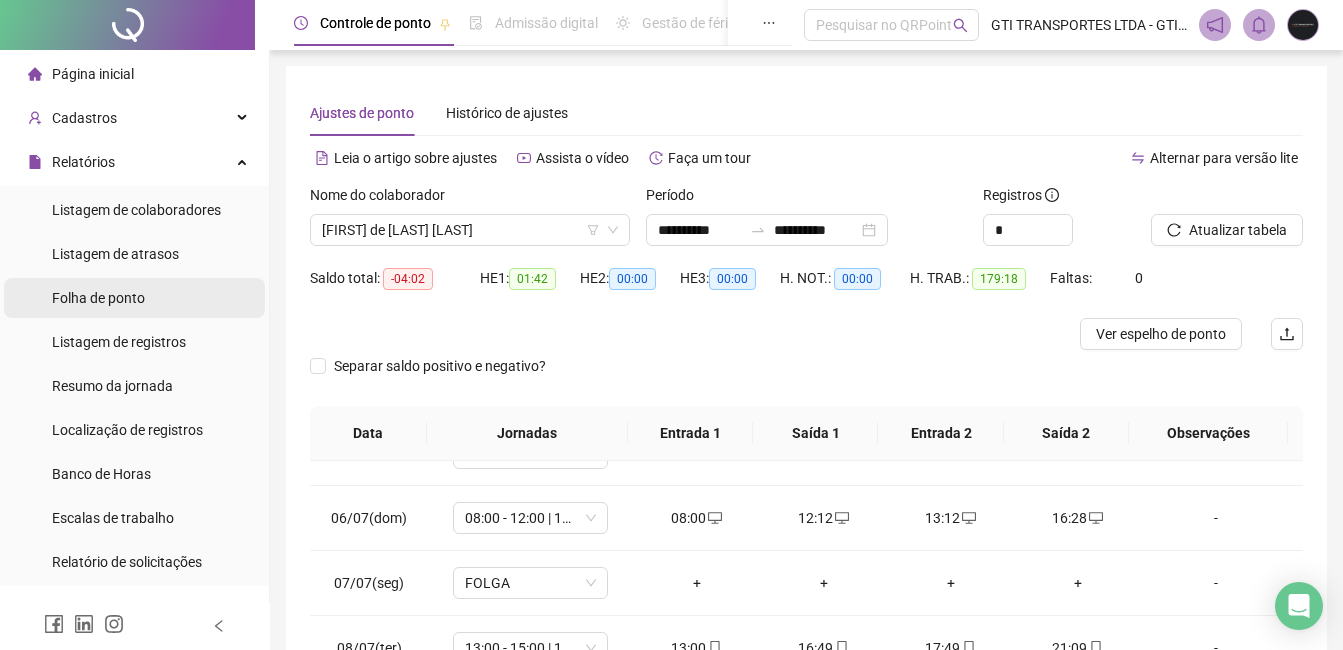 click on "Folha de ponto" at bounding box center [98, 298] 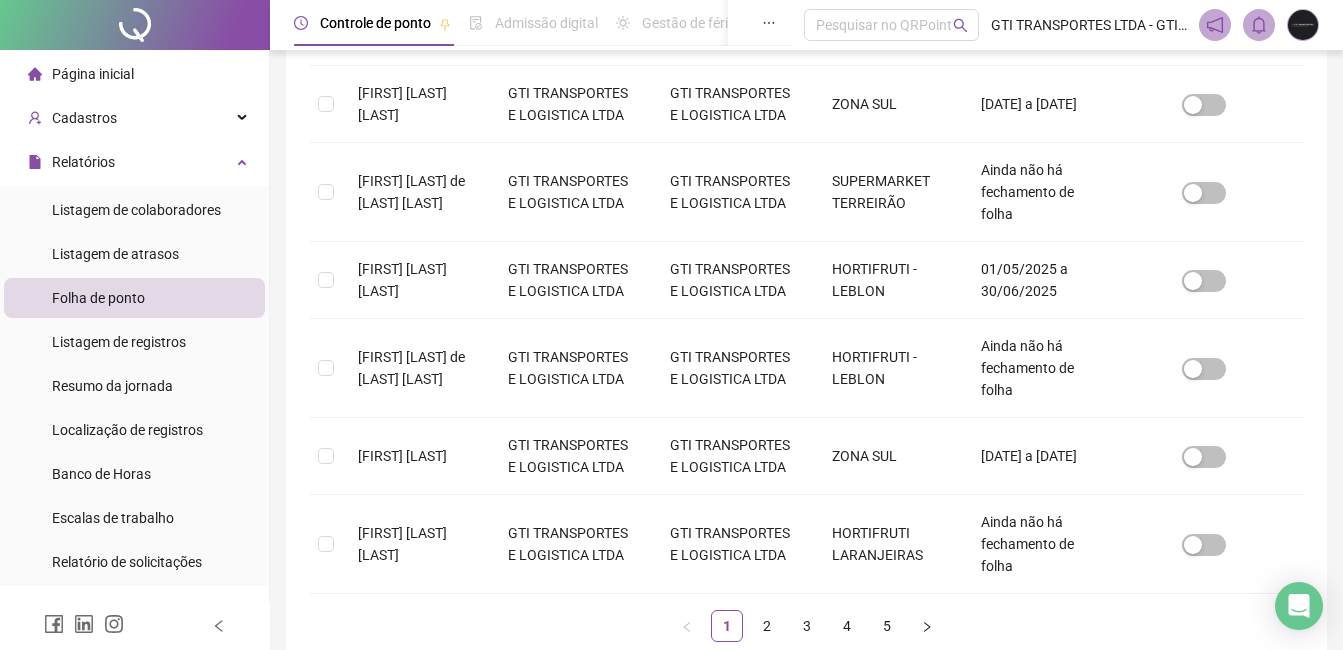 scroll, scrollTop: 830, scrollLeft: 0, axis: vertical 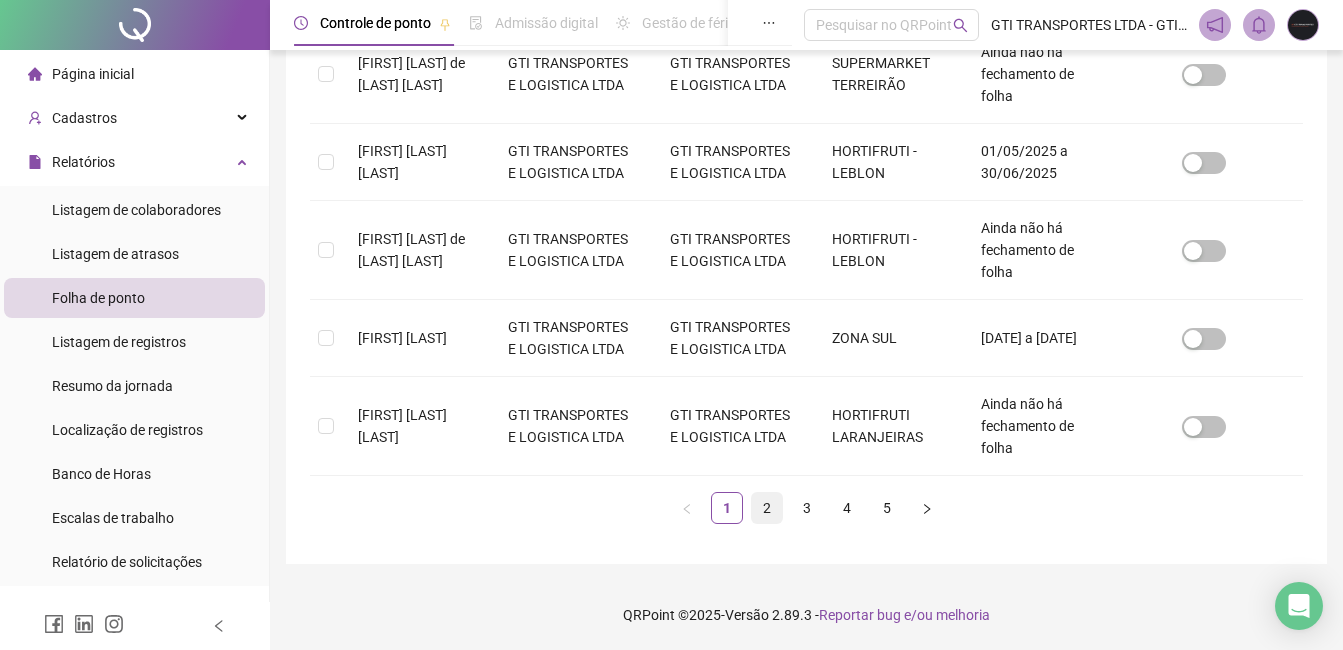 click on "2" at bounding box center [767, 508] 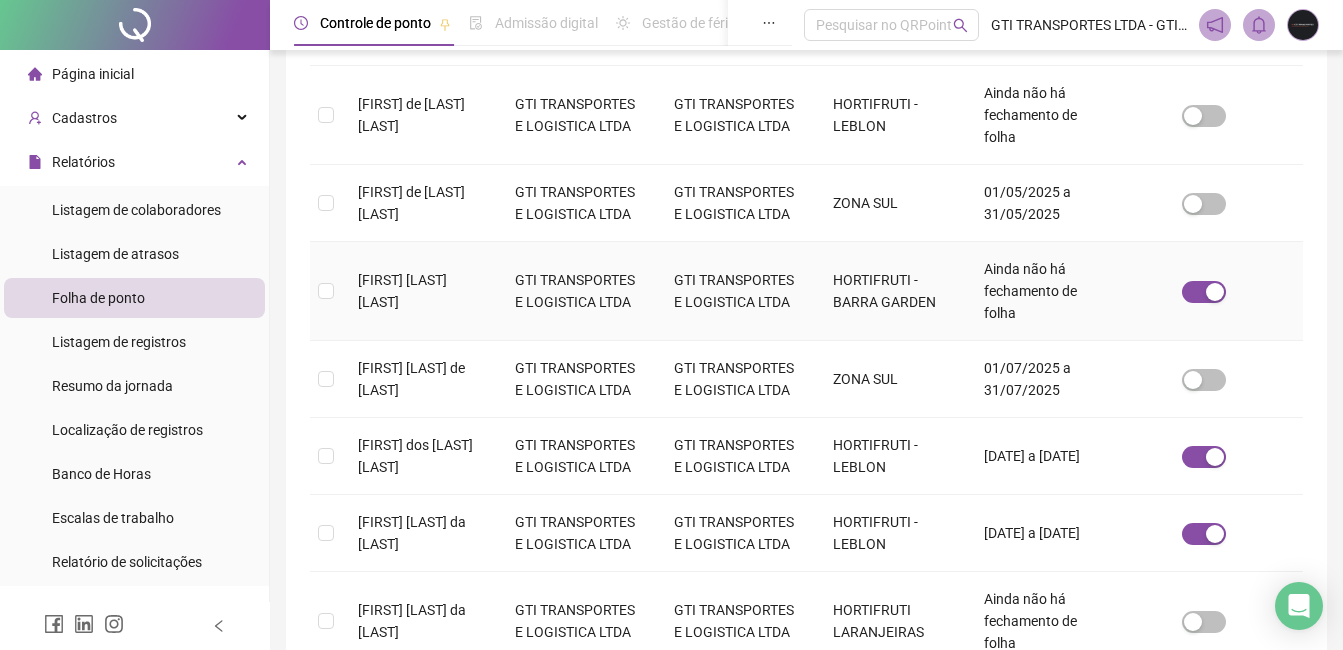 scroll, scrollTop: 685, scrollLeft: 0, axis: vertical 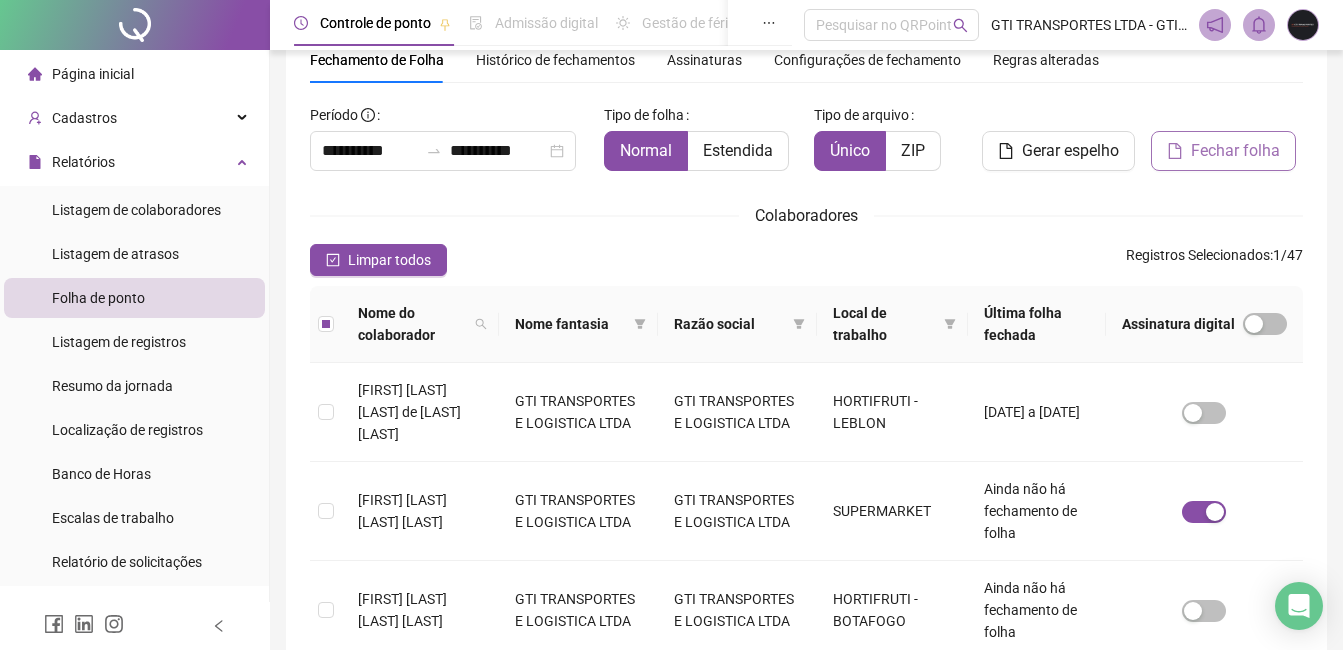 click on "Fechar folha" at bounding box center [1235, 151] 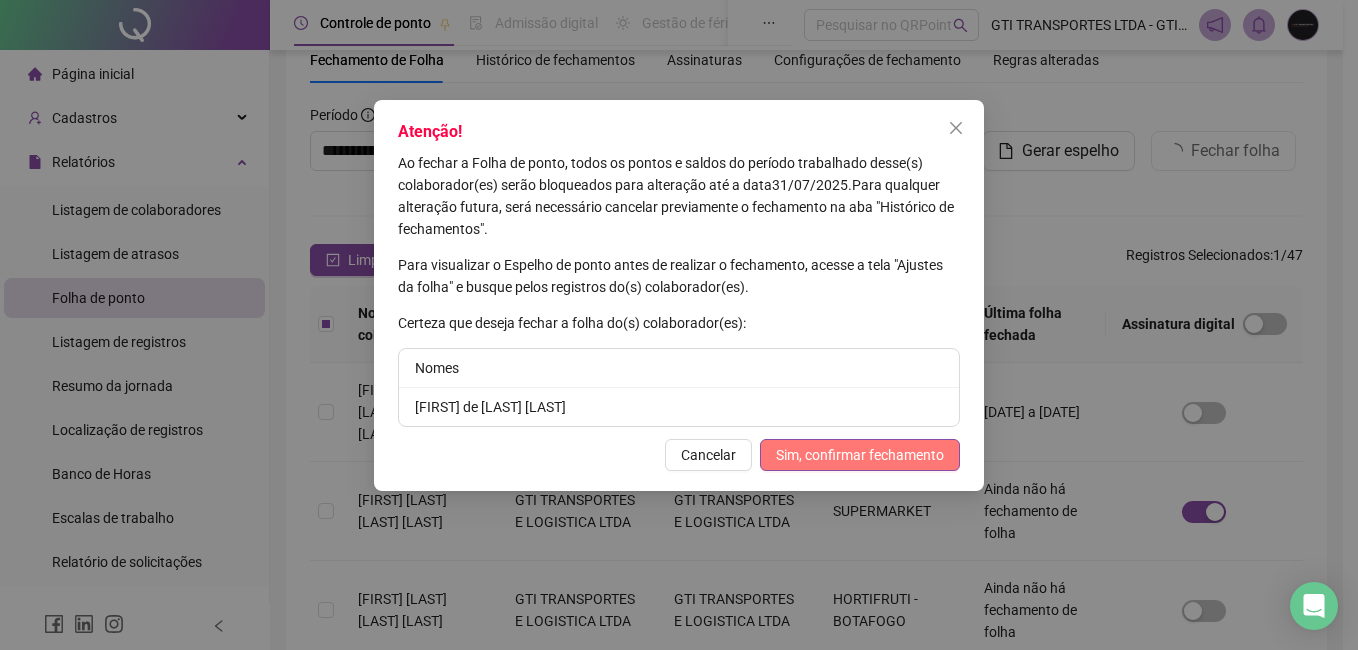 click on "Sim, confirmar fechamento" at bounding box center (860, 455) 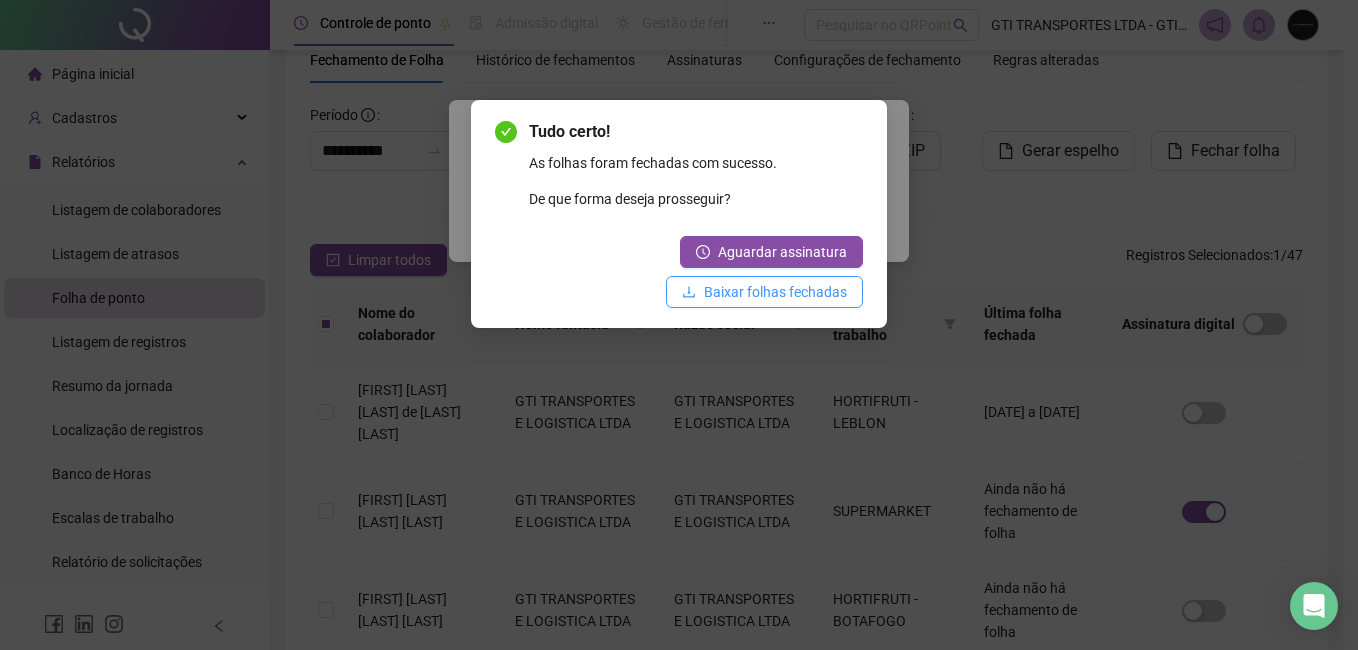 click on "Baixar folhas fechadas" at bounding box center [775, 292] 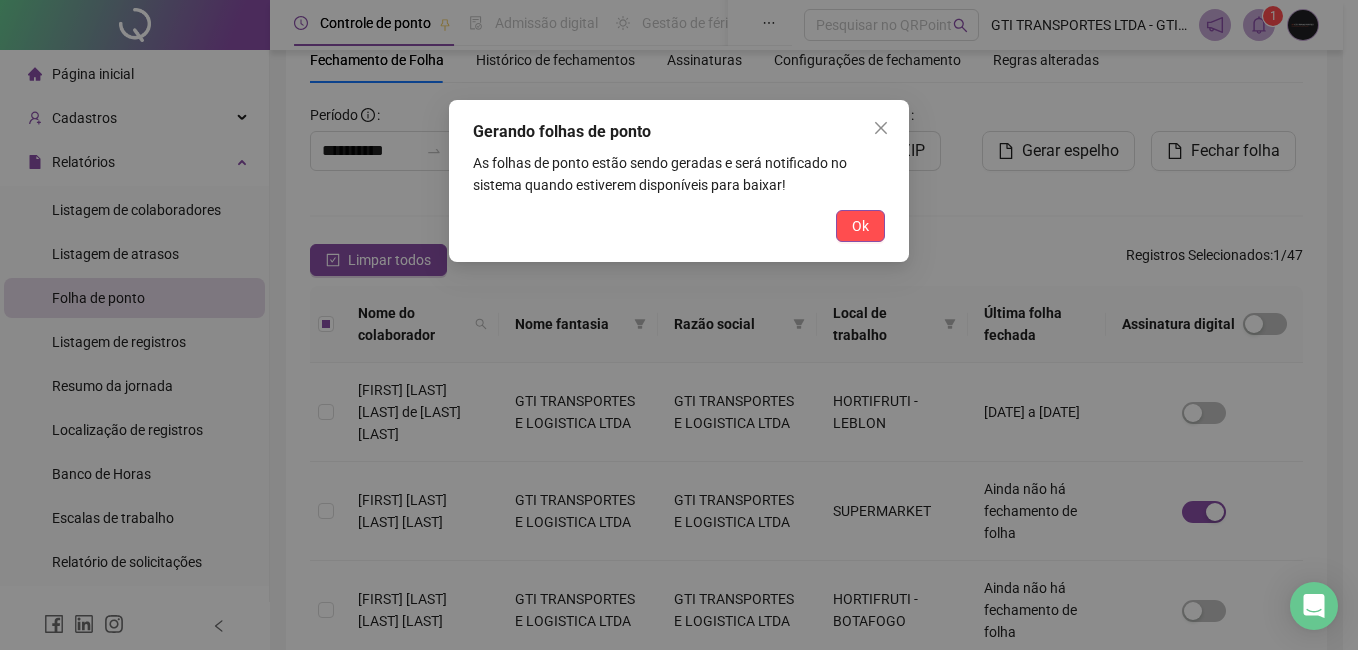 click on "Ok" at bounding box center (860, 226) 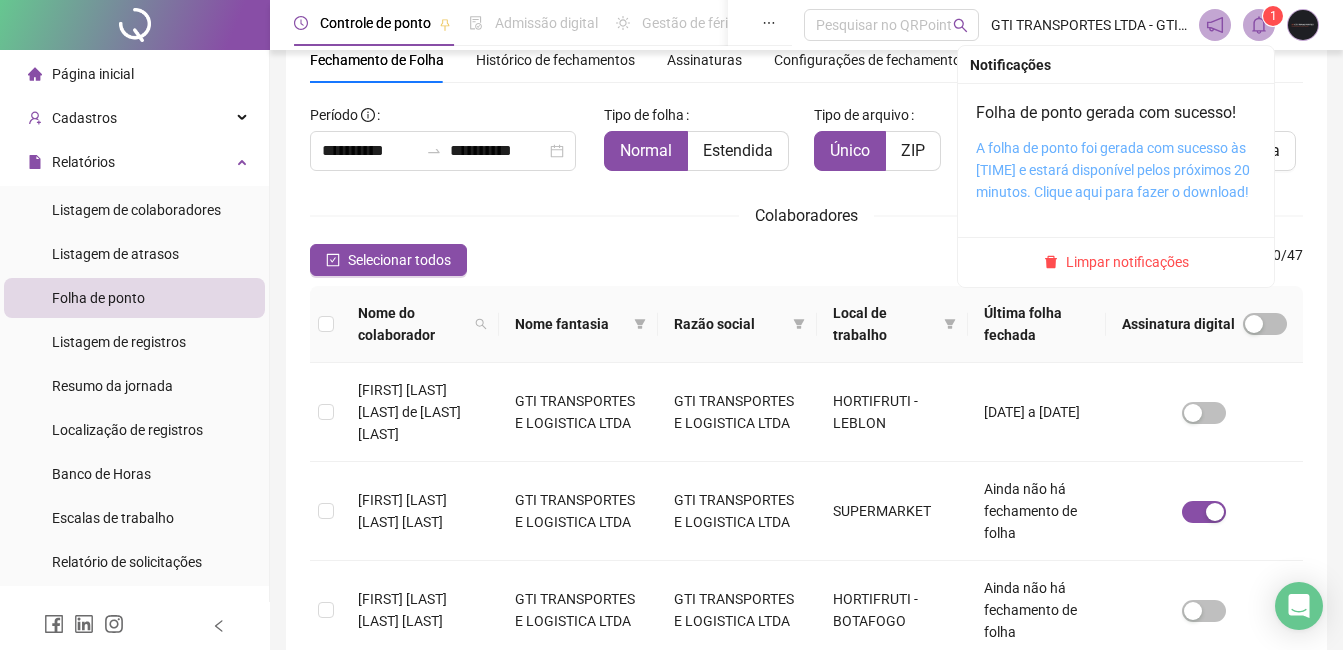 click on "A folha de ponto foi gerada com sucesso às [TIME] e estará disponível pelos próximos 20 minutos.
Clique aqui para fazer o download!" at bounding box center (1113, 170) 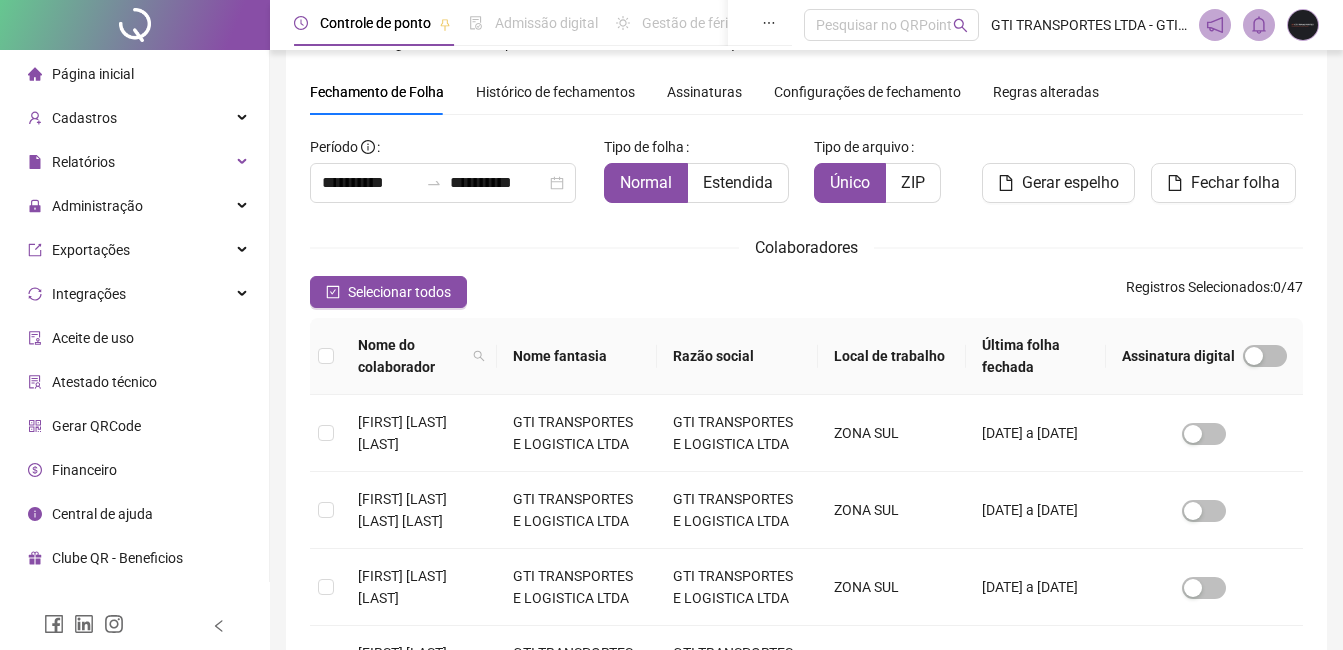 scroll, scrollTop: 85, scrollLeft: 0, axis: vertical 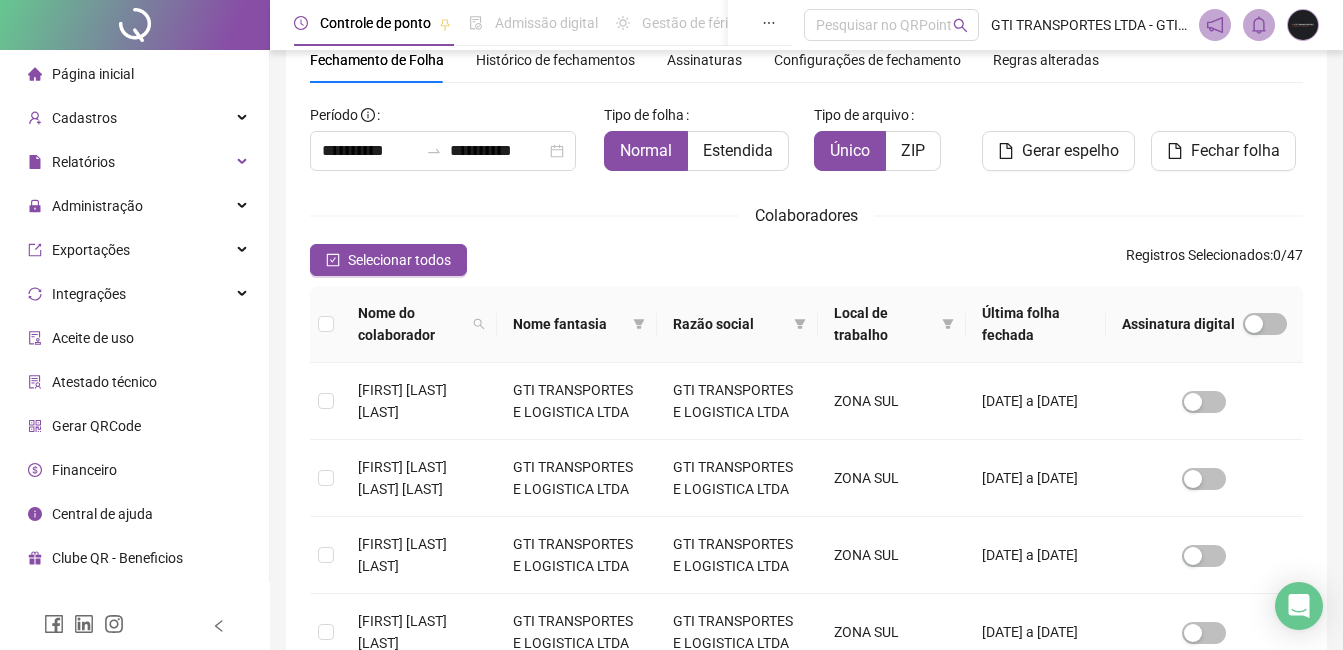 click on "Histórico de fechamentos" at bounding box center (555, 60) 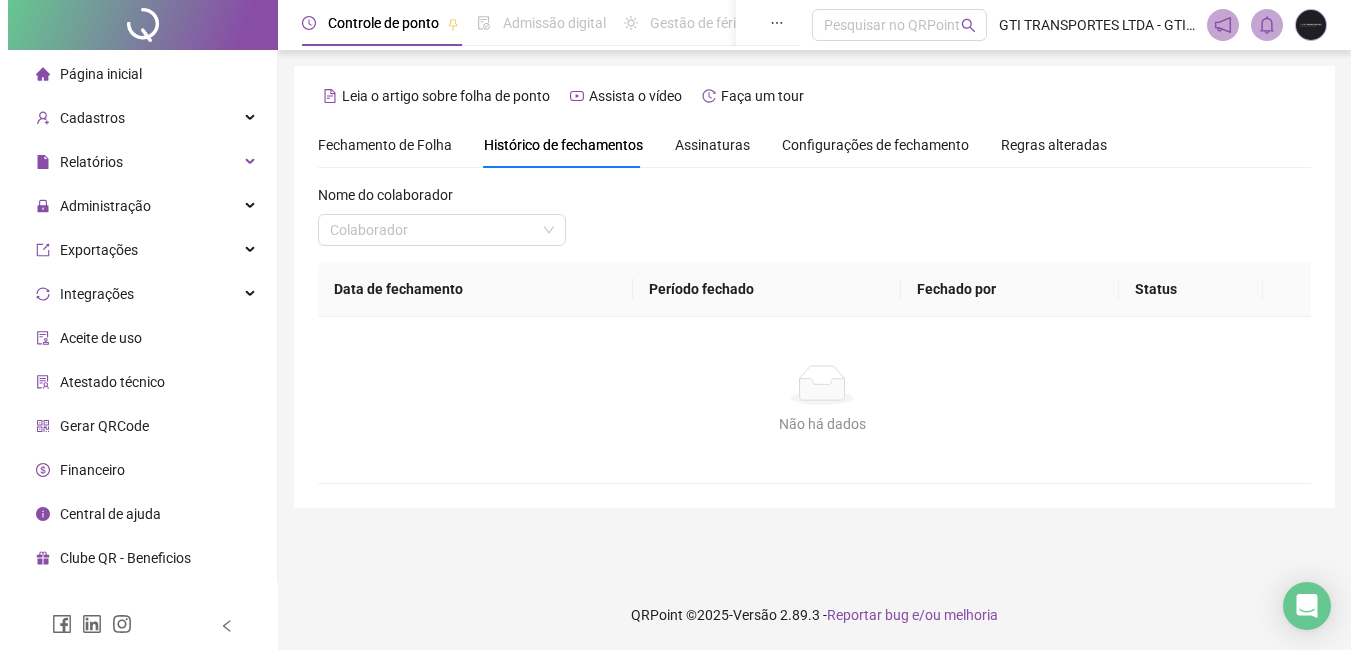 scroll, scrollTop: 0, scrollLeft: 0, axis: both 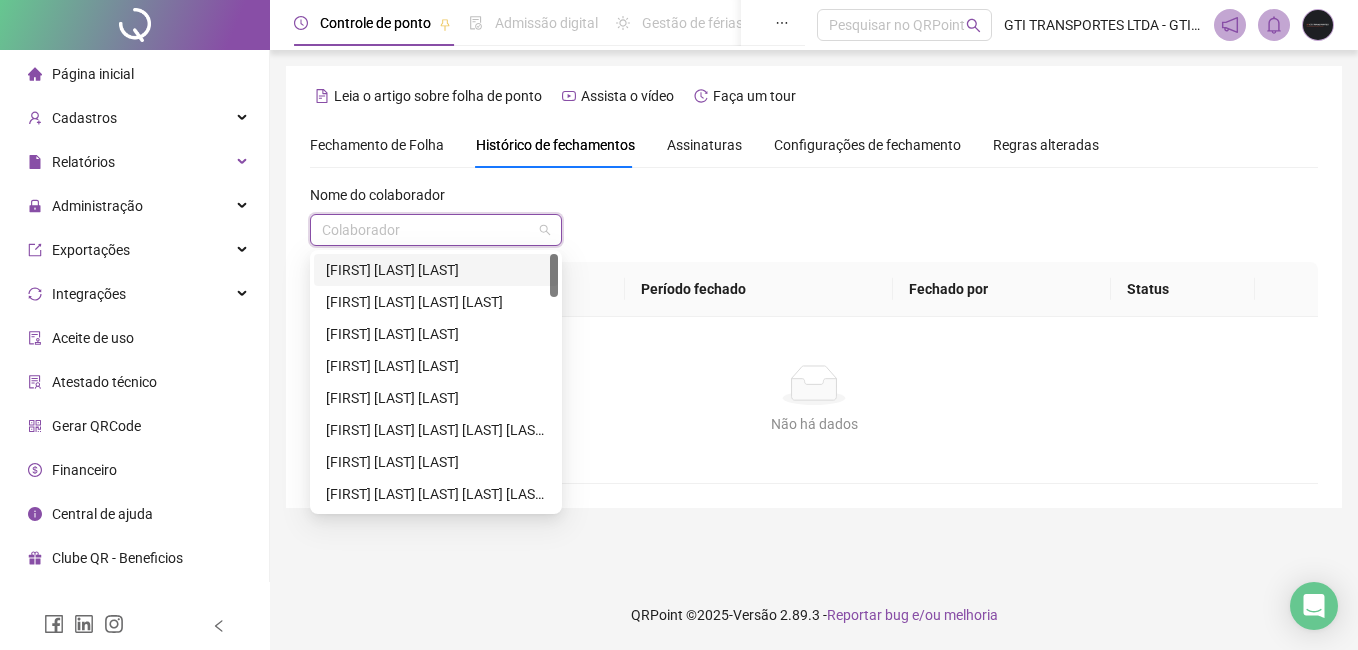 click at bounding box center [427, 230] 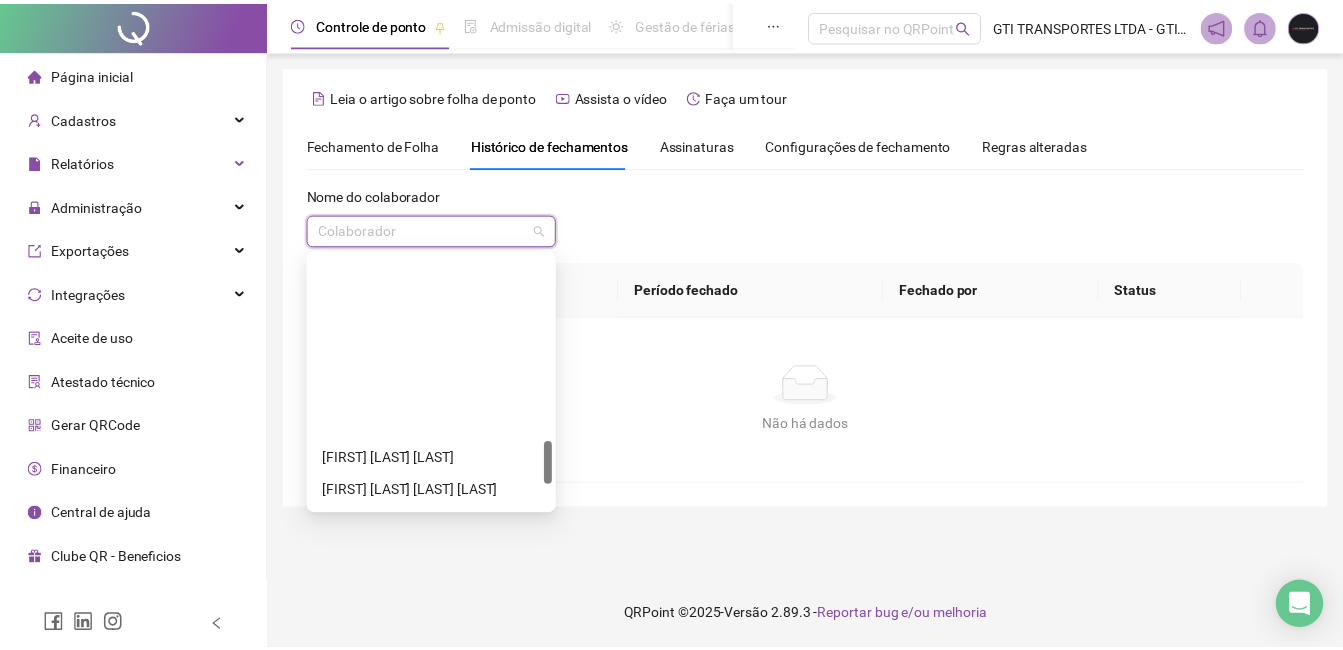 scroll, scrollTop: 1100, scrollLeft: 0, axis: vertical 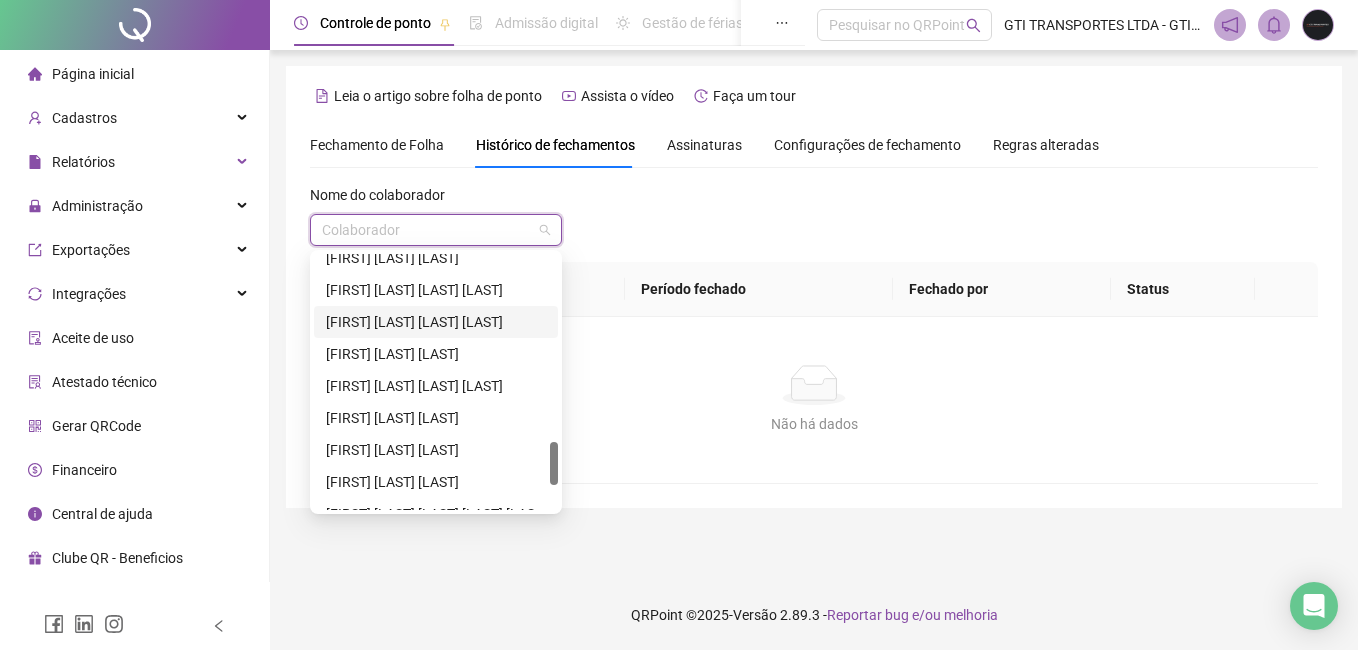 click on "[FIRST] [LAST] [LAST] [LAST]" at bounding box center (436, 322) 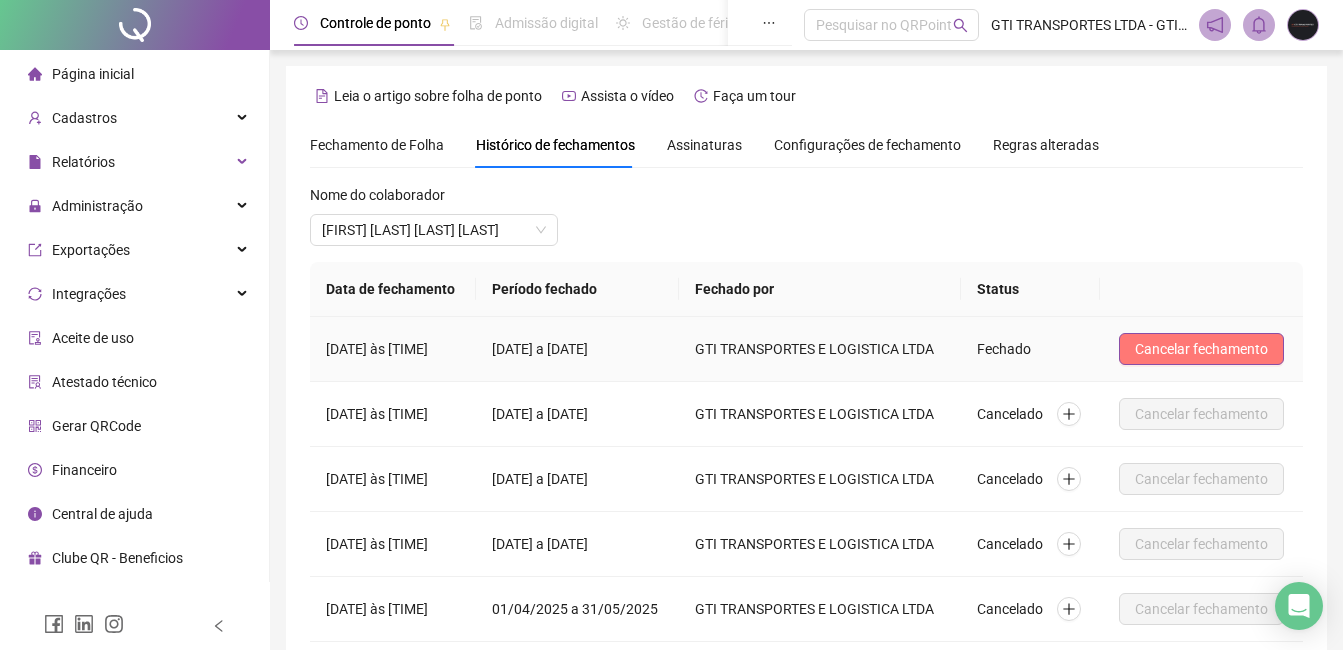 click on "Cancelar fechamento" at bounding box center [1201, 349] 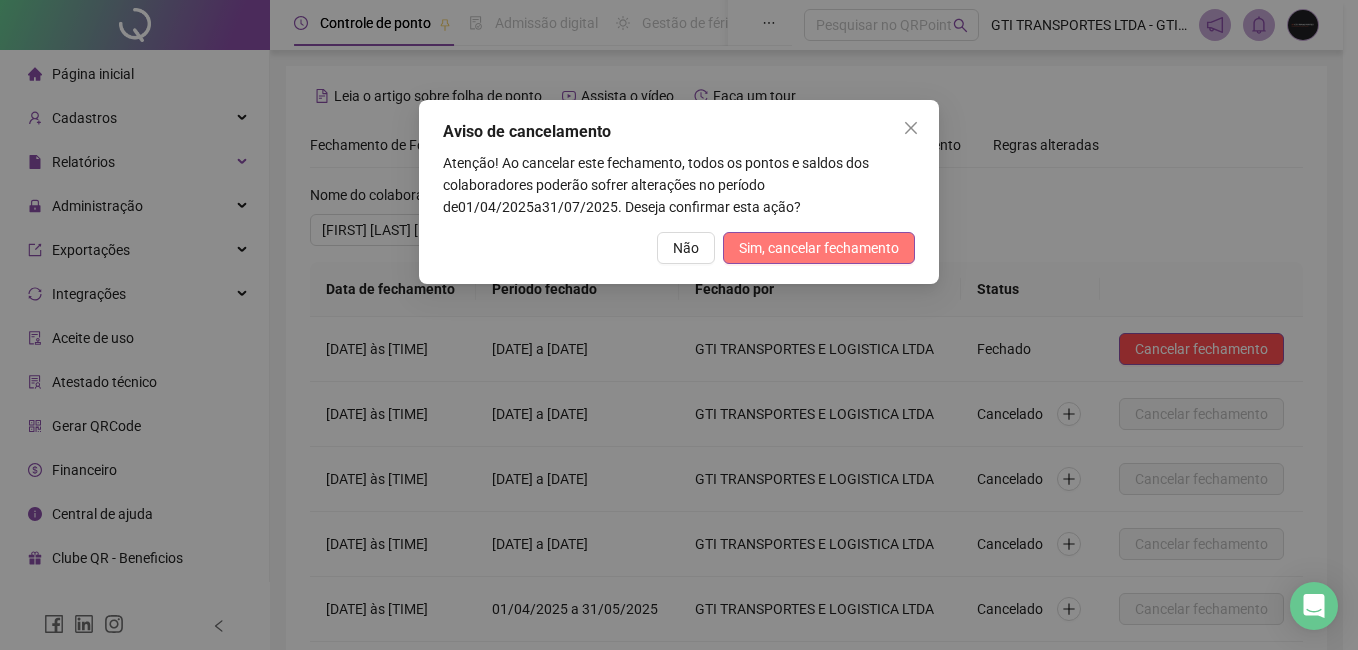 click on "Sim, cancelar fechamento" at bounding box center [819, 248] 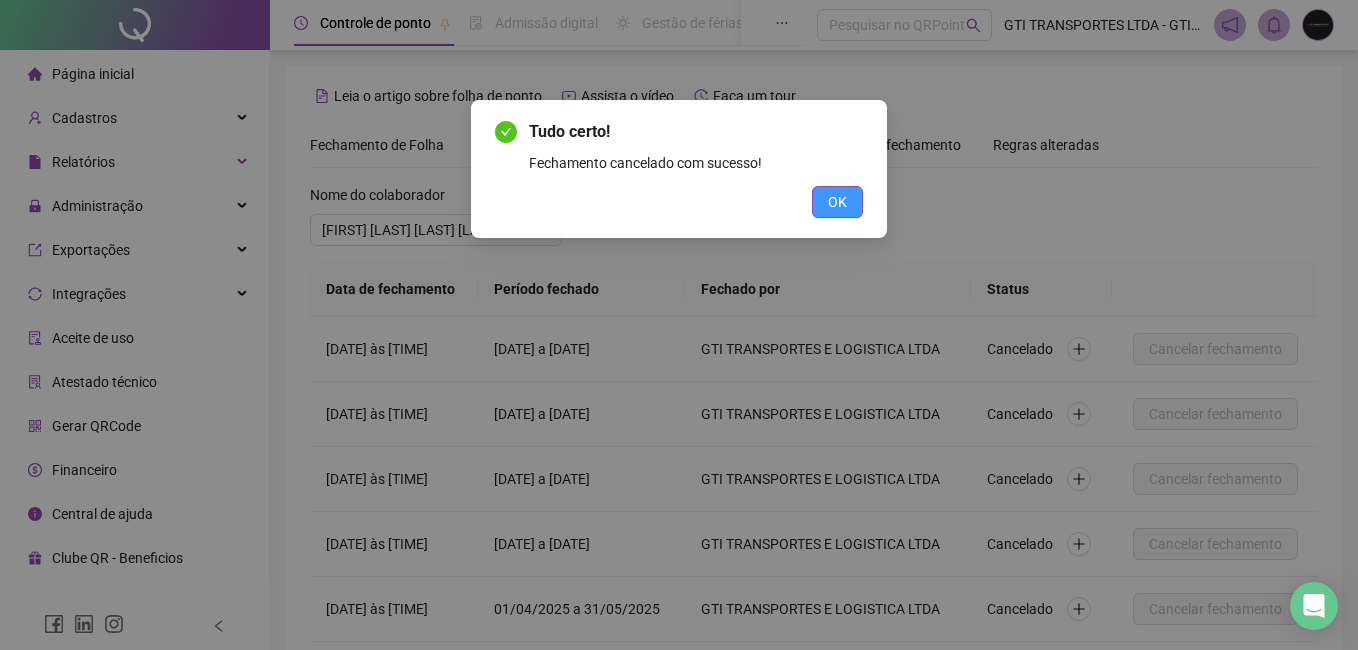 click on "OK" at bounding box center [837, 202] 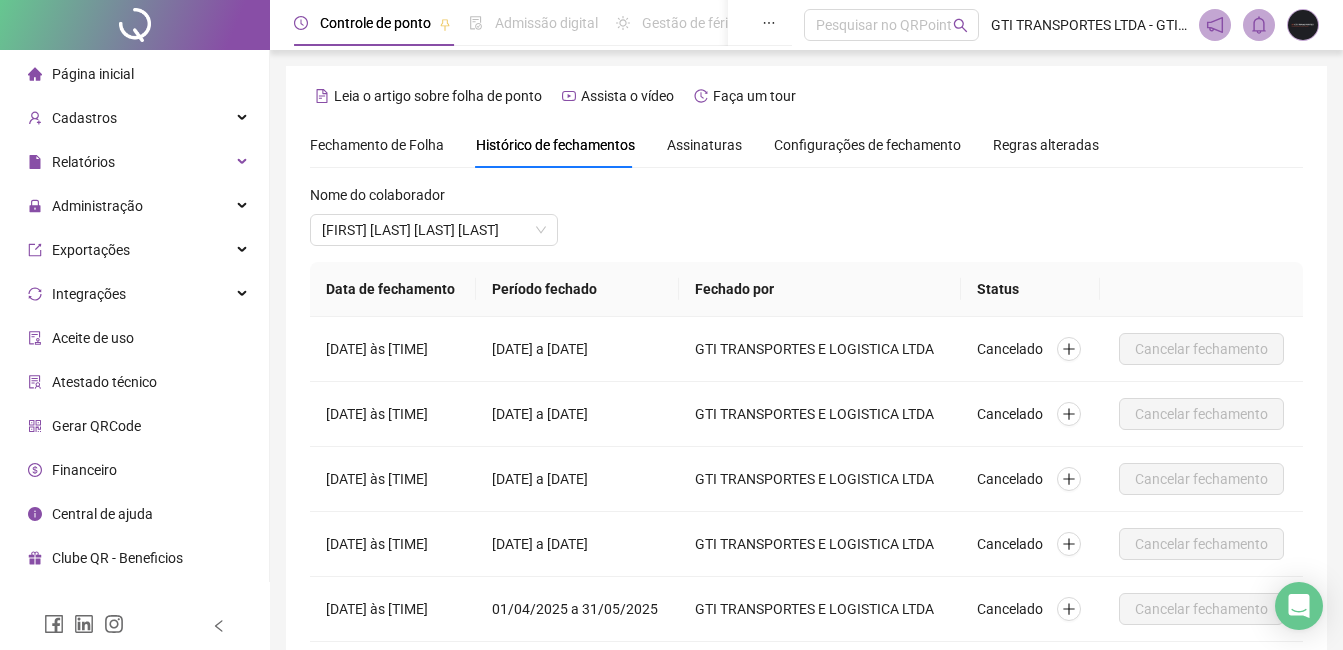 click on "Fechamento de Folha" at bounding box center [377, 145] 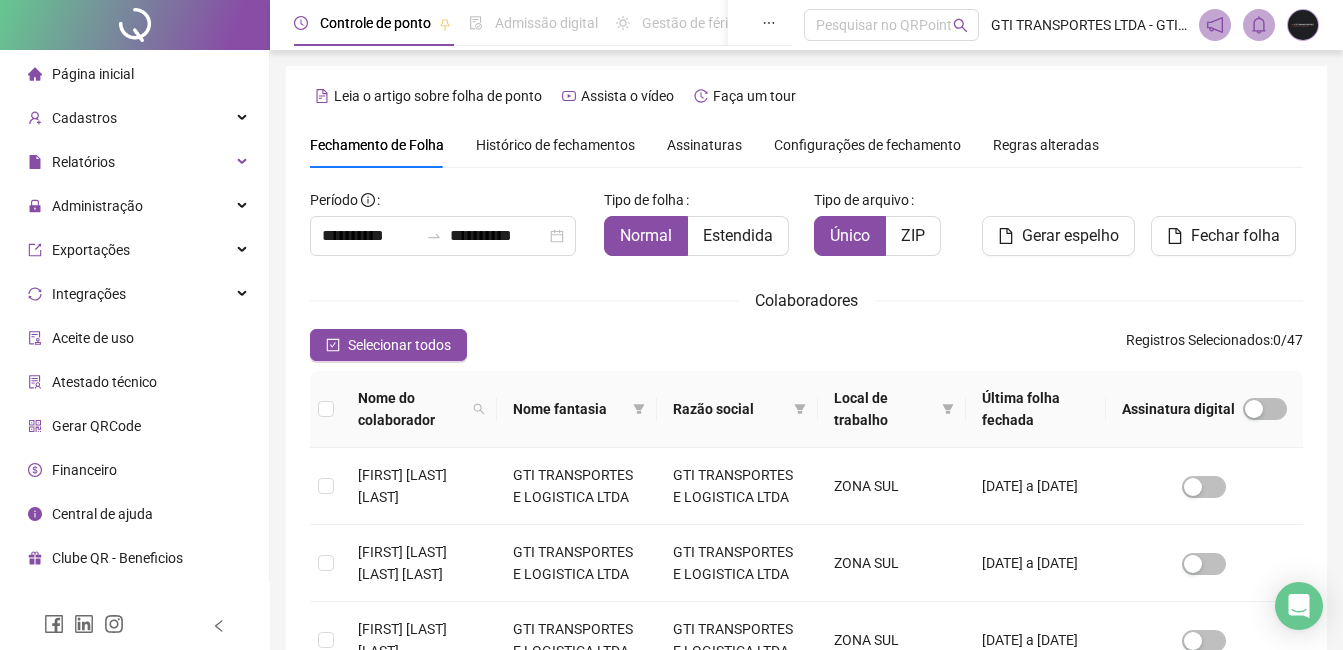 scroll, scrollTop: 85, scrollLeft: 0, axis: vertical 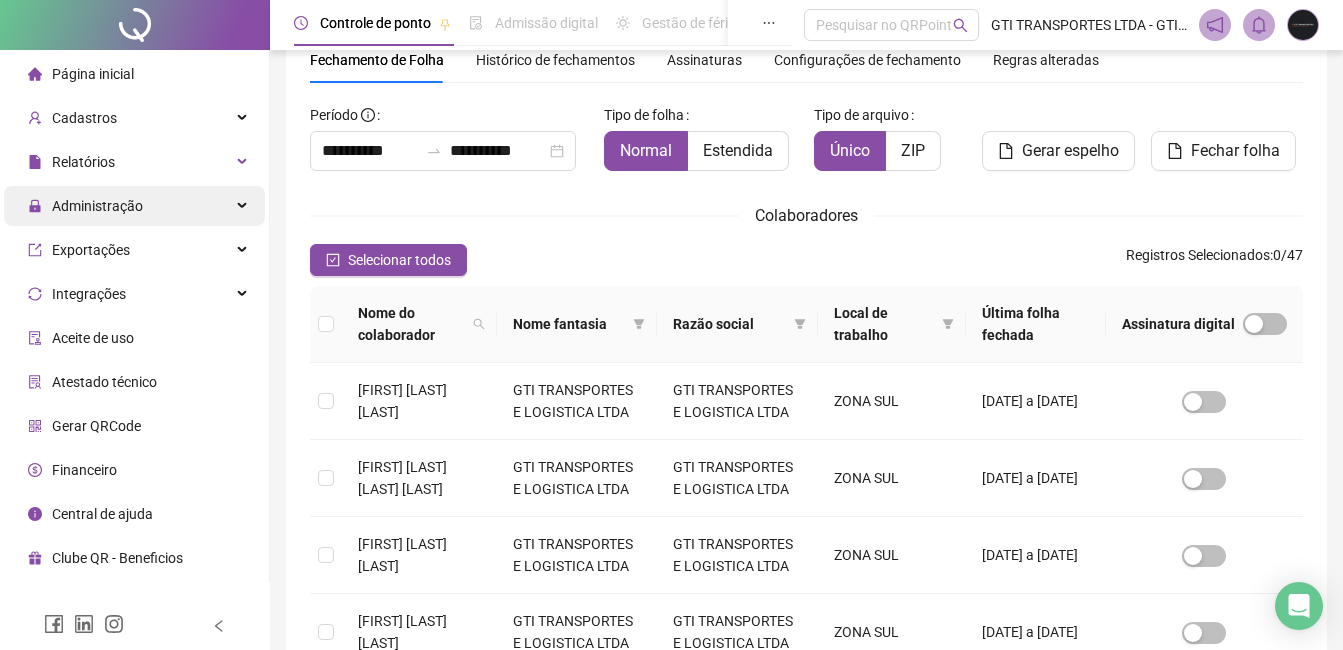click on "Administração" at bounding box center [97, 206] 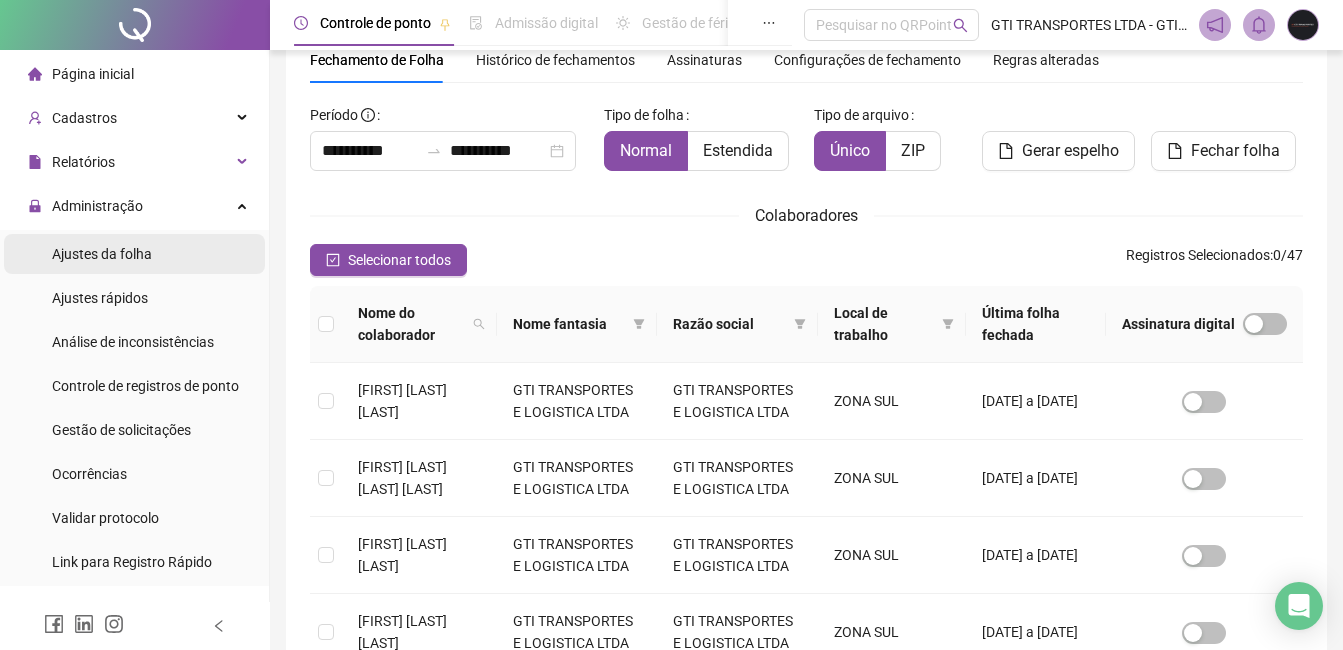 click on "Ajustes da folha" at bounding box center (102, 254) 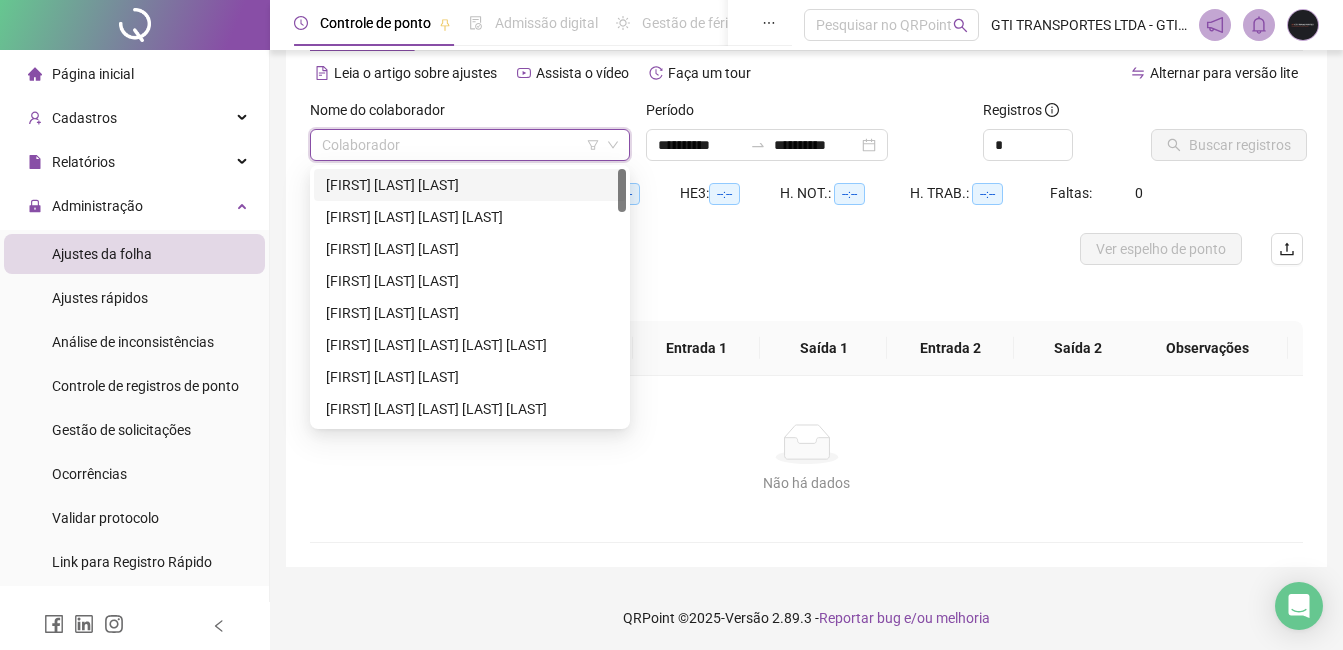 click at bounding box center (461, 145) 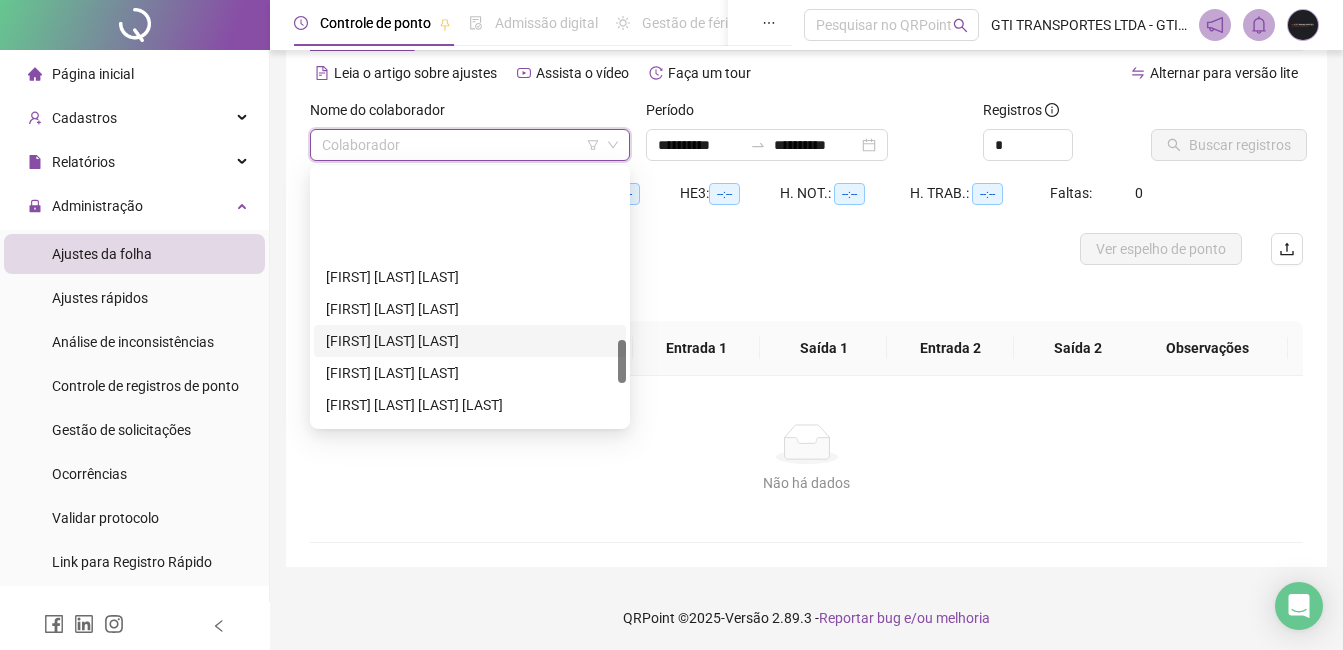 scroll, scrollTop: 1000, scrollLeft: 0, axis: vertical 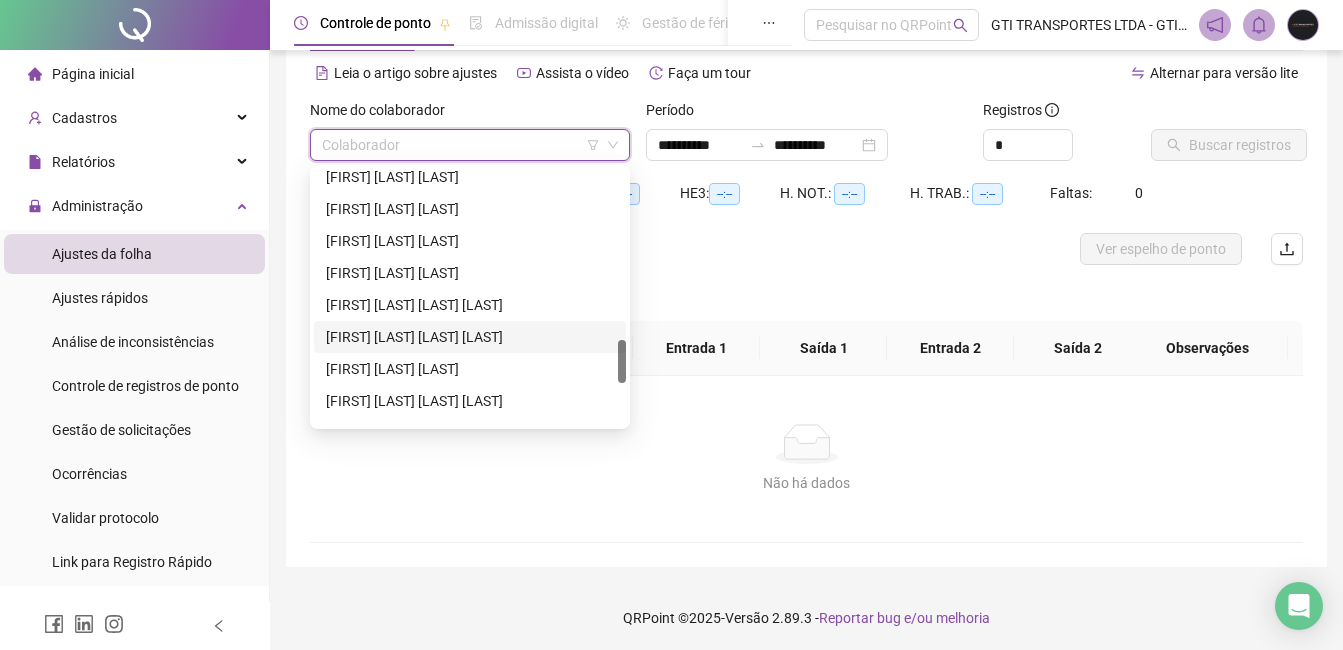 click on "[FIRST] [LAST] [LAST] [LAST]" at bounding box center (470, 337) 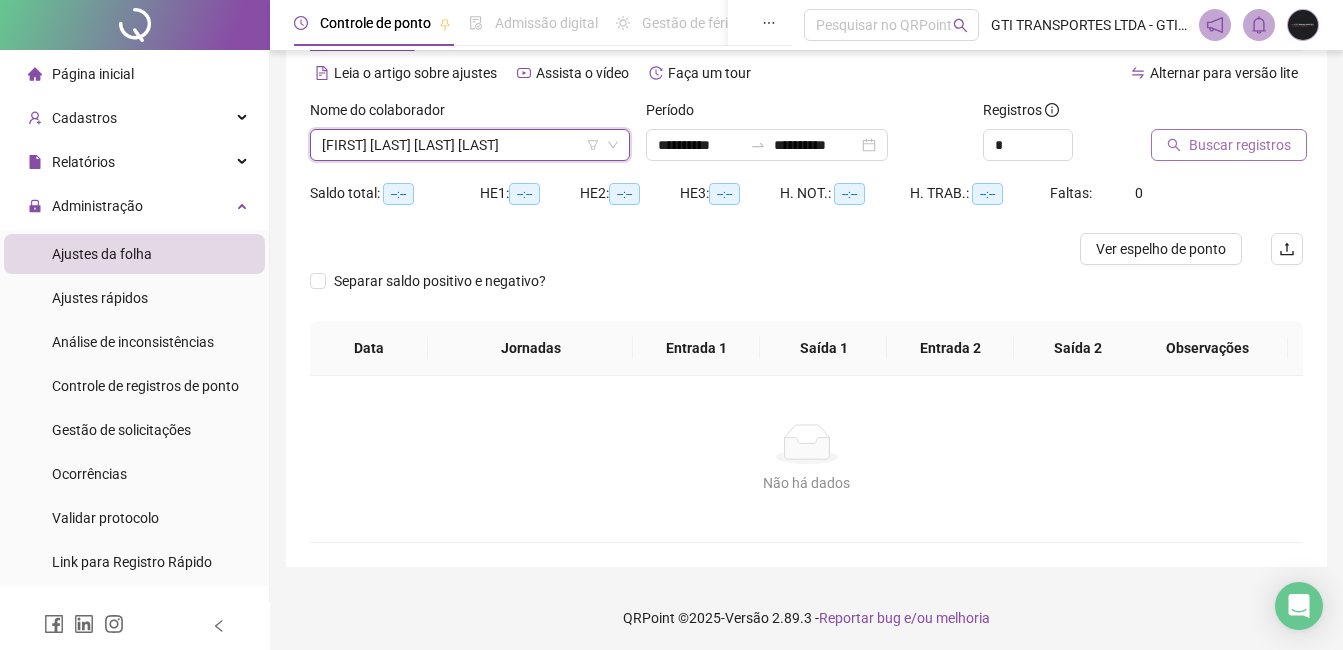 click on "Buscar registros" at bounding box center (1229, 145) 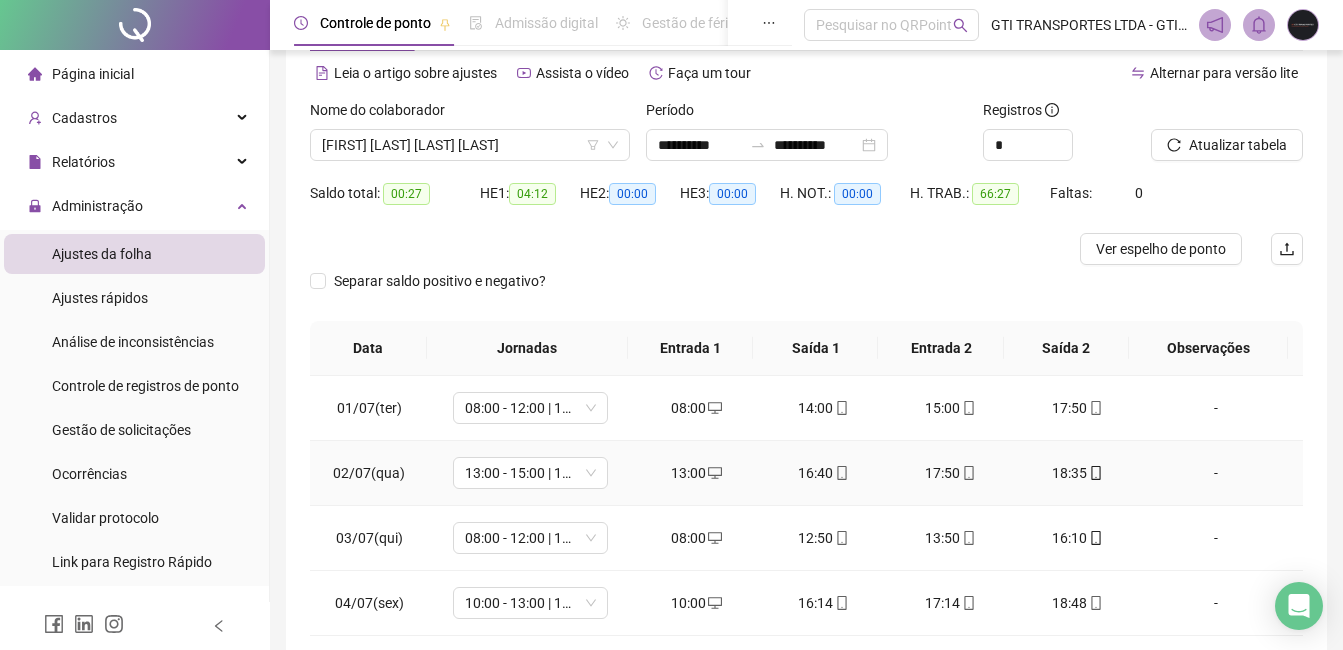 scroll, scrollTop: 0, scrollLeft: 0, axis: both 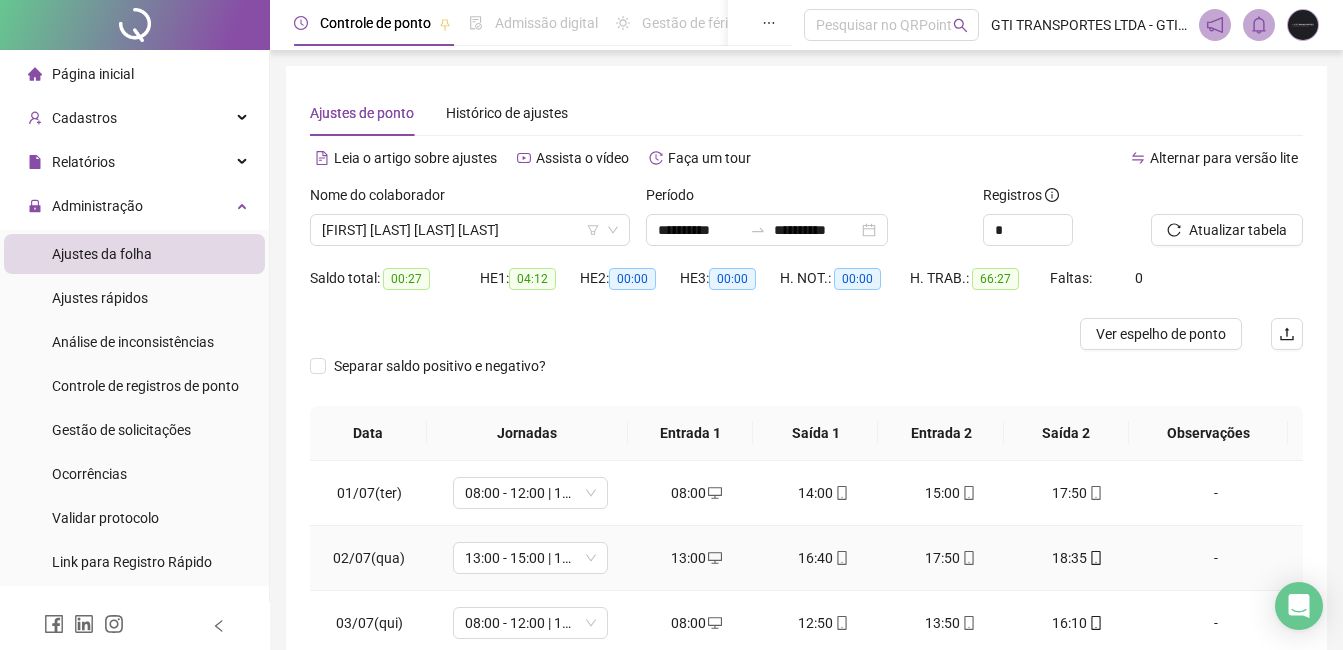 click on "13:00" at bounding box center [696, 558] 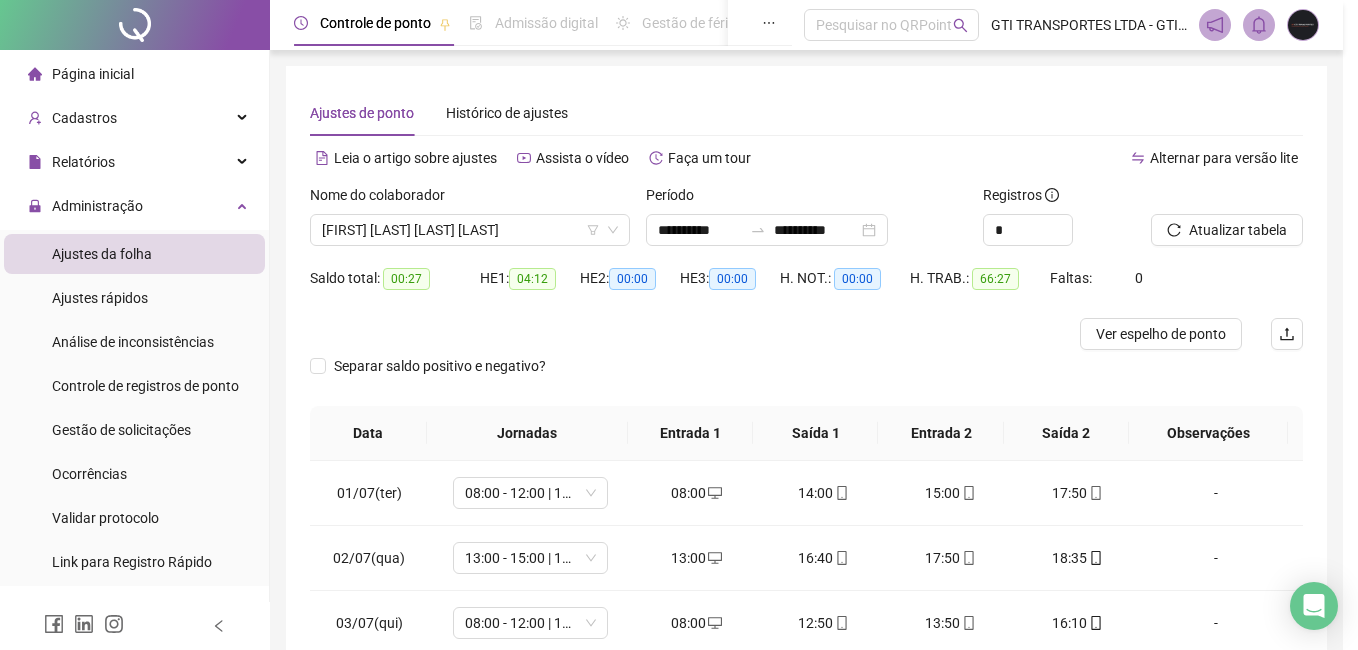 type on "**********" 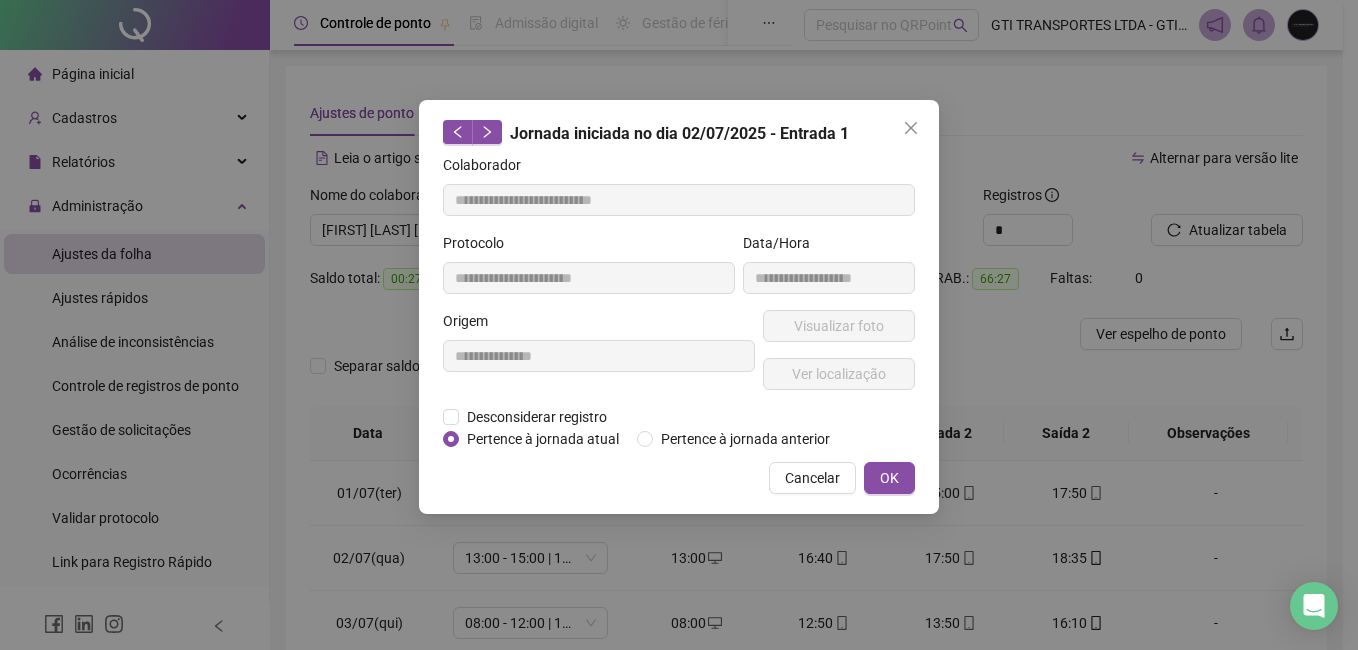 click on "**********" at bounding box center [599, 358] 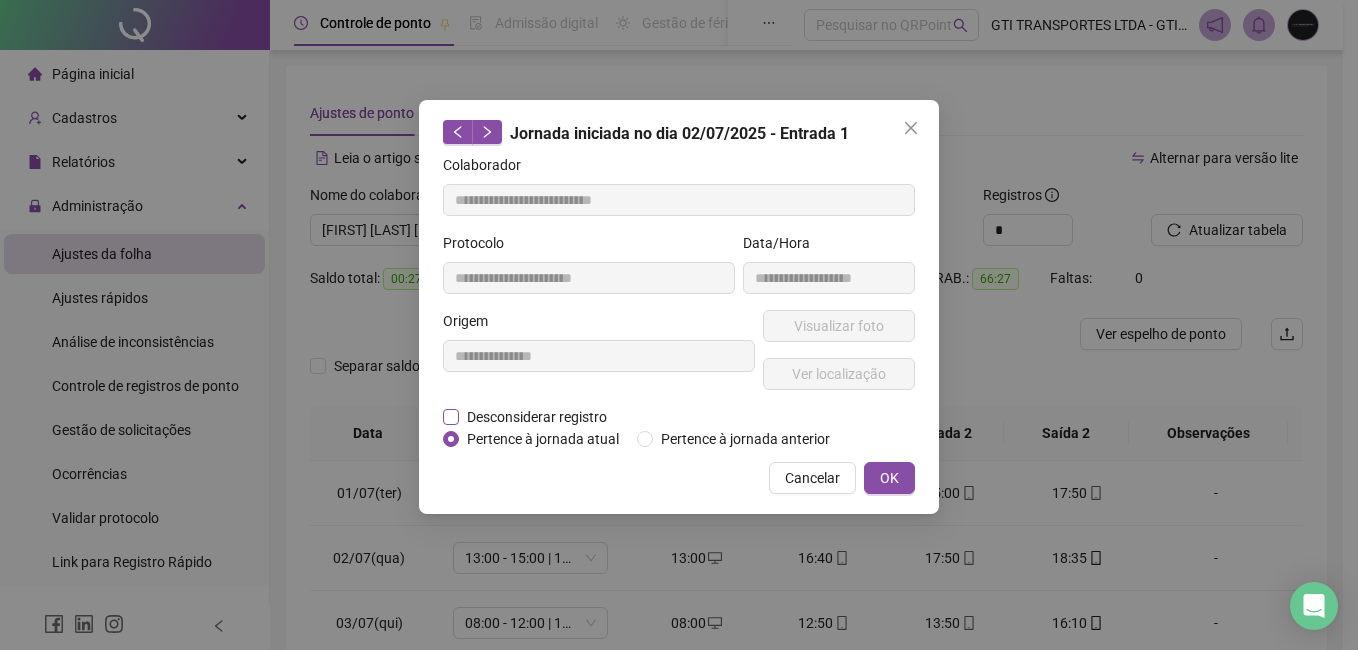 click on "Desconsiderar registro" at bounding box center (537, 417) 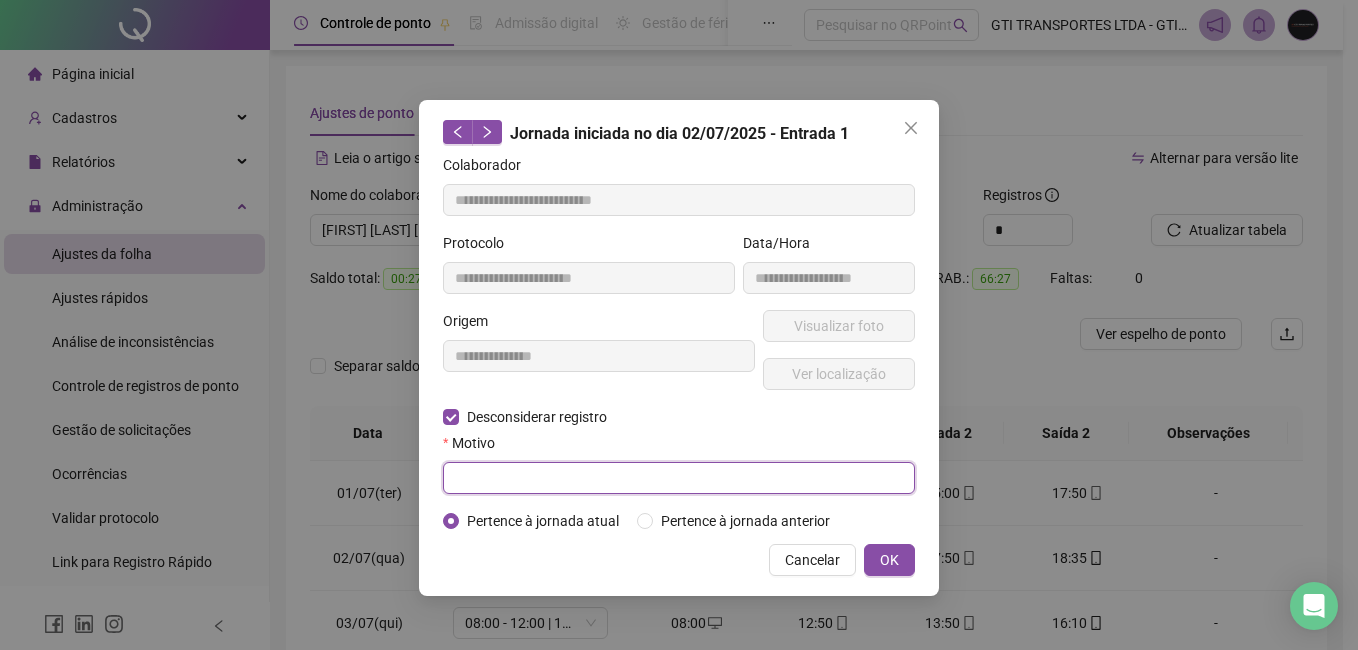 click at bounding box center (679, 478) 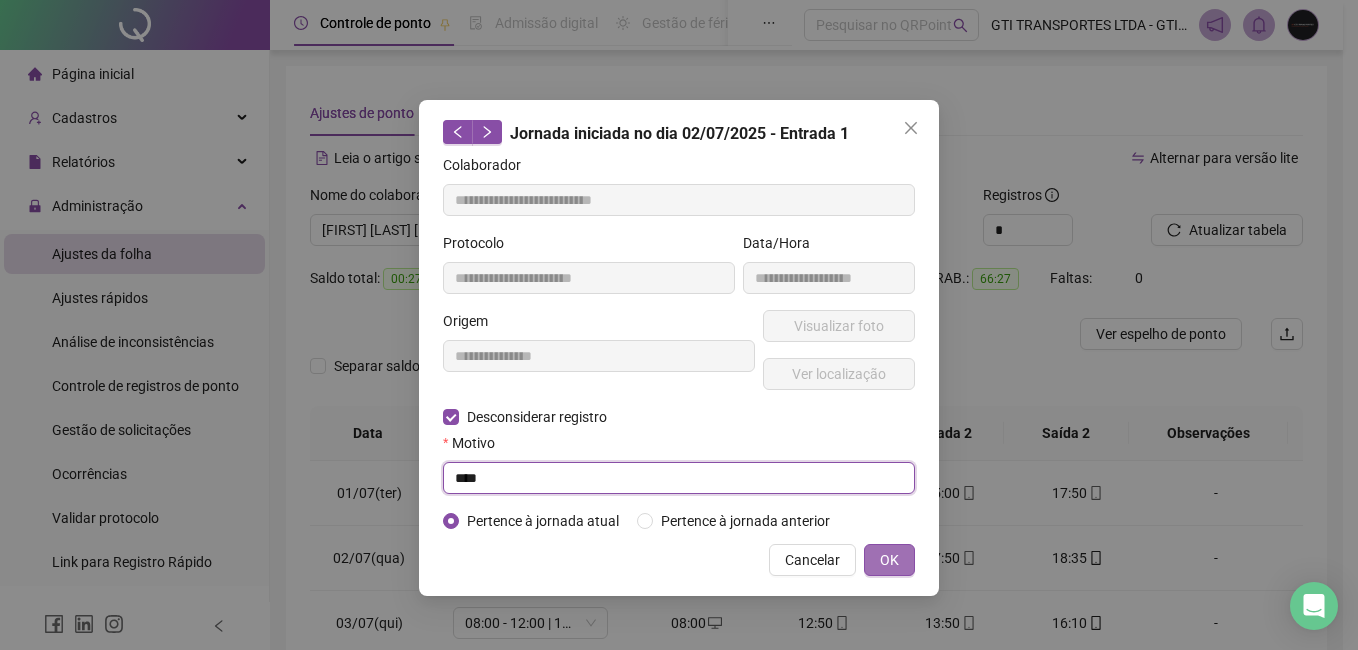 type on "****" 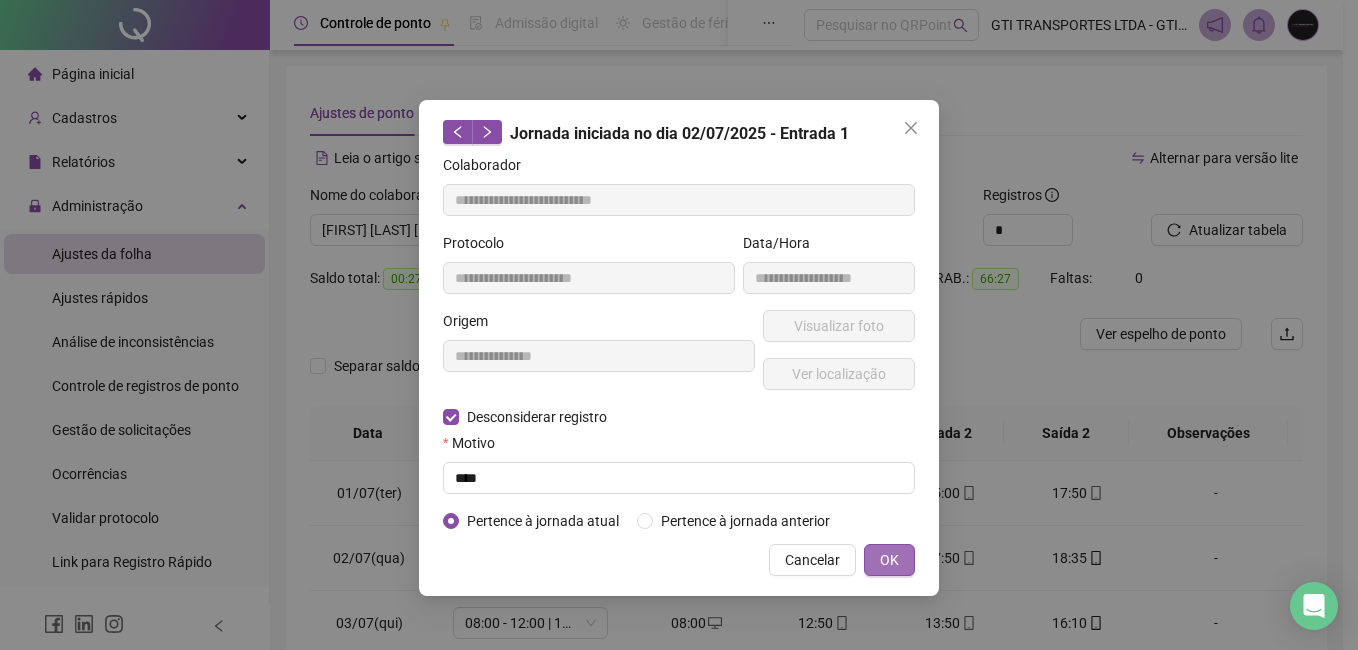 click on "OK" at bounding box center [889, 560] 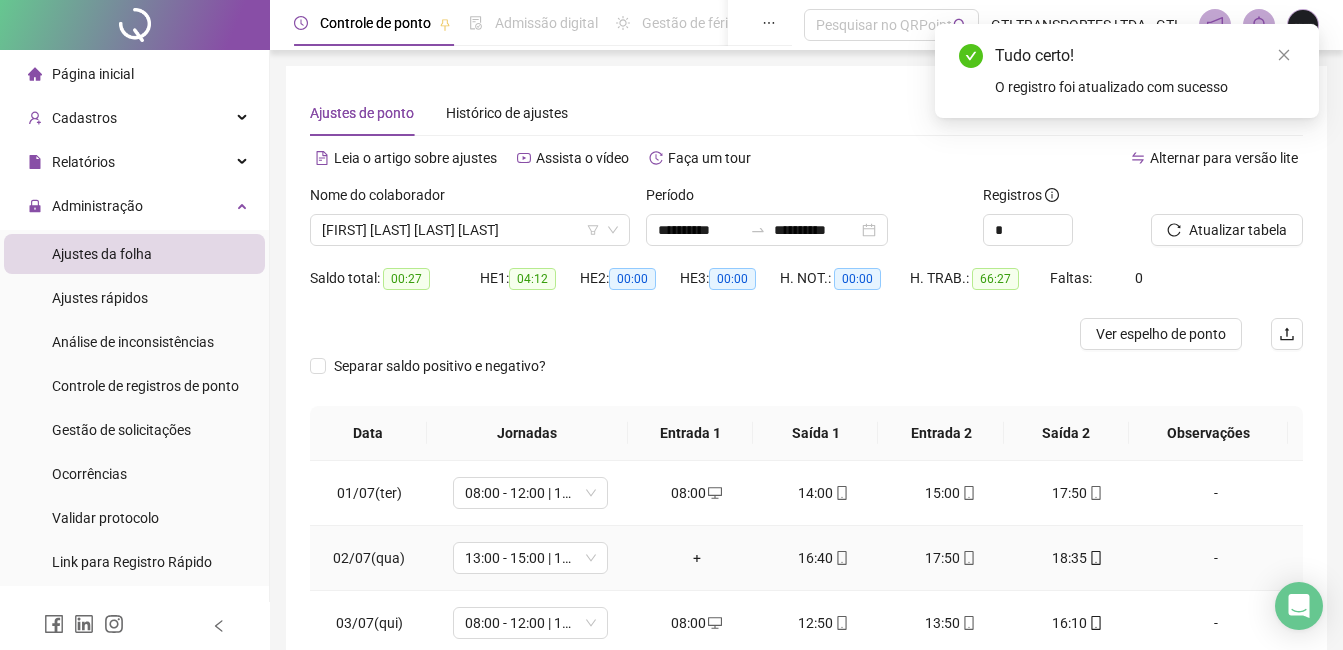 click on "+" at bounding box center [696, 558] 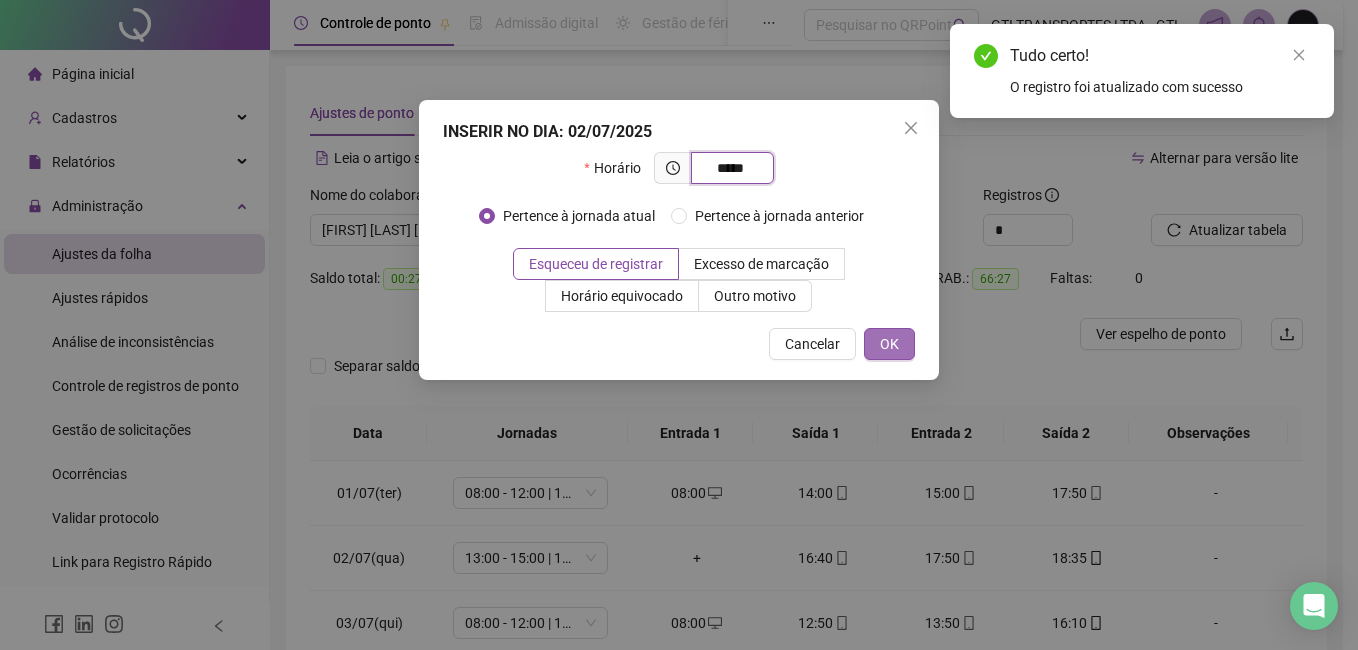 type on "*****" 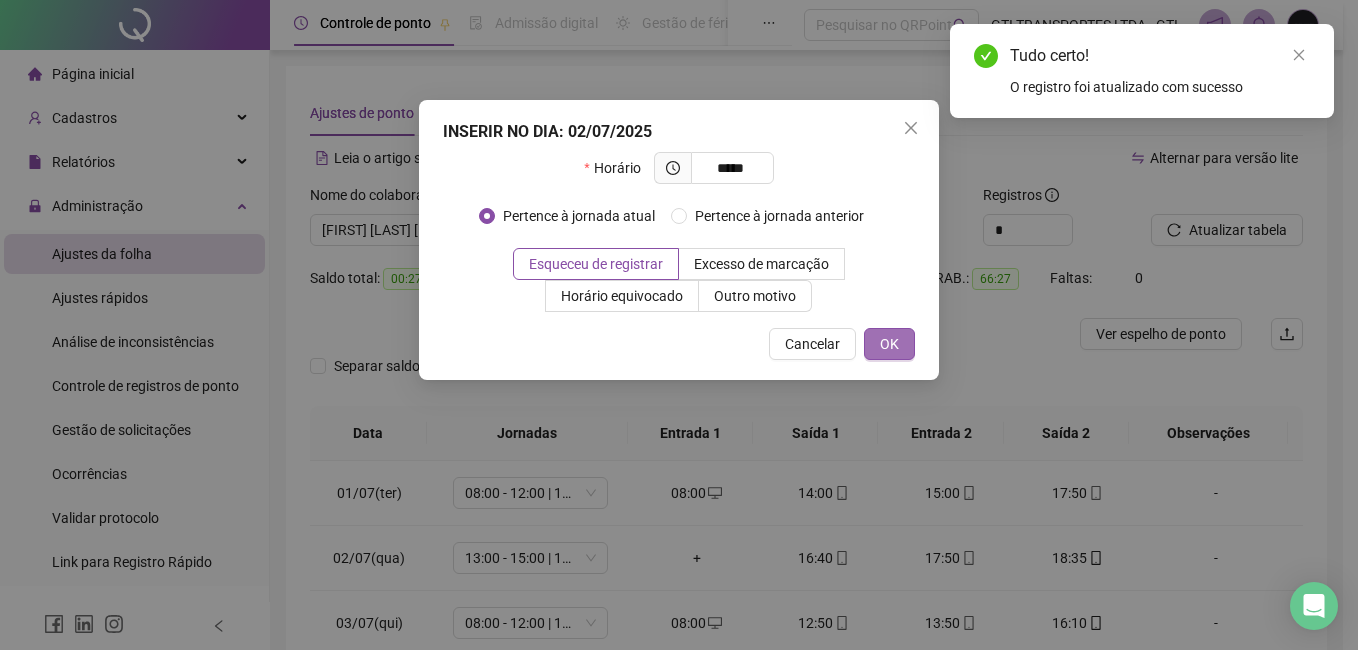 click on "OK" at bounding box center [889, 344] 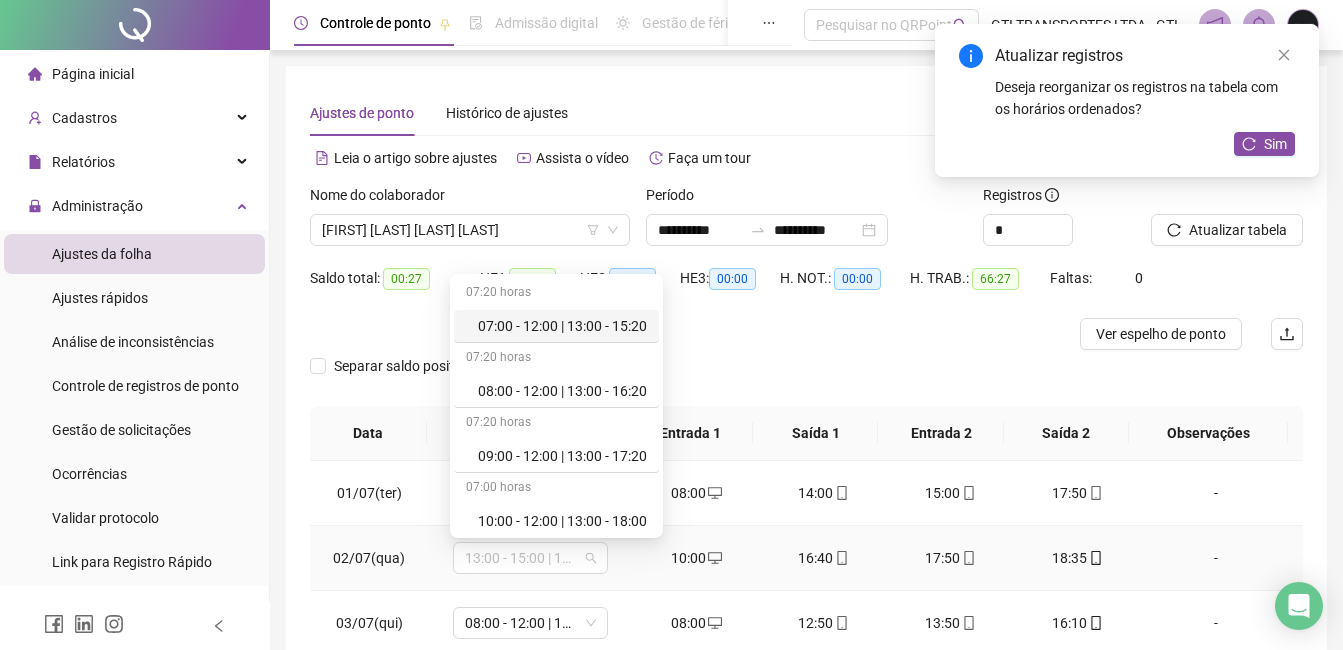 click on "13:00 - 15:00 | 16:00 - 21:20" at bounding box center (530, 558) 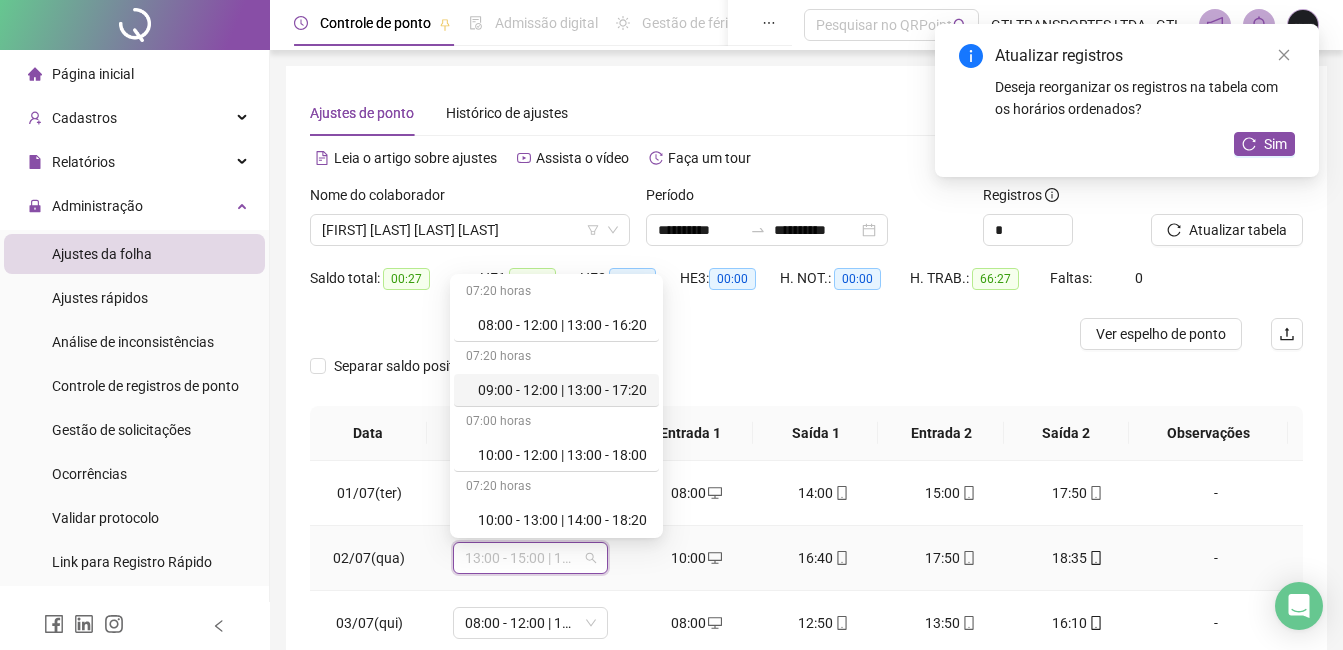 scroll, scrollTop: 100, scrollLeft: 0, axis: vertical 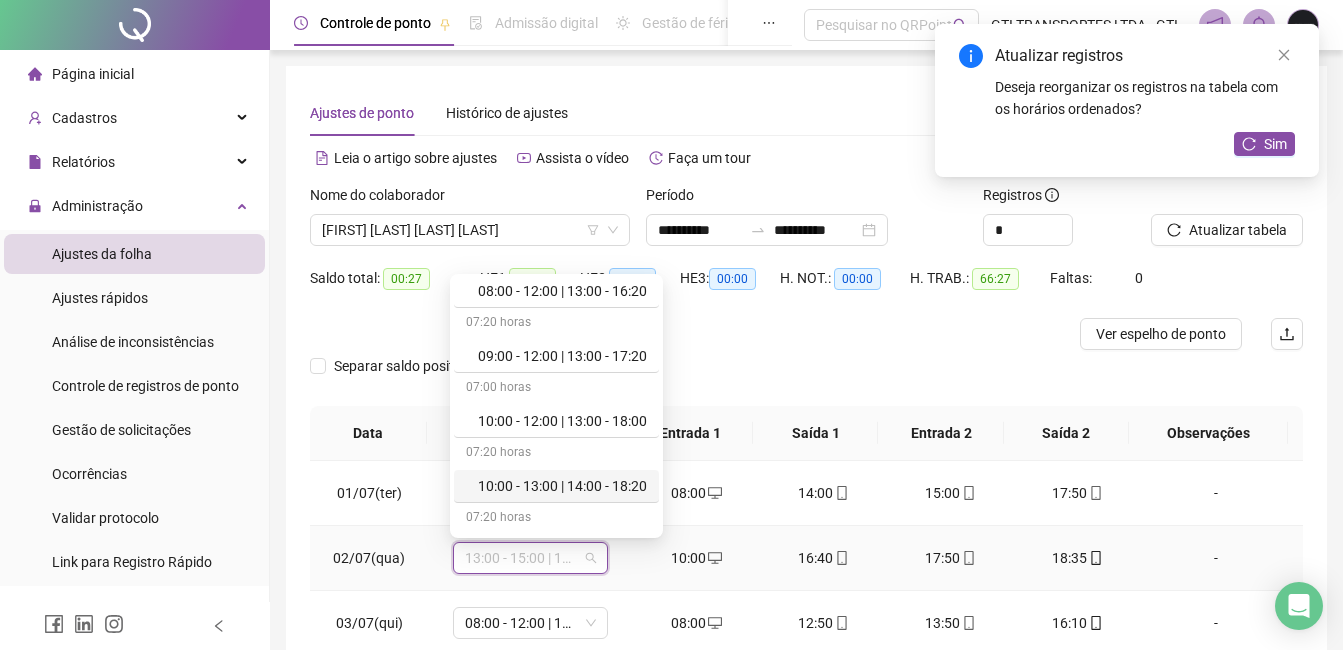 click on "10:00 - 13:00 | 14:00 - 18:20" at bounding box center [562, 486] 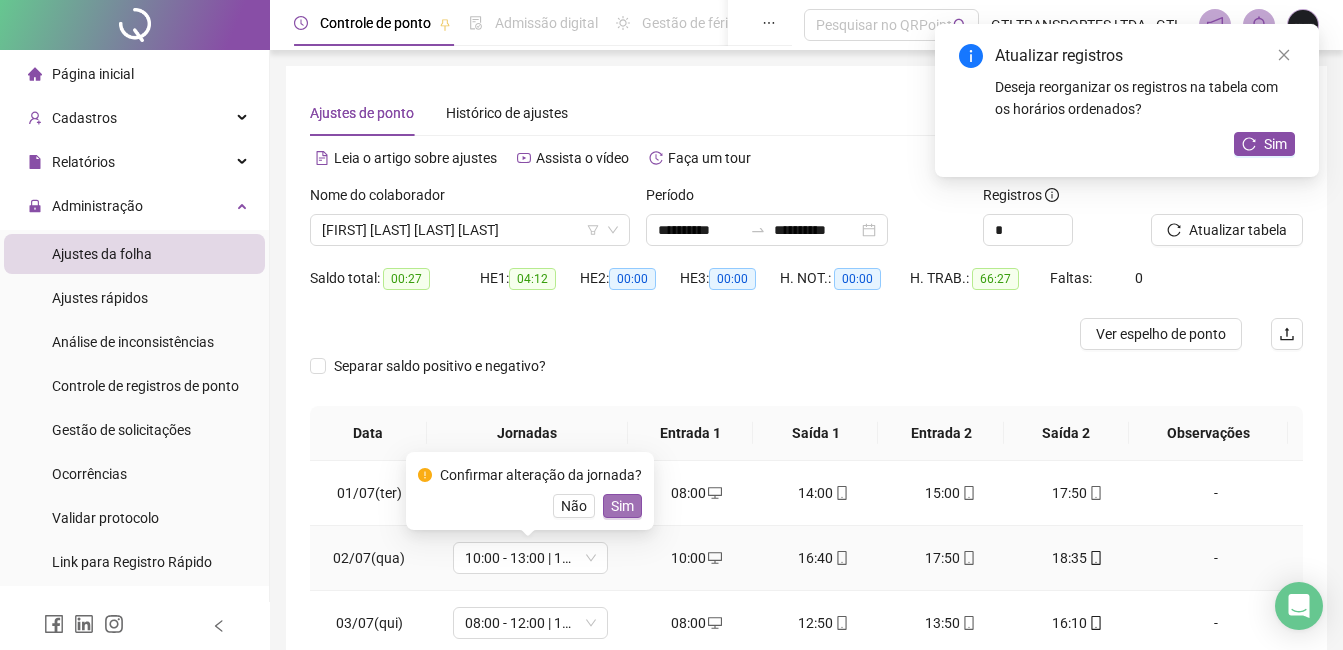 click on "Sim" at bounding box center [622, 506] 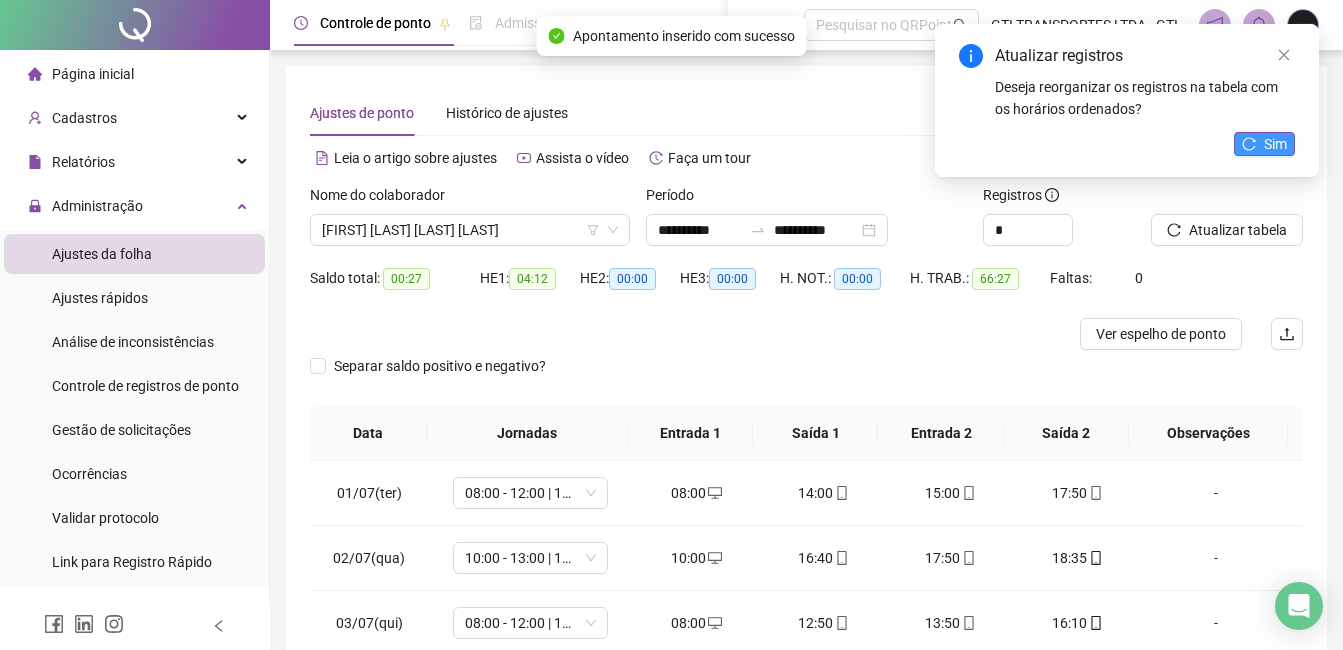 click on "Sim" at bounding box center [1264, 144] 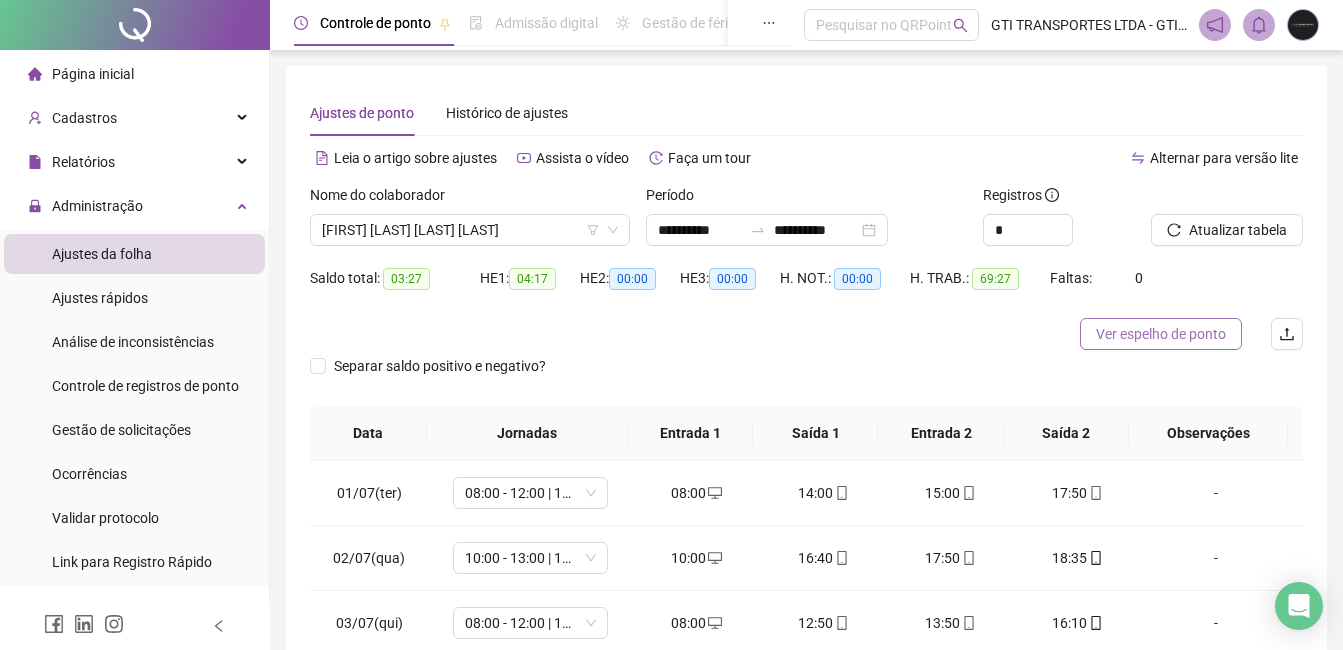 click on "Ver espelho de ponto" at bounding box center (1161, 334) 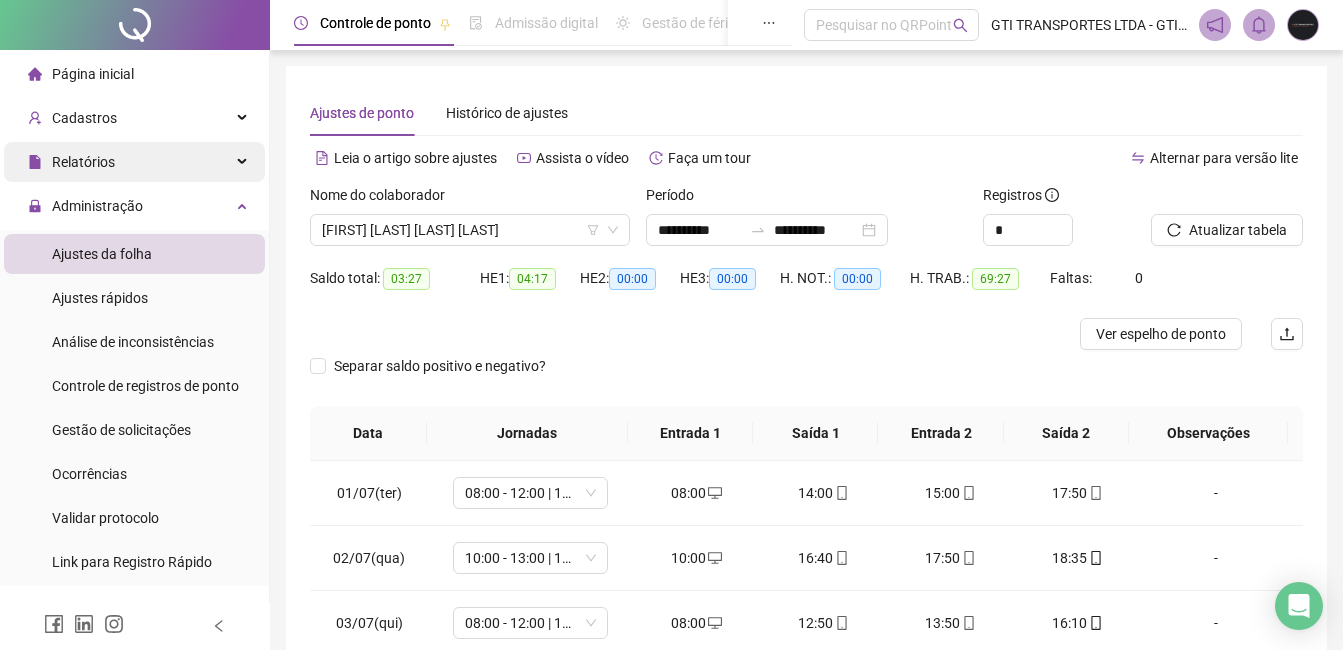 click on "Relatórios" at bounding box center (83, 162) 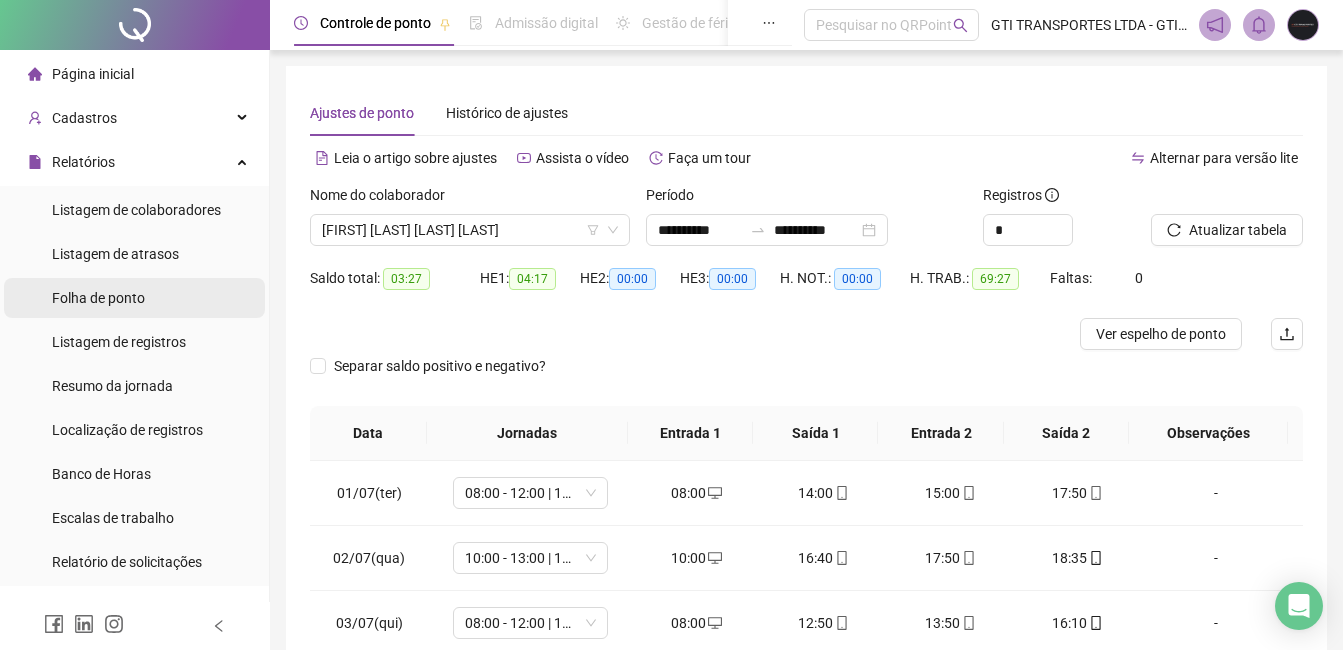 click on "Folha de ponto" at bounding box center [98, 298] 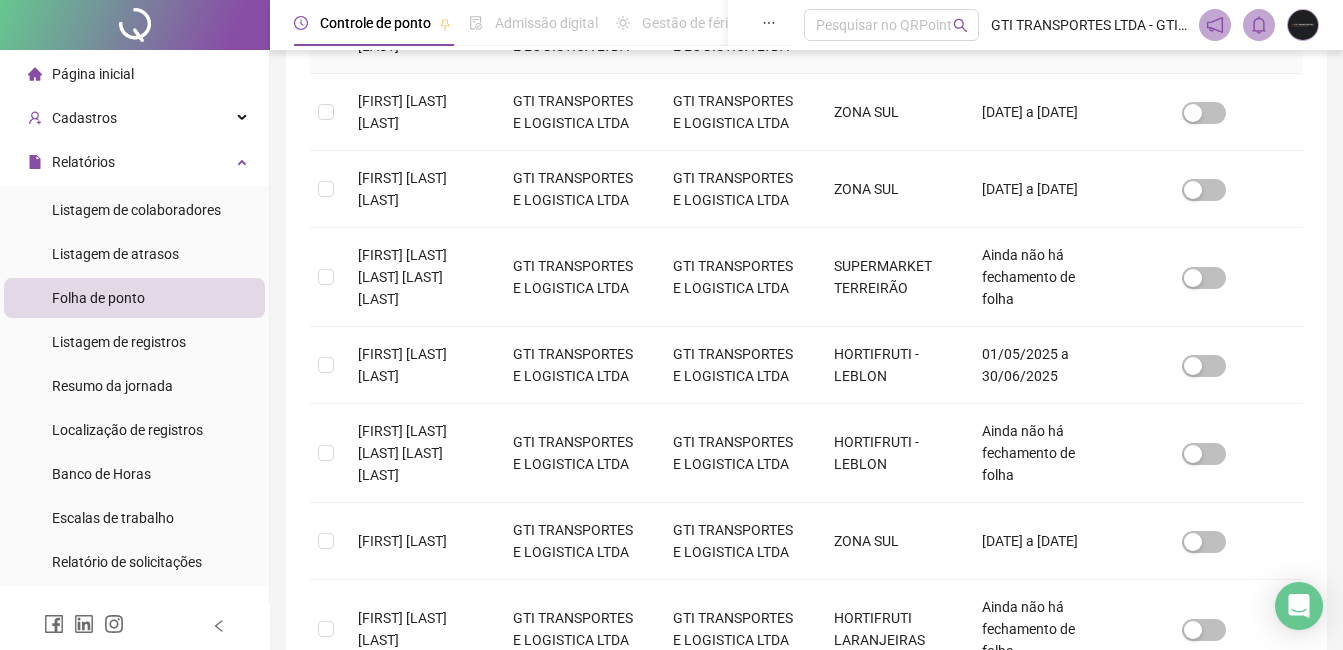 scroll, scrollTop: 785, scrollLeft: 0, axis: vertical 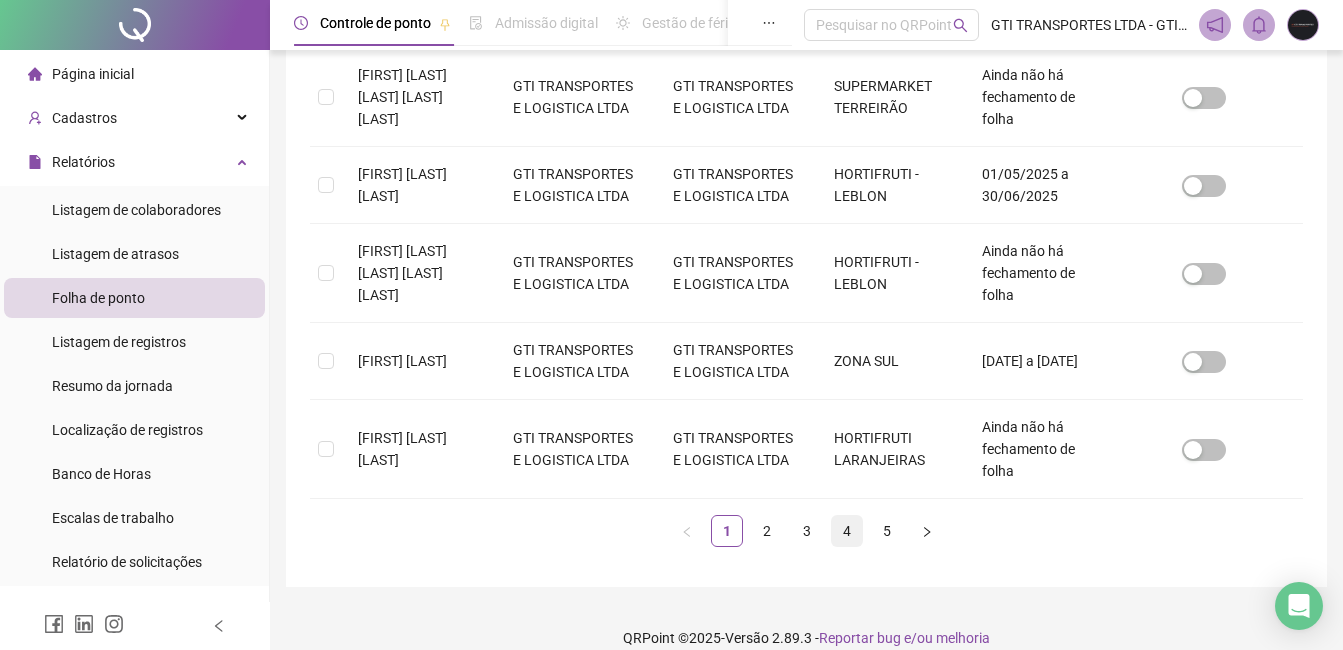 click on "4" at bounding box center [847, 531] 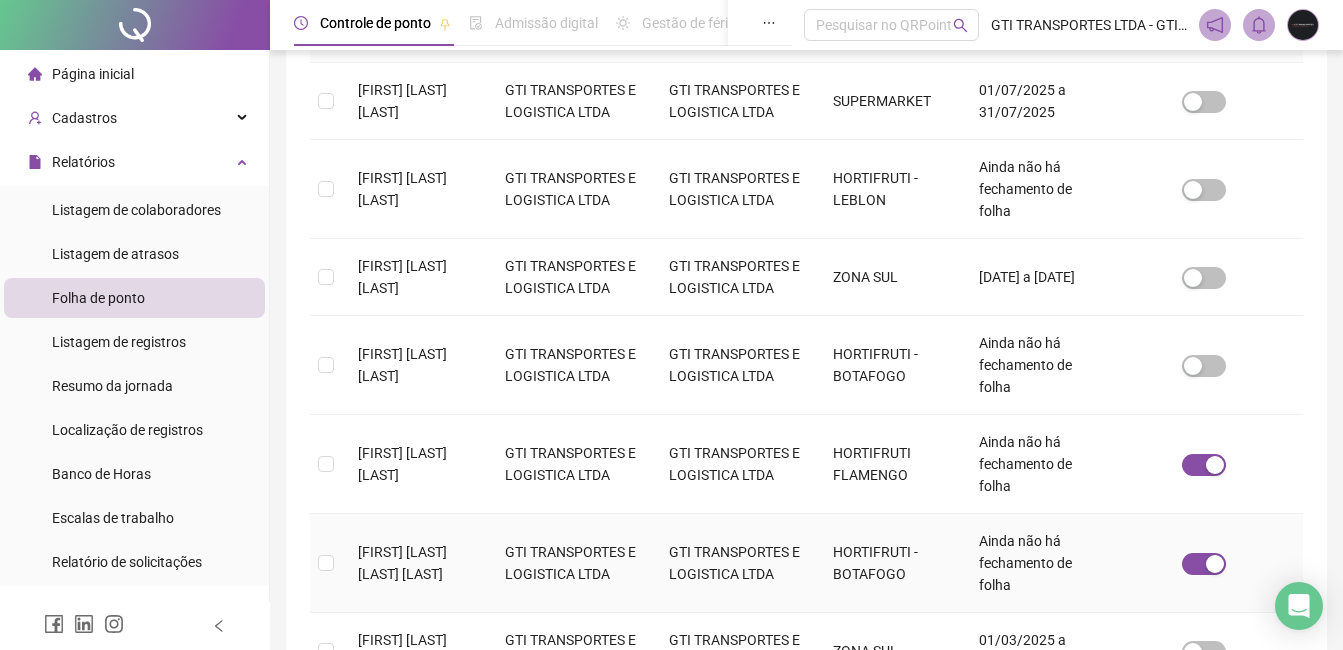 scroll, scrollTop: 485, scrollLeft: 0, axis: vertical 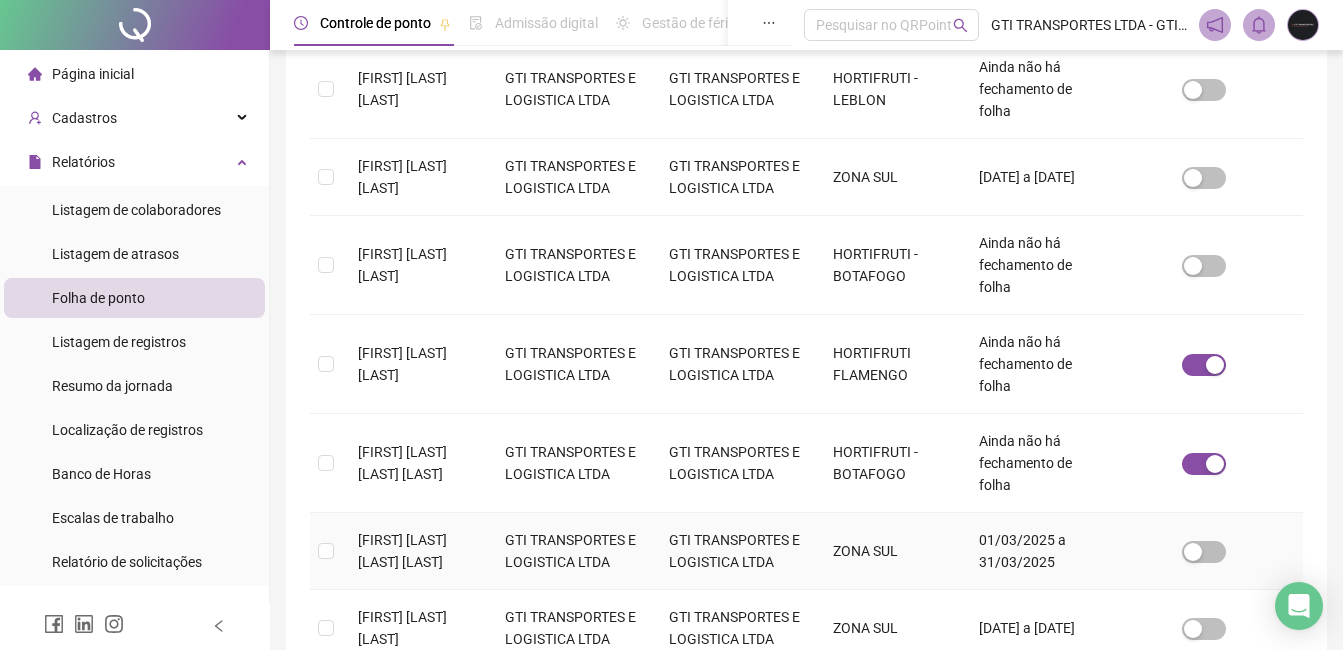 click at bounding box center (326, 551) 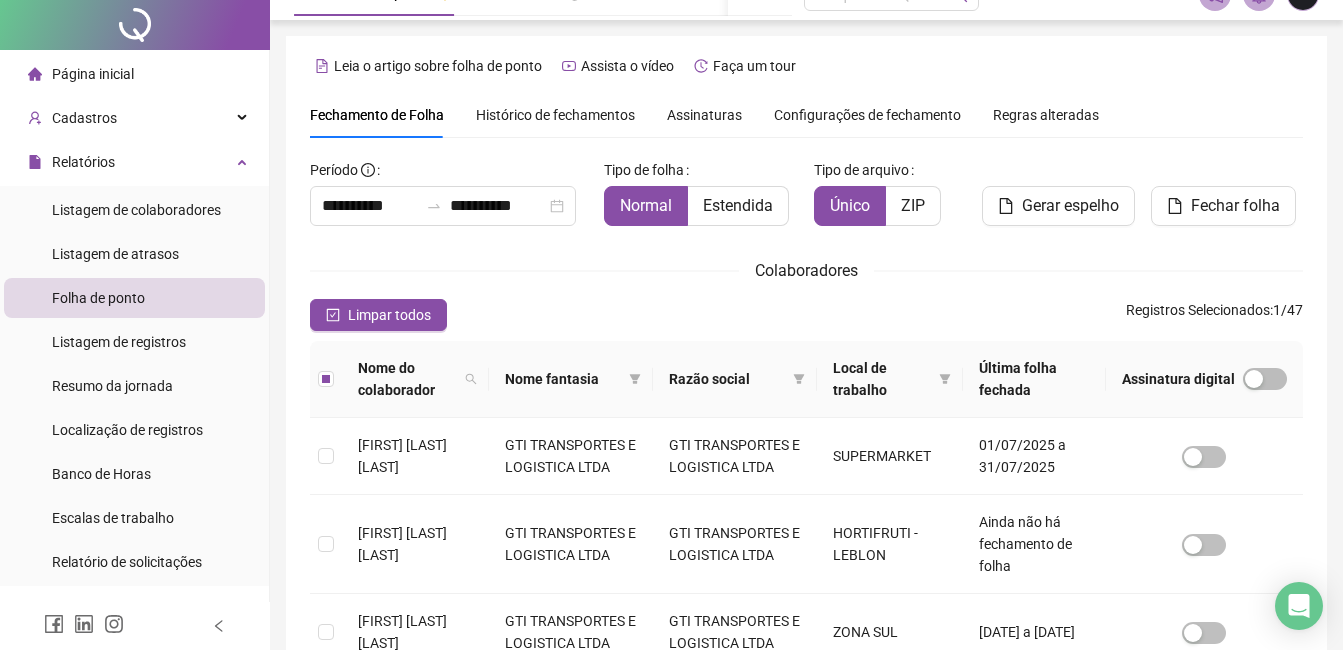 scroll, scrollTop: 0, scrollLeft: 0, axis: both 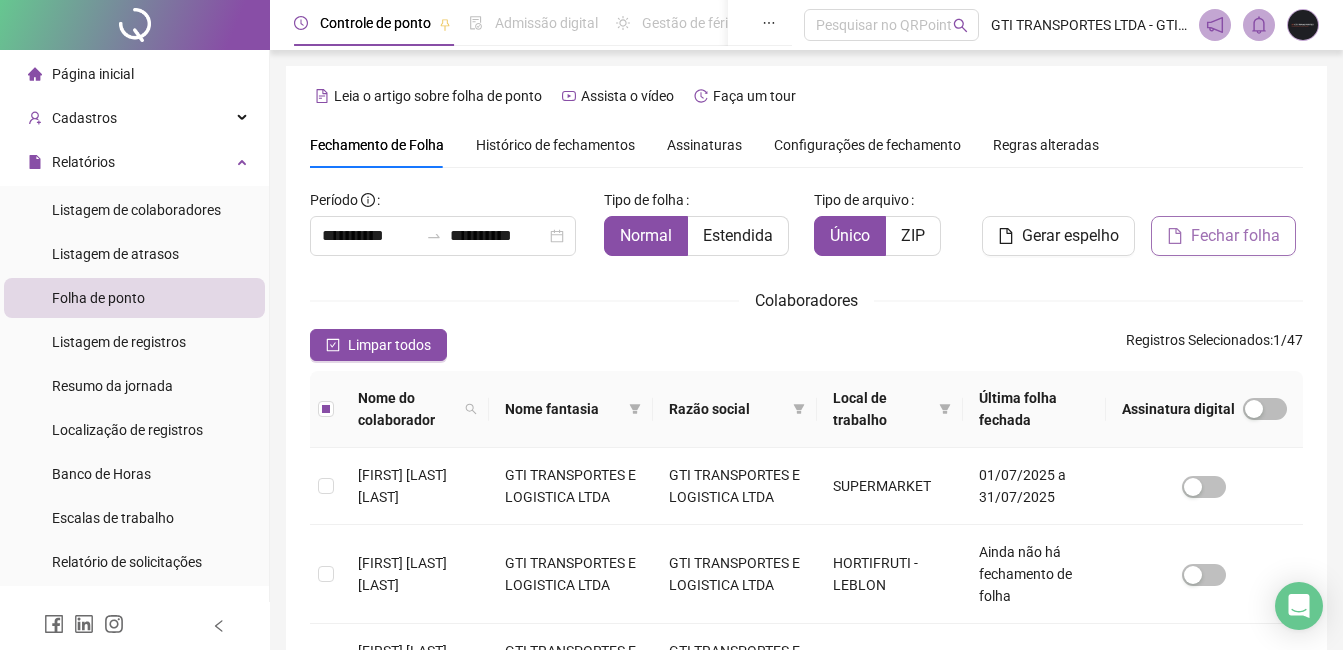 click on "Fechar folha" at bounding box center (1235, 236) 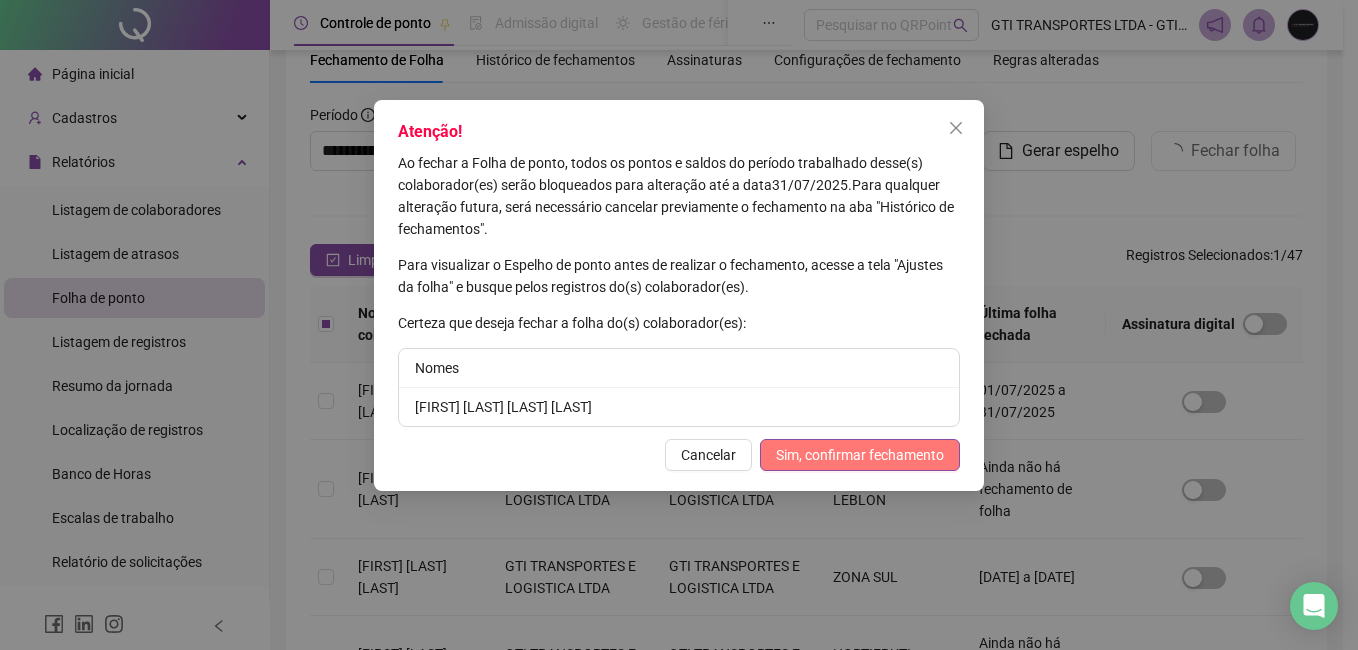 click on "Sim, confirmar fechamento" at bounding box center (860, 455) 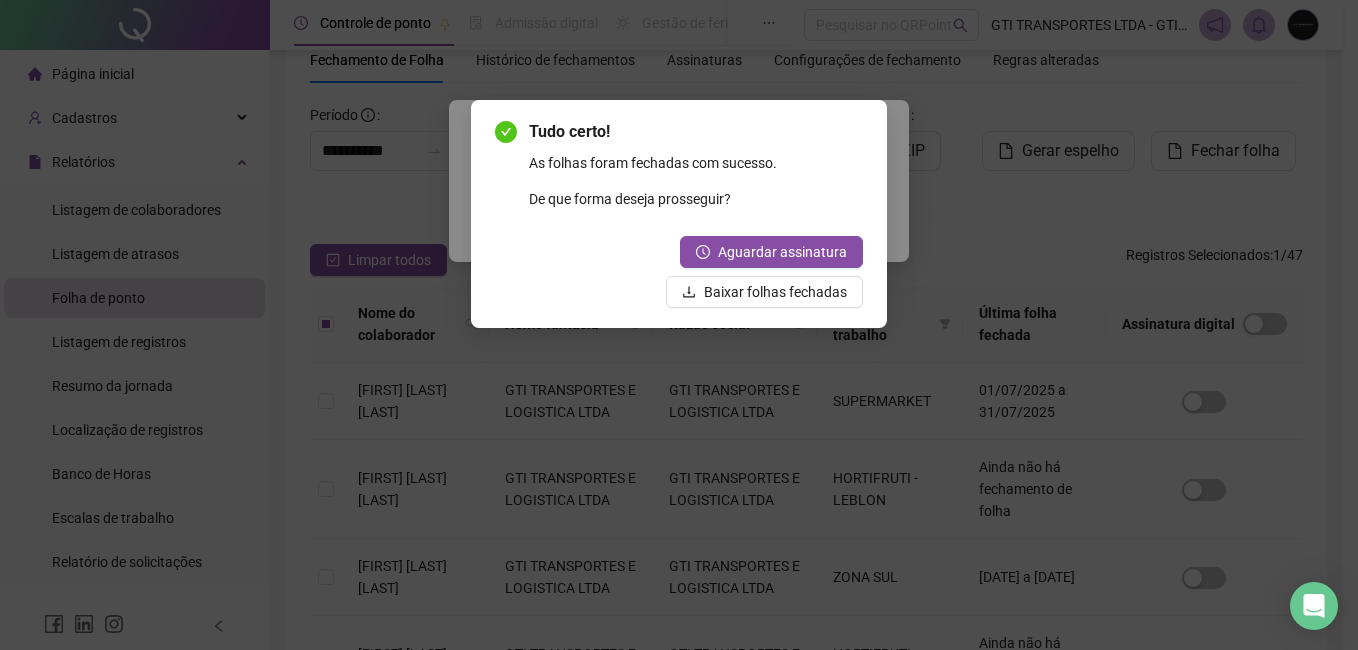 click on "Aguardar assinatura Baixar folhas fechadas" at bounding box center [764, 272] 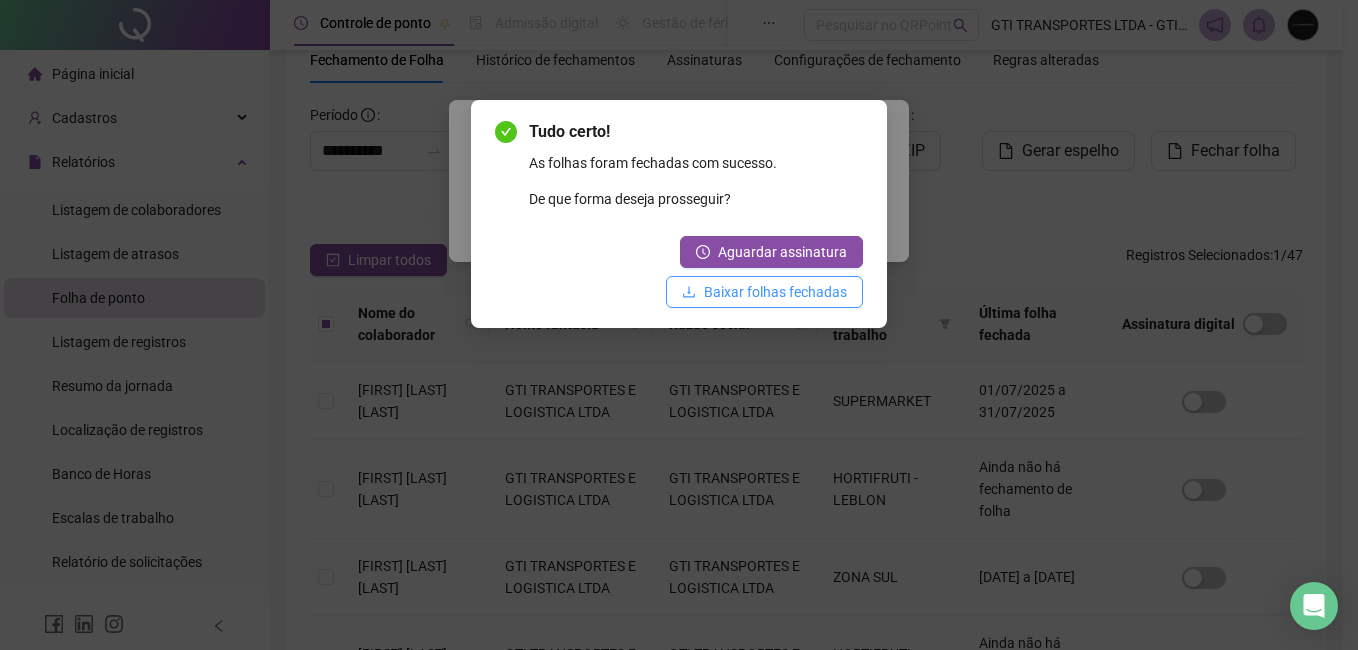 click on "Baixar folhas fechadas" at bounding box center [775, 292] 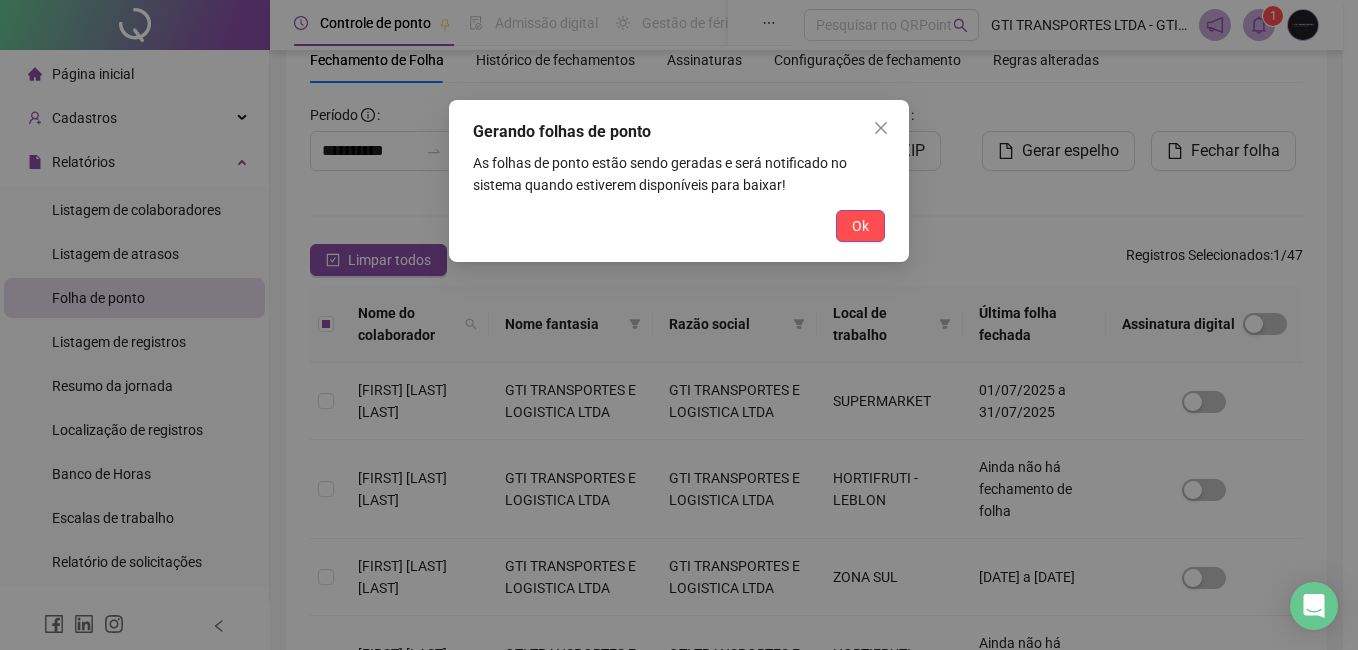 click on "Gerando folhas de ponto As folhas de ponto estão sendo geradas e será notificado no
sistema quando estiverem disponíveis para baixar! Ok" at bounding box center [679, 181] 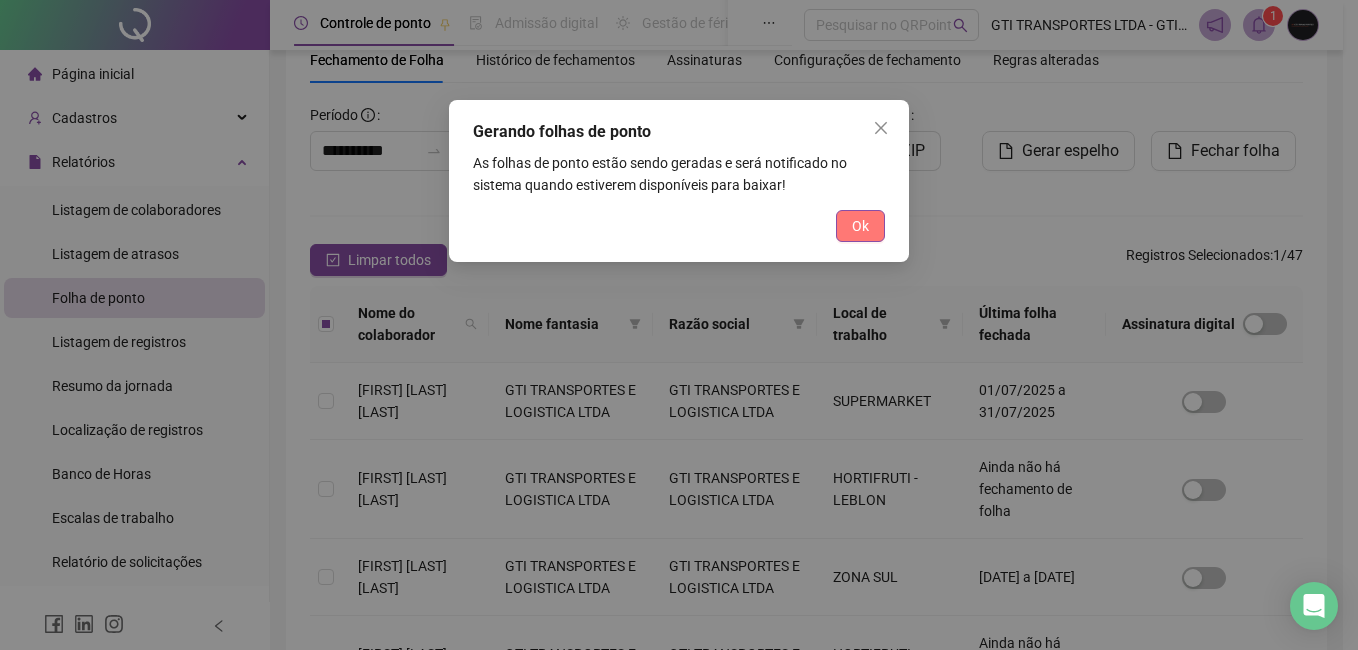 click on "Ok" at bounding box center (860, 226) 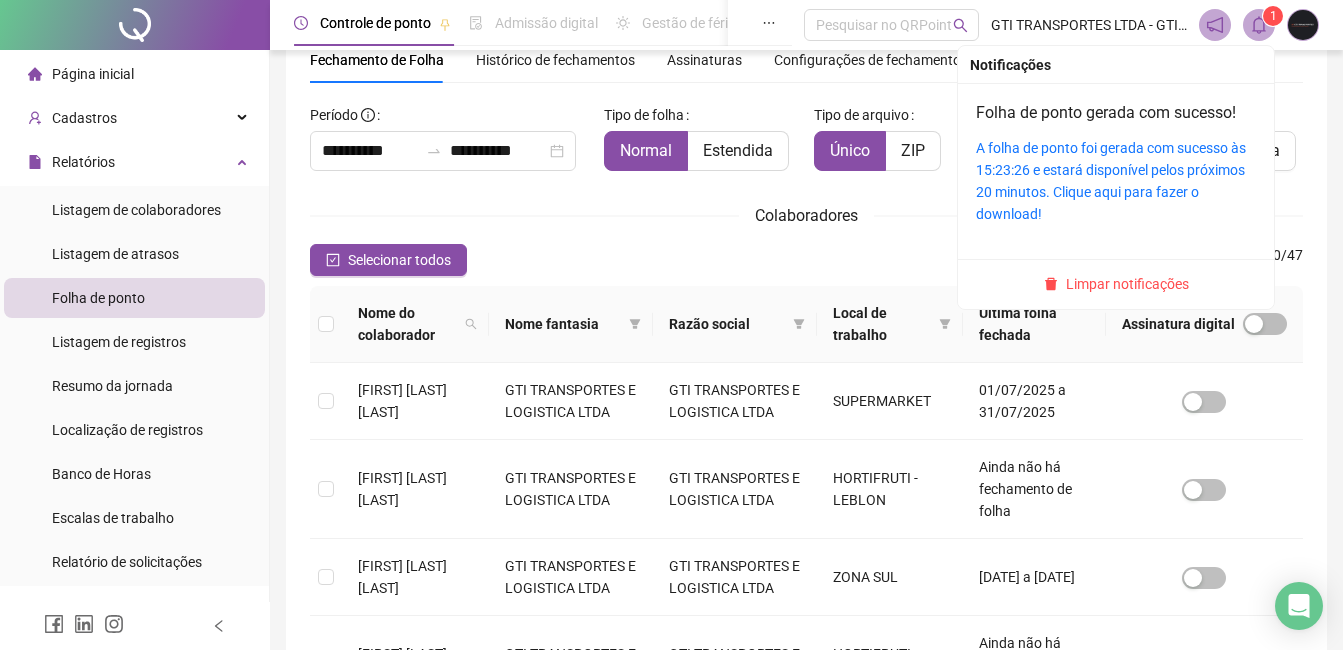 click 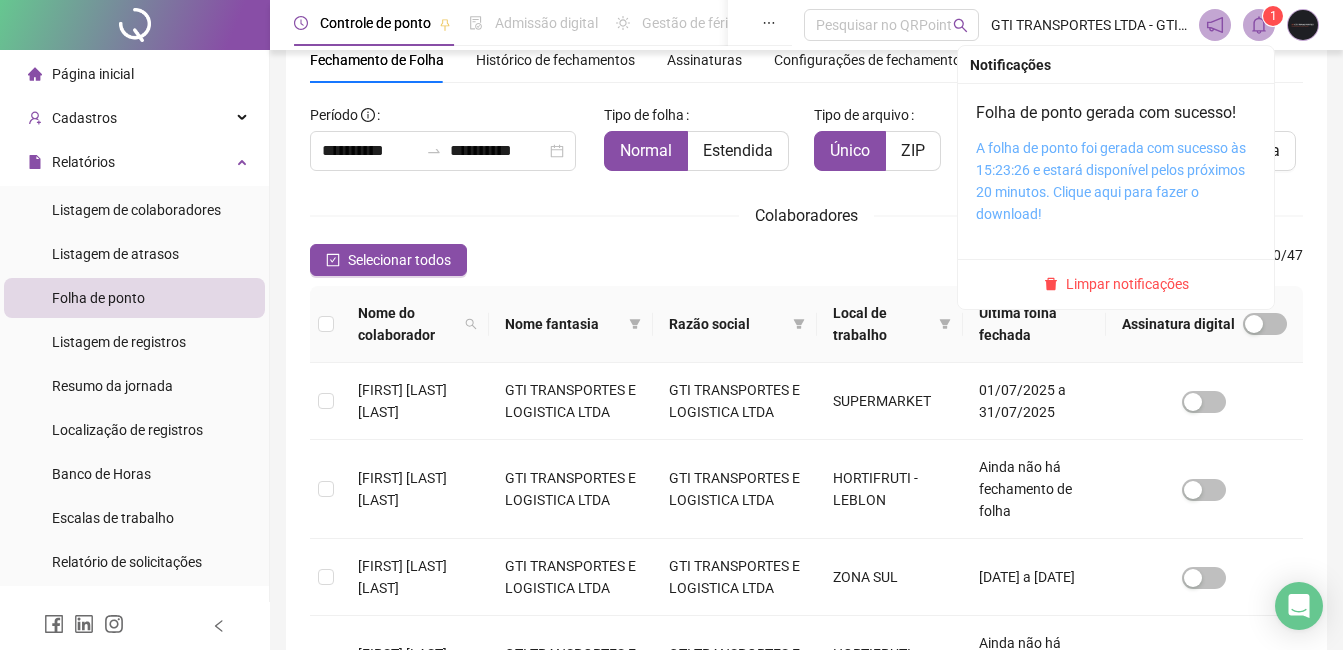 click on "A folha de ponto foi gerada com sucesso às 15:23:26 e estará disponível pelos próximos 20 minutos.
Clique aqui para fazer o download!" at bounding box center [1111, 181] 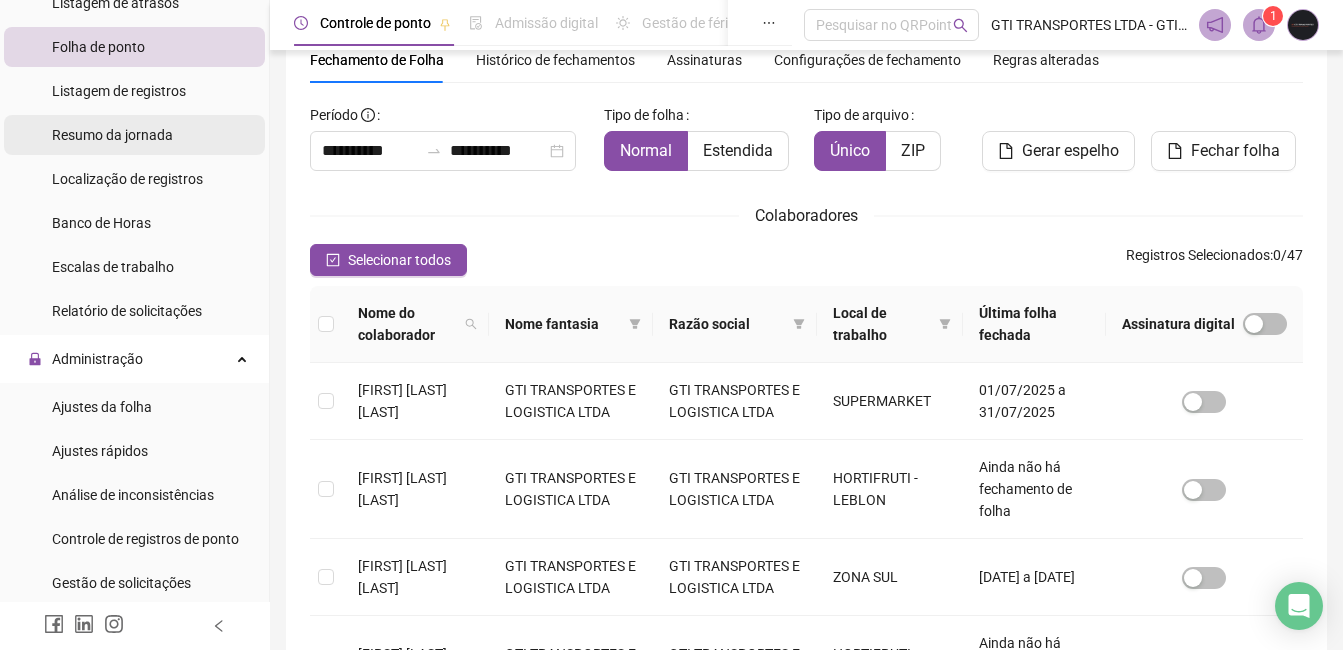 scroll, scrollTop: 300, scrollLeft: 0, axis: vertical 